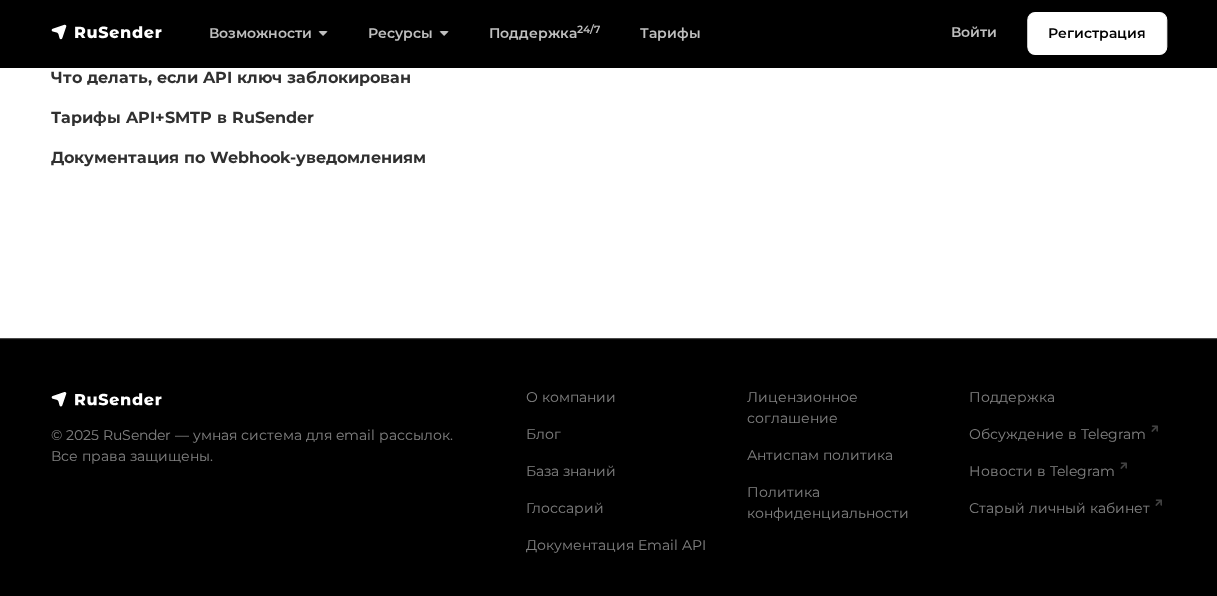 scroll, scrollTop: 0, scrollLeft: 0, axis: both 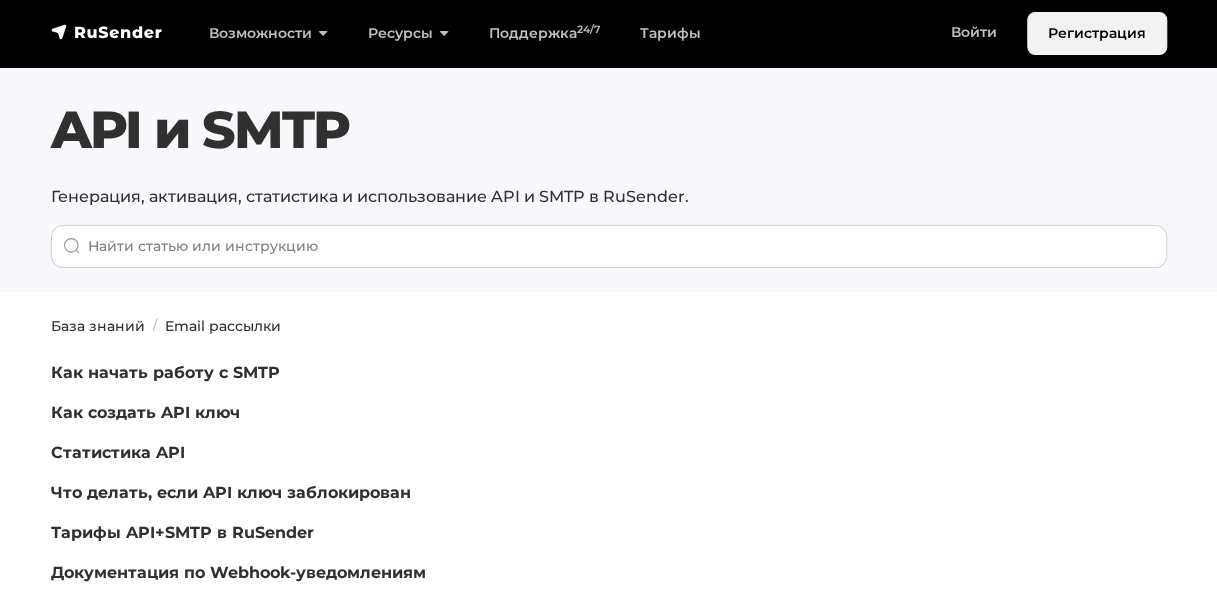 click on "Регистрация" at bounding box center [1097, 33] 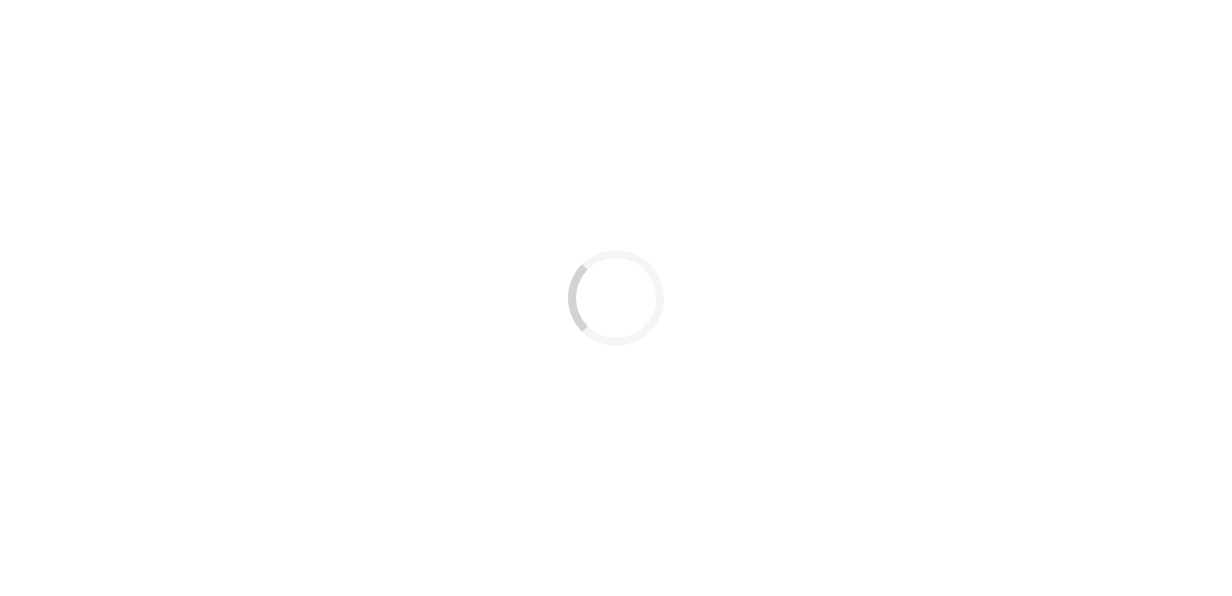 scroll, scrollTop: 0, scrollLeft: 0, axis: both 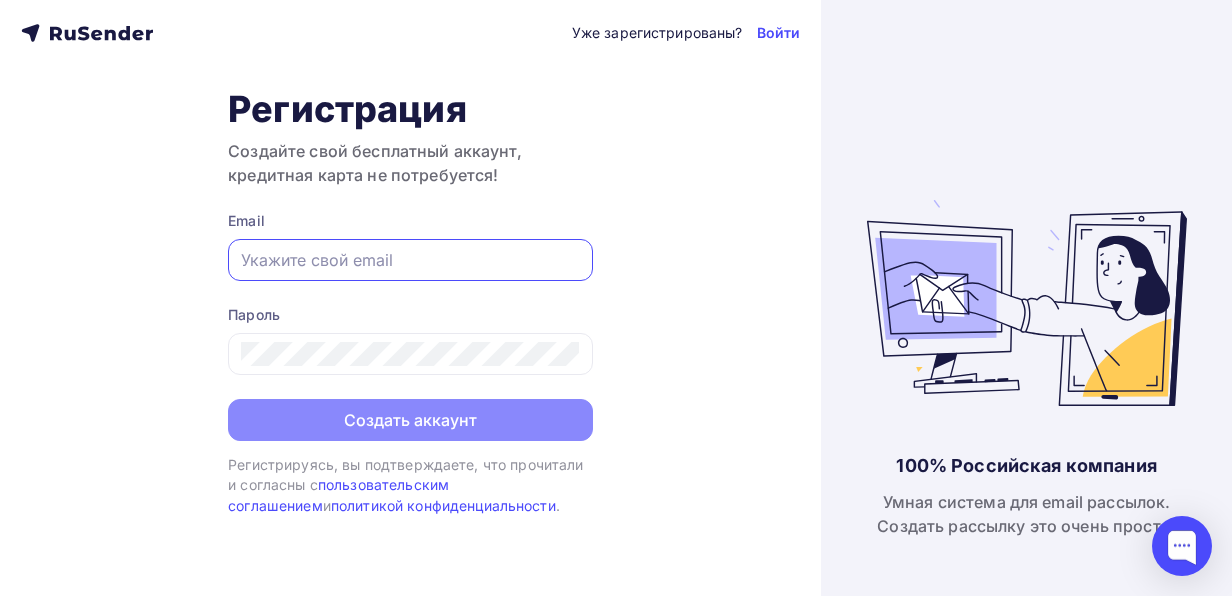 click at bounding box center [410, 260] 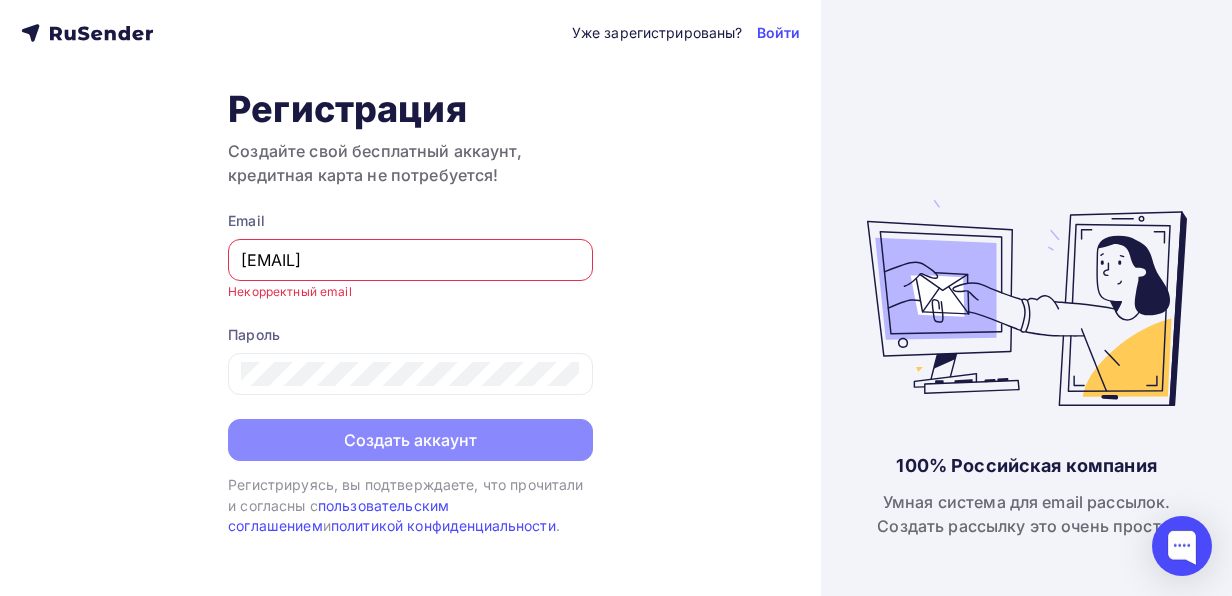 type on "tibelugina@1cbit.ru" 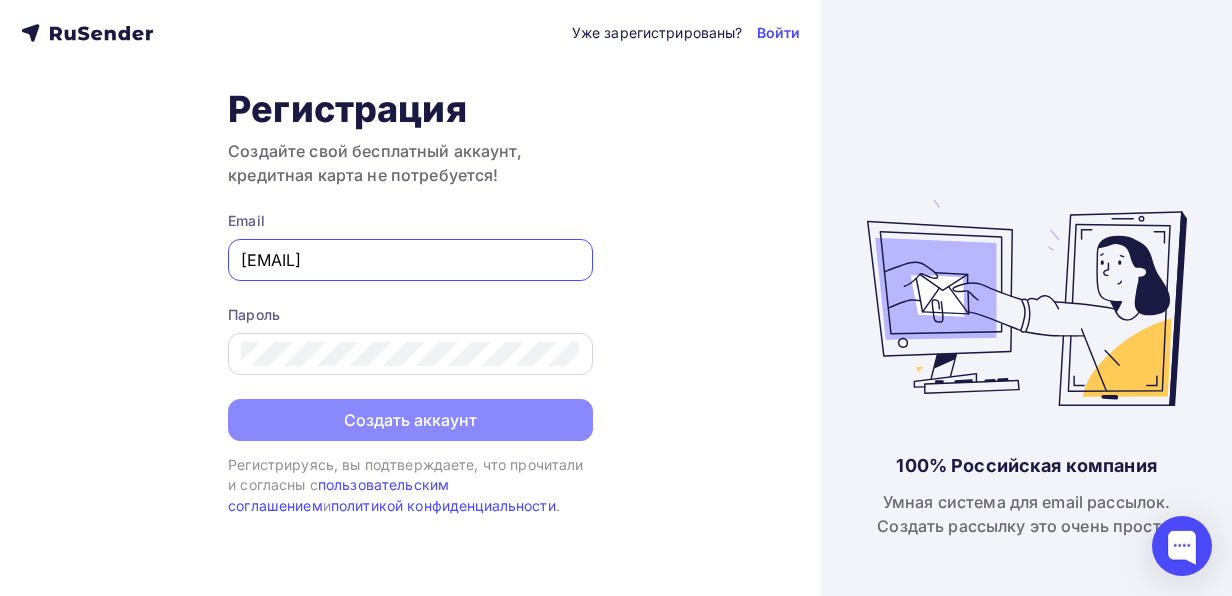 type on "[EMAIL]" 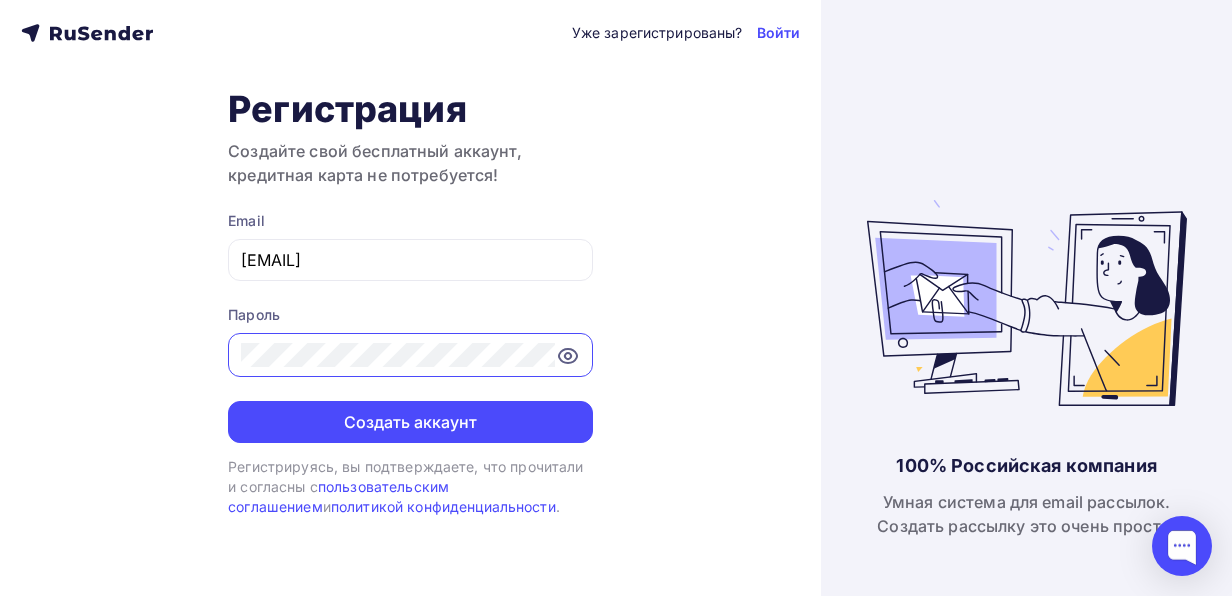 click 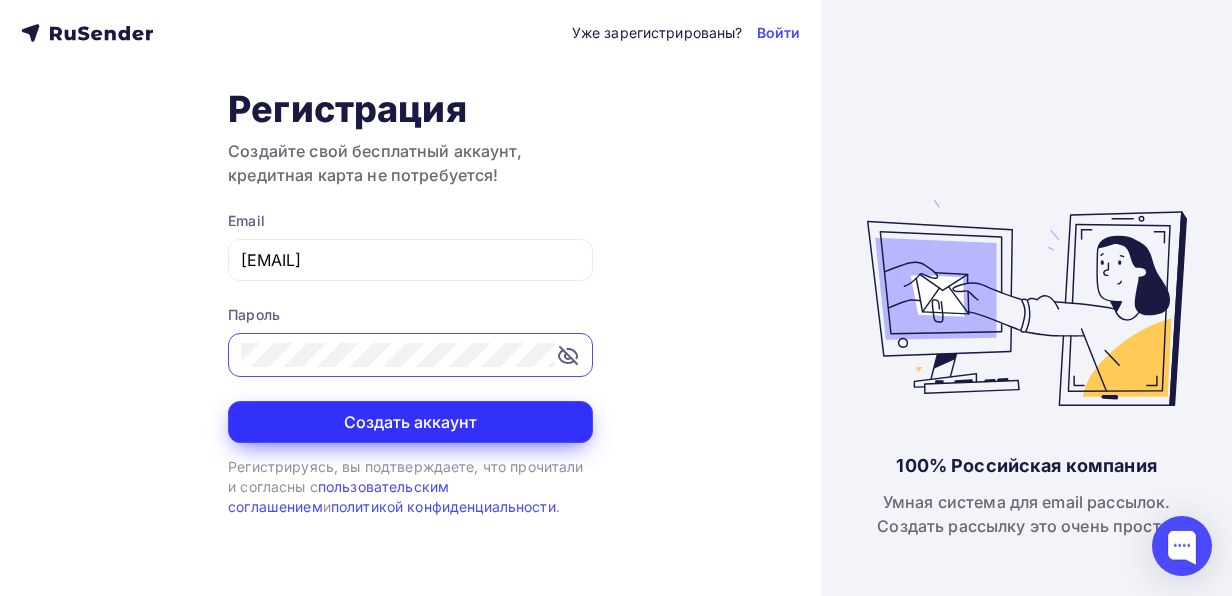 click on "Создать аккаунт" at bounding box center (410, 422) 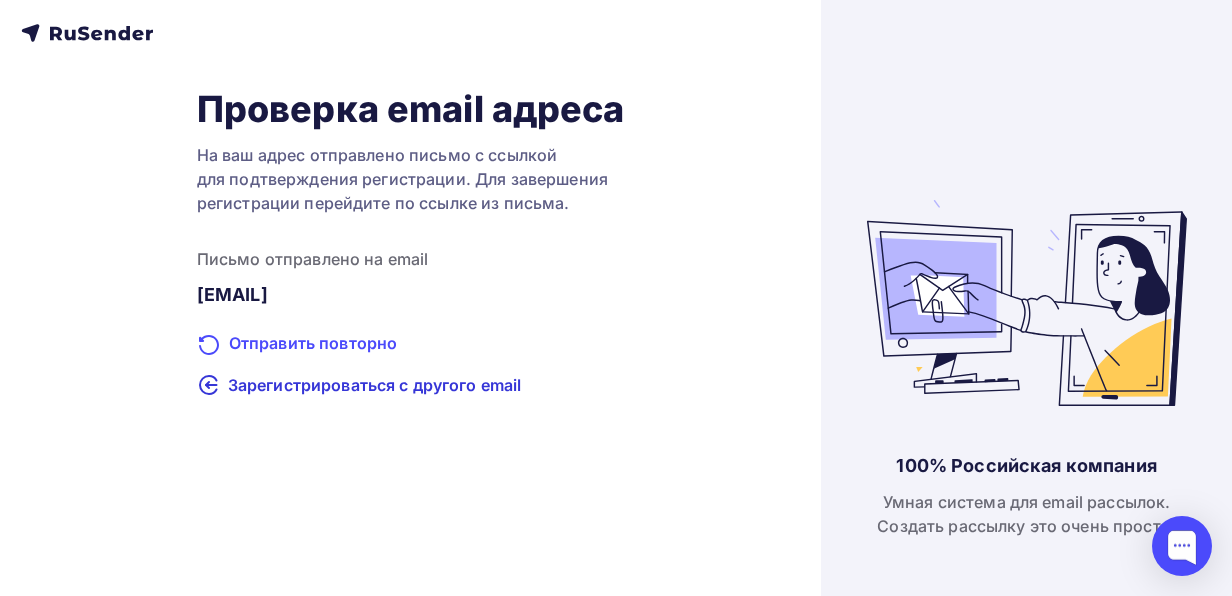 click on "Отправить повторно" at bounding box center [411, 344] 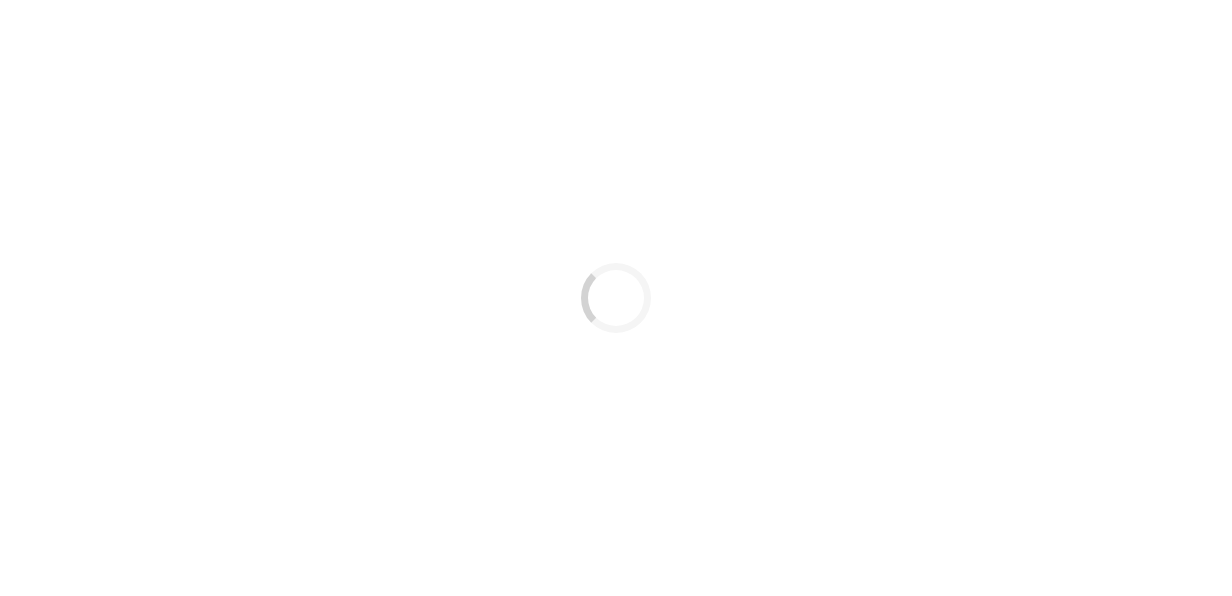 scroll, scrollTop: 0, scrollLeft: 0, axis: both 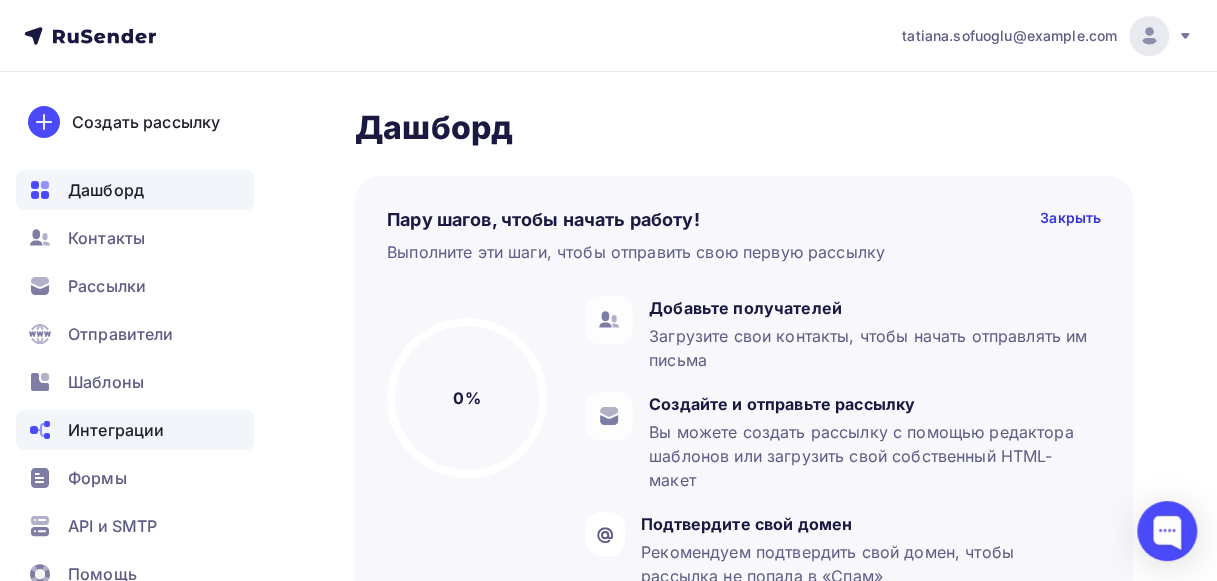 click on "Интеграции" at bounding box center (116, 430) 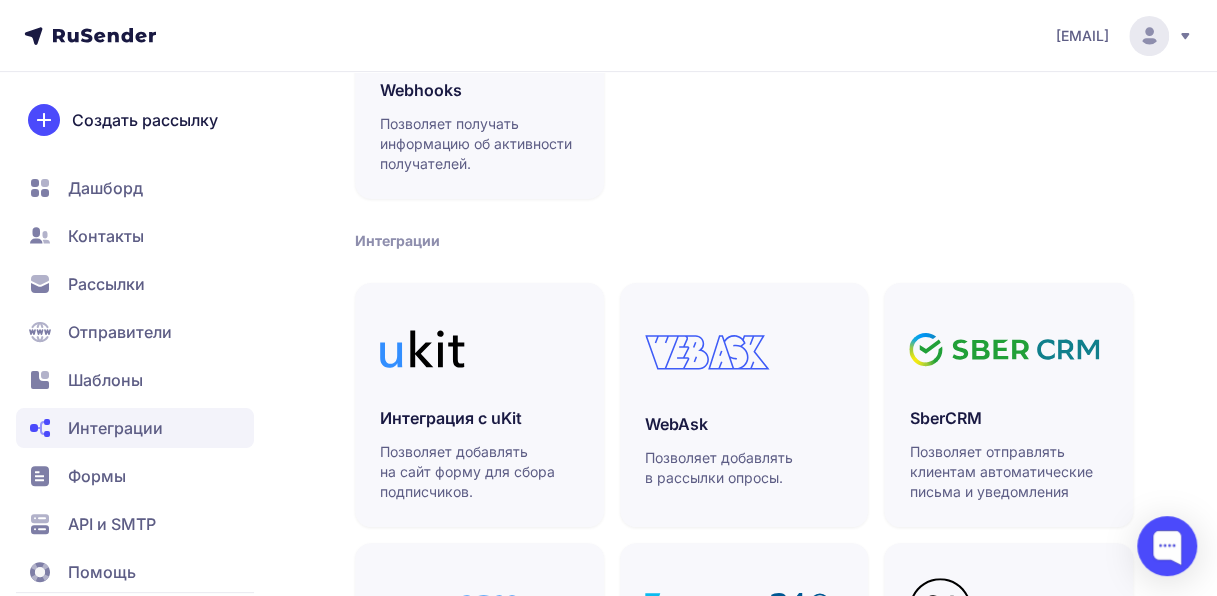 scroll, scrollTop: 296, scrollLeft: 0, axis: vertical 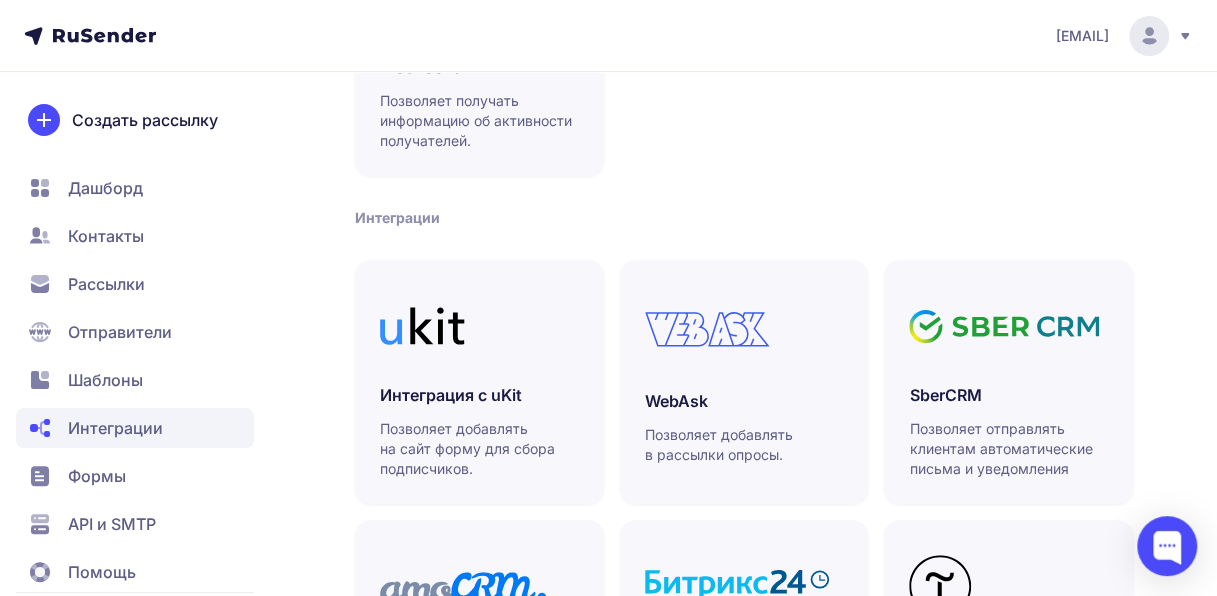 click on "API и SMTP" at bounding box center (112, 524) 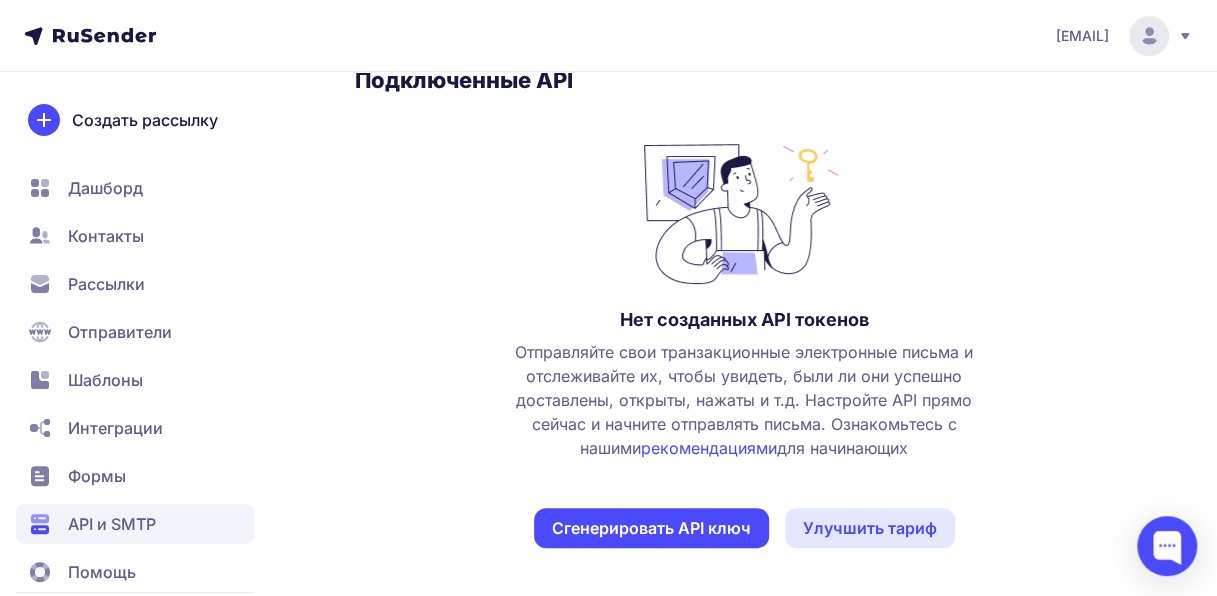 scroll, scrollTop: 0, scrollLeft: 0, axis: both 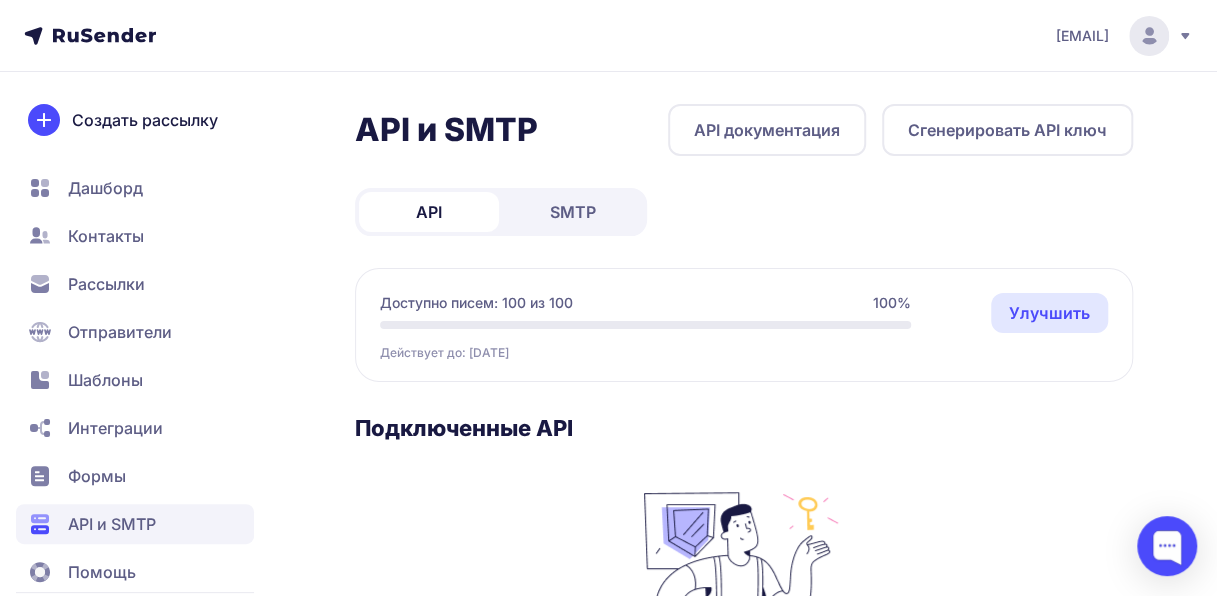 click on "Сгенерировать API ключ" at bounding box center [1007, 130] 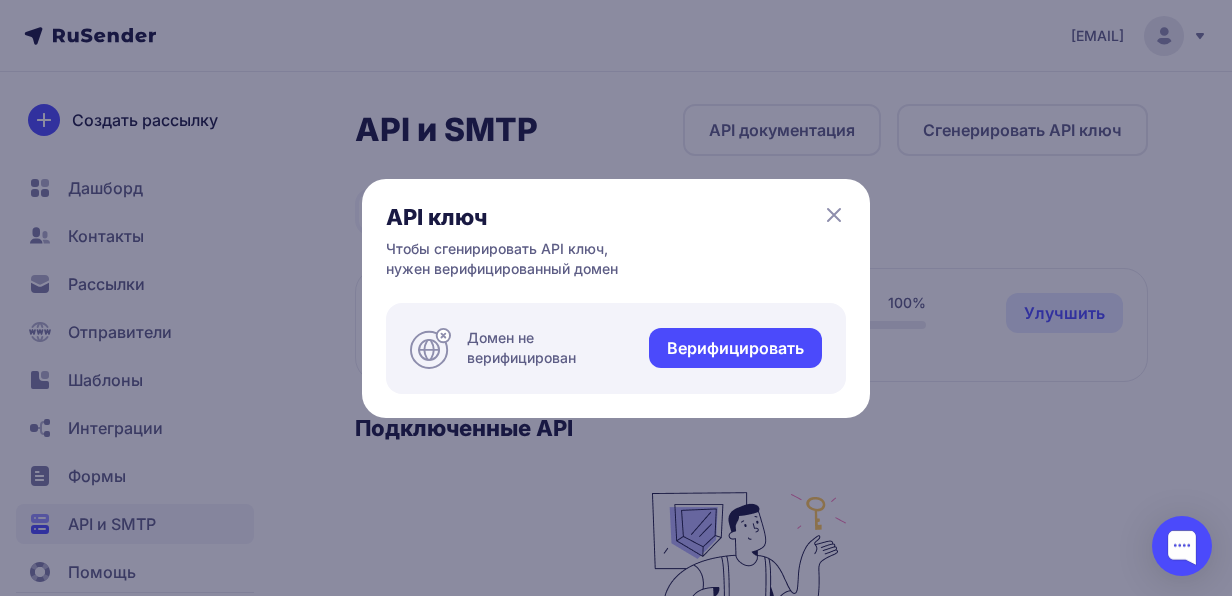 click 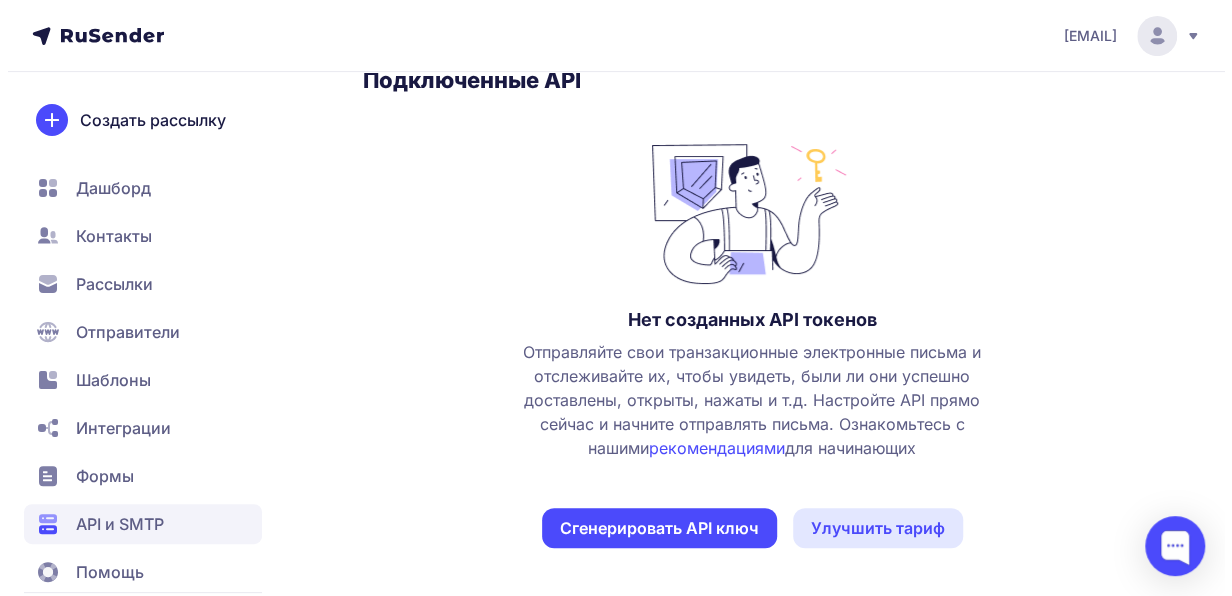scroll, scrollTop: 0, scrollLeft: 0, axis: both 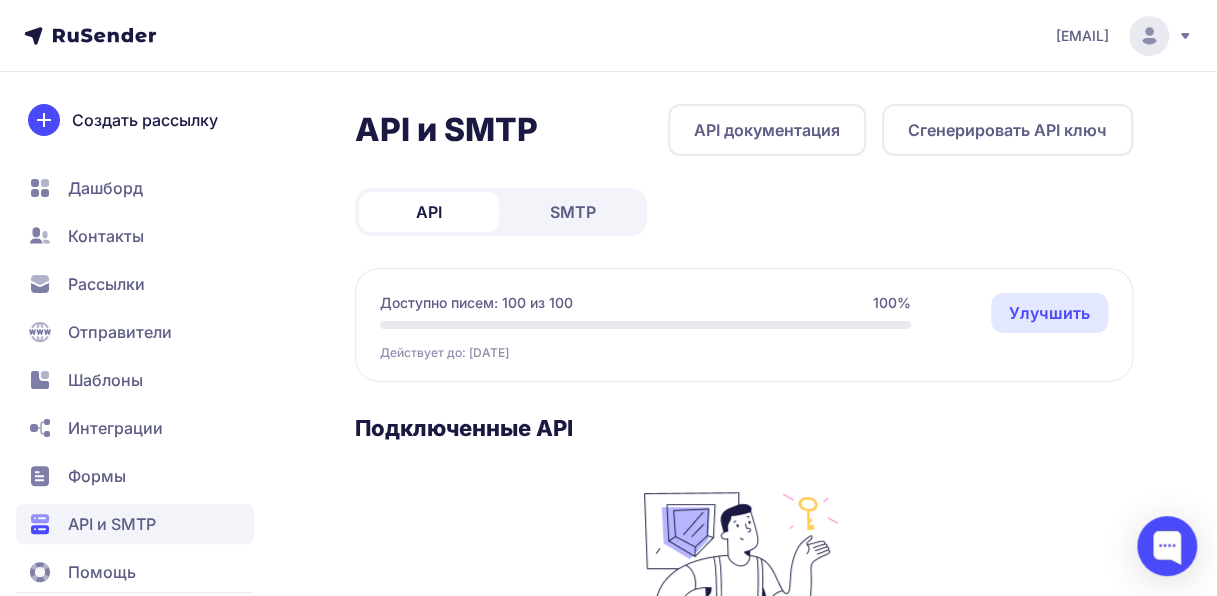 click on "Сгенерировать API ключ" at bounding box center (1007, 130) 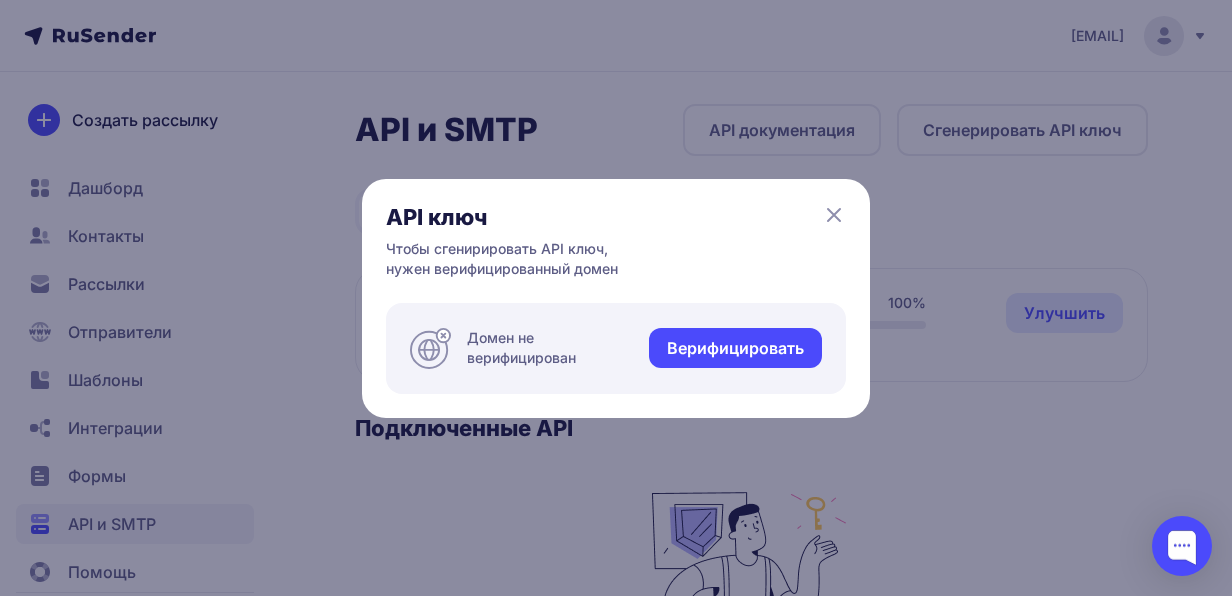 click on "Верифицировать" at bounding box center (735, 348) 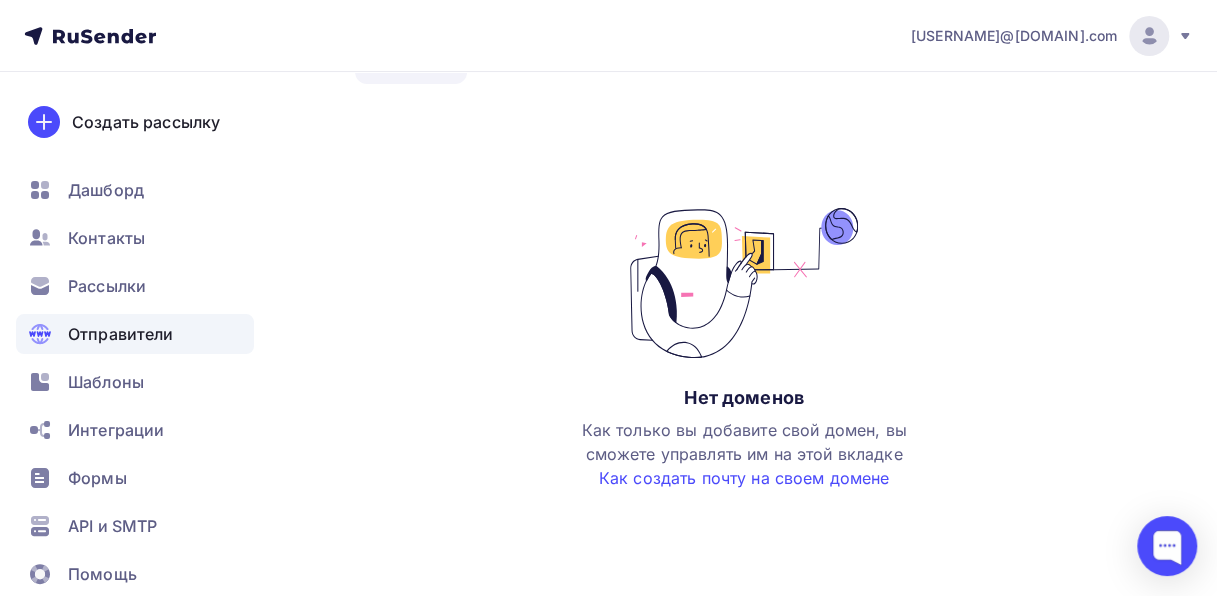 scroll, scrollTop: 148, scrollLeft: 0, axis: vertical 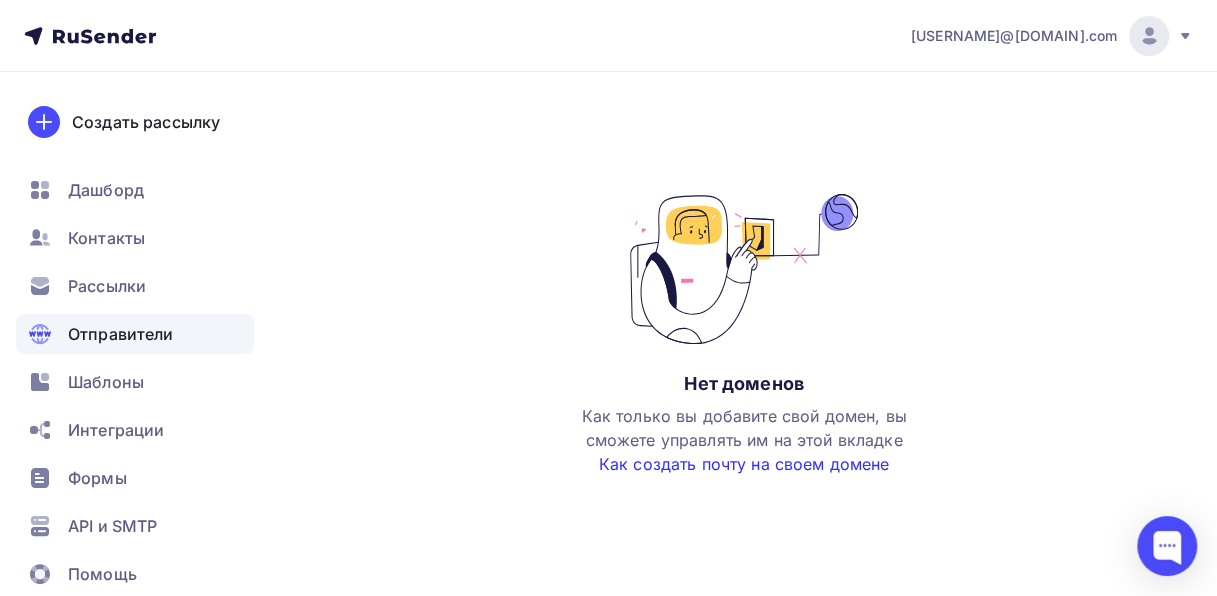click on "Как создать почту на своем домене" at bounding box center (744, 464) 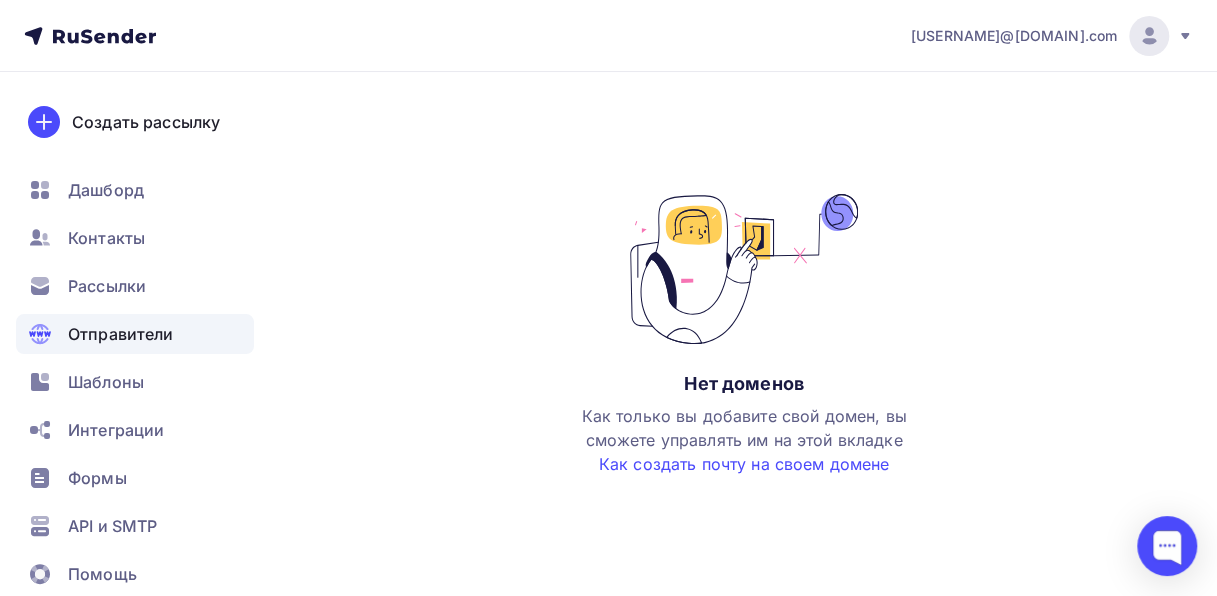 scroll, scrollTop: 0, scrollLeft: 0, axis: both 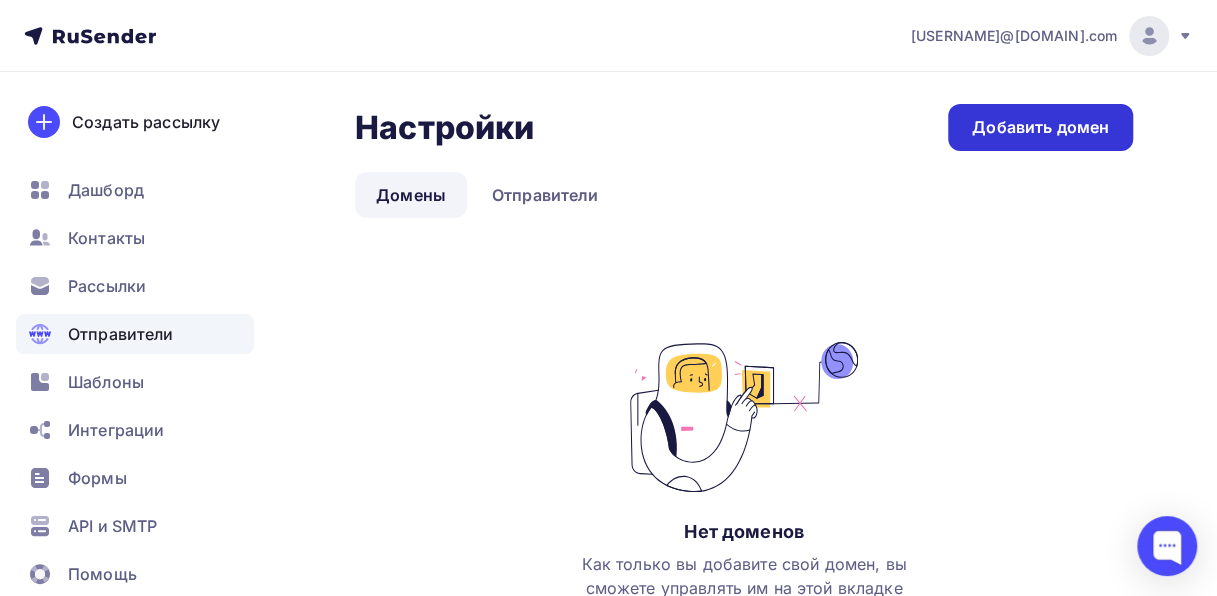 click on "Добавить домен" at bounding box center [1040, 127] 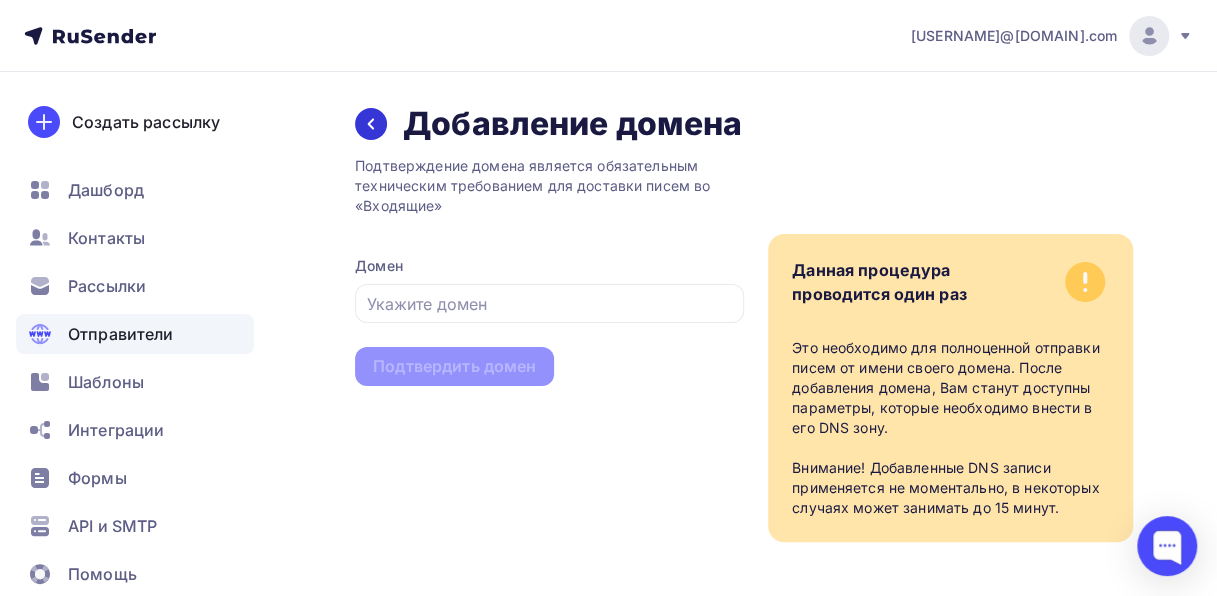click 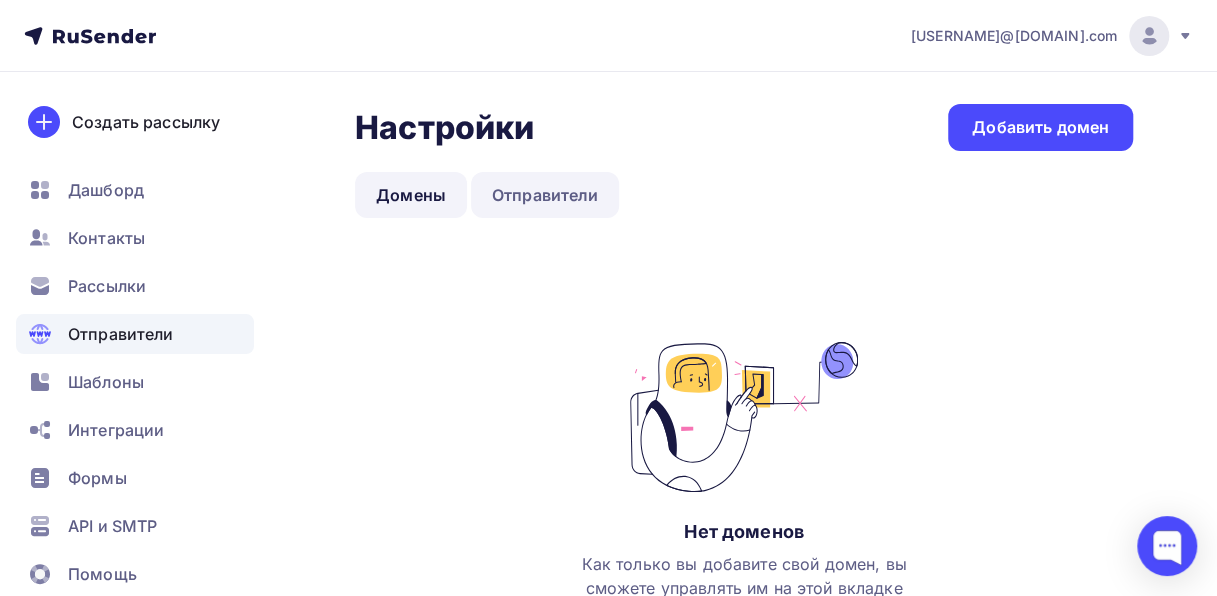 click on "Отправители" at bounding box center (545, 195) 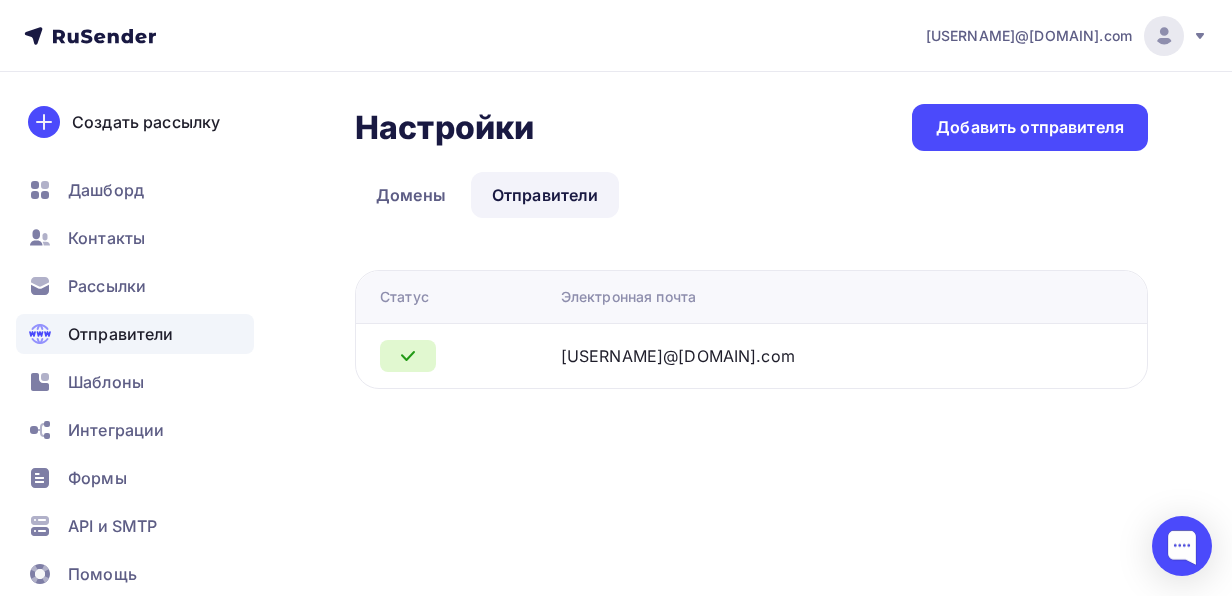 click 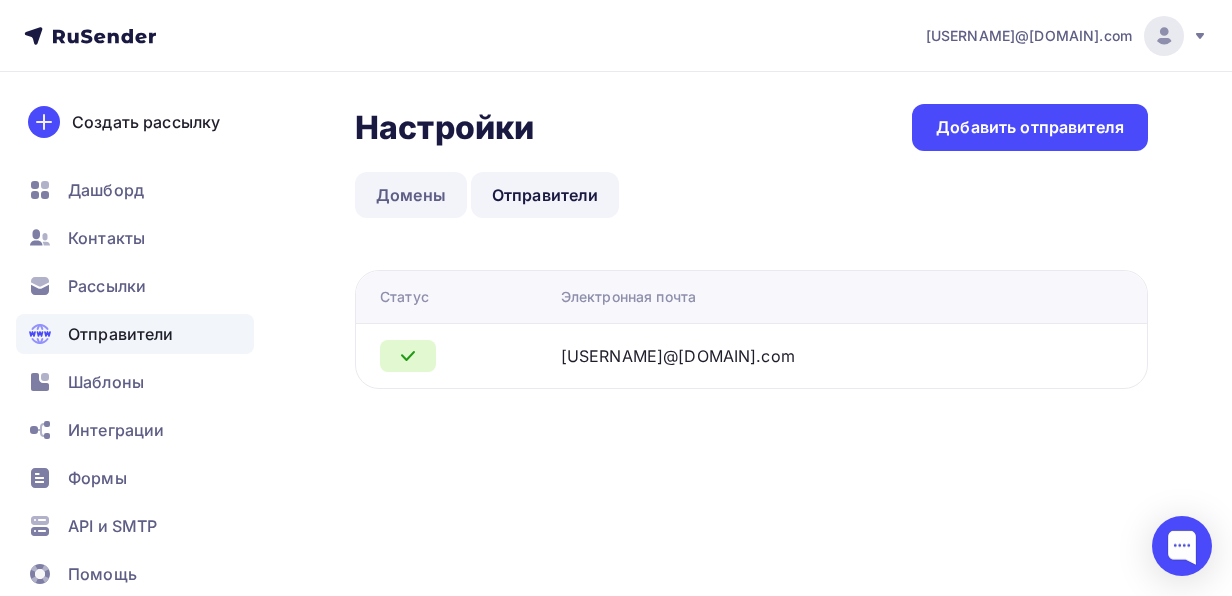 click on "Домены" at bounding box center [411, 195] 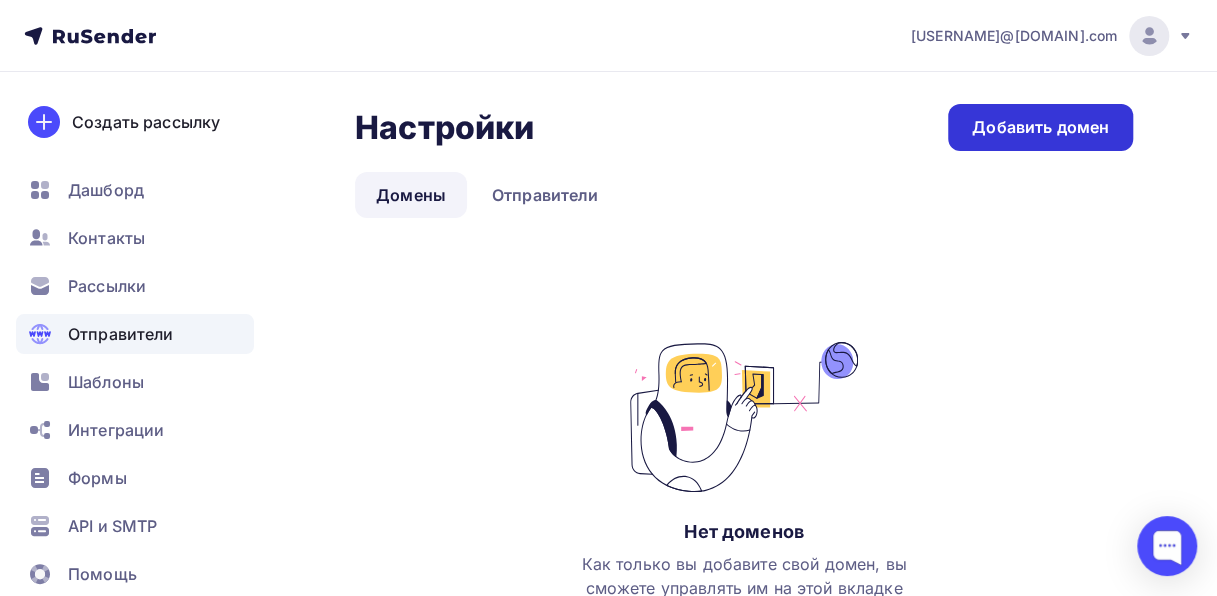 click on "Добавить домен" at bounding box center (1040, 127) 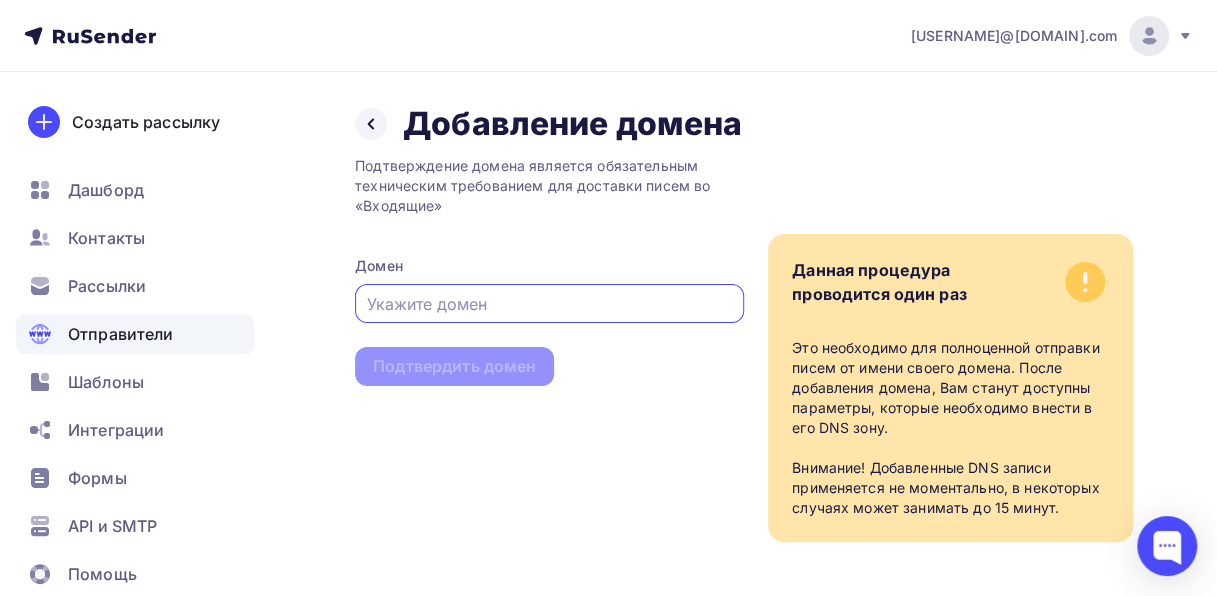 scroll, scrollTop: 26, scrollLeft: 0, axis: vertical 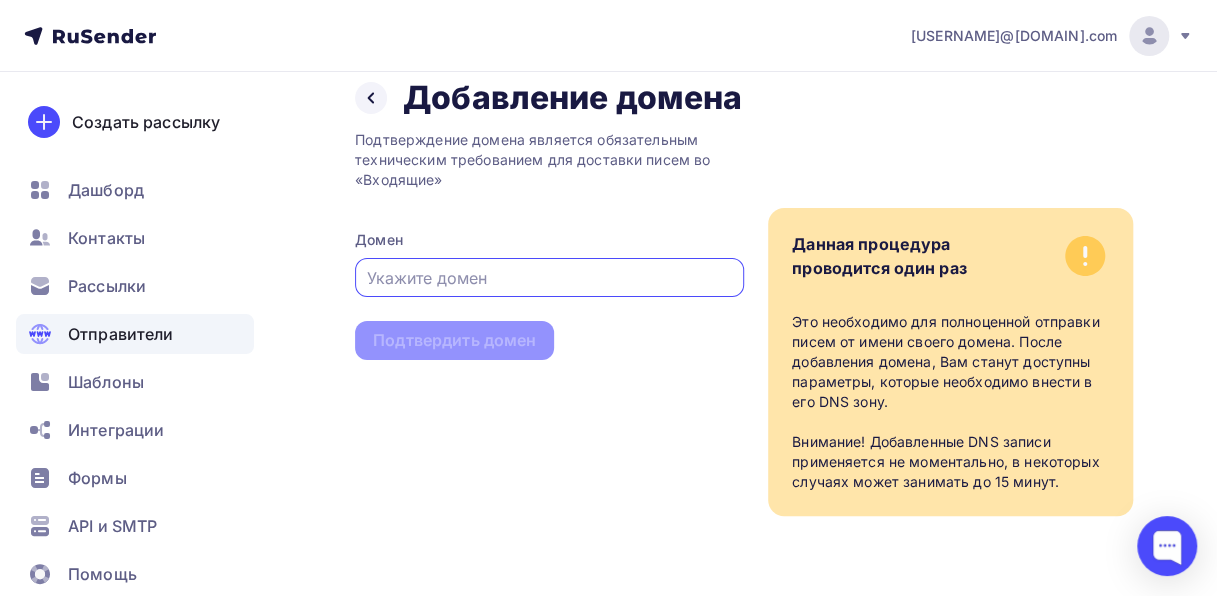 paste on "hd@1solution.ru" 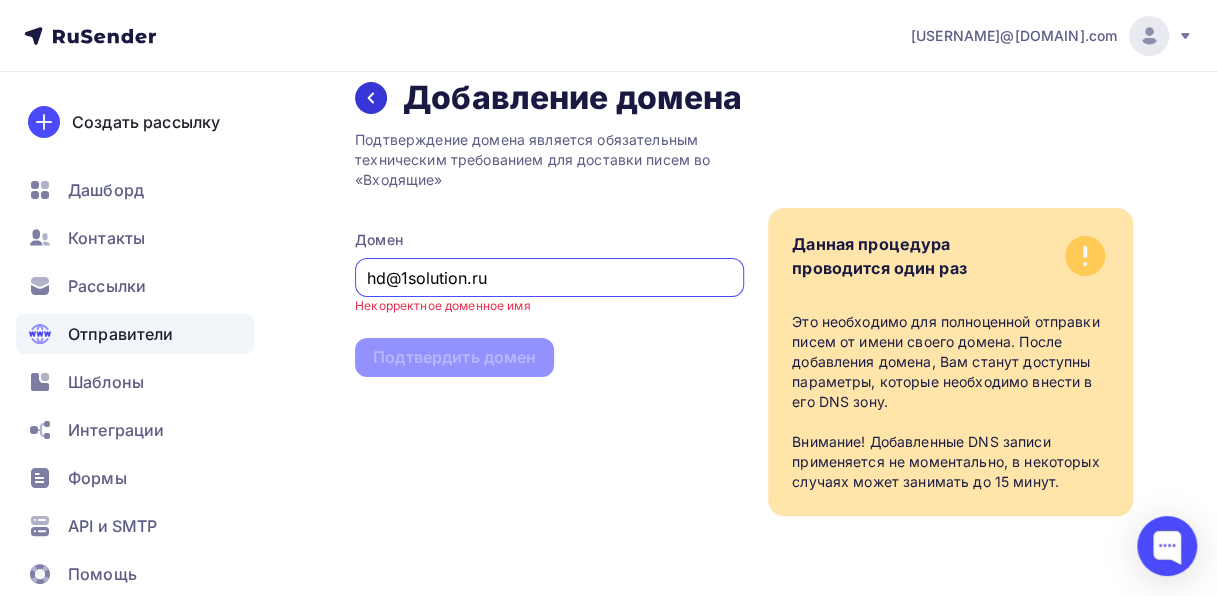 type on "hd@1solution.ru" 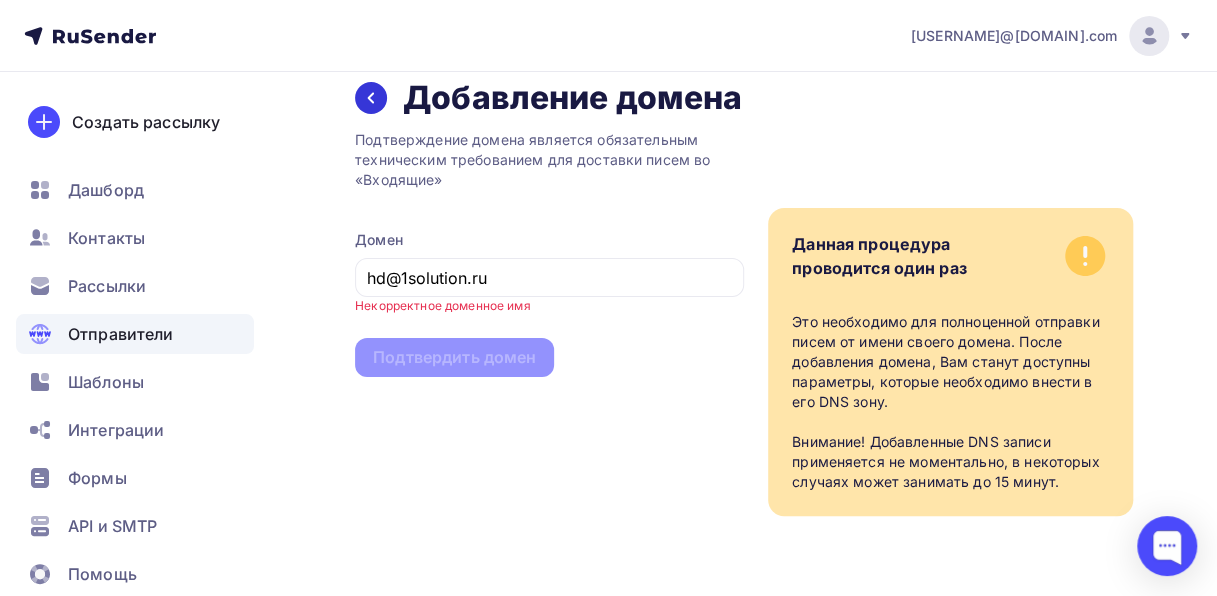 click at bounding box center (371, 98) 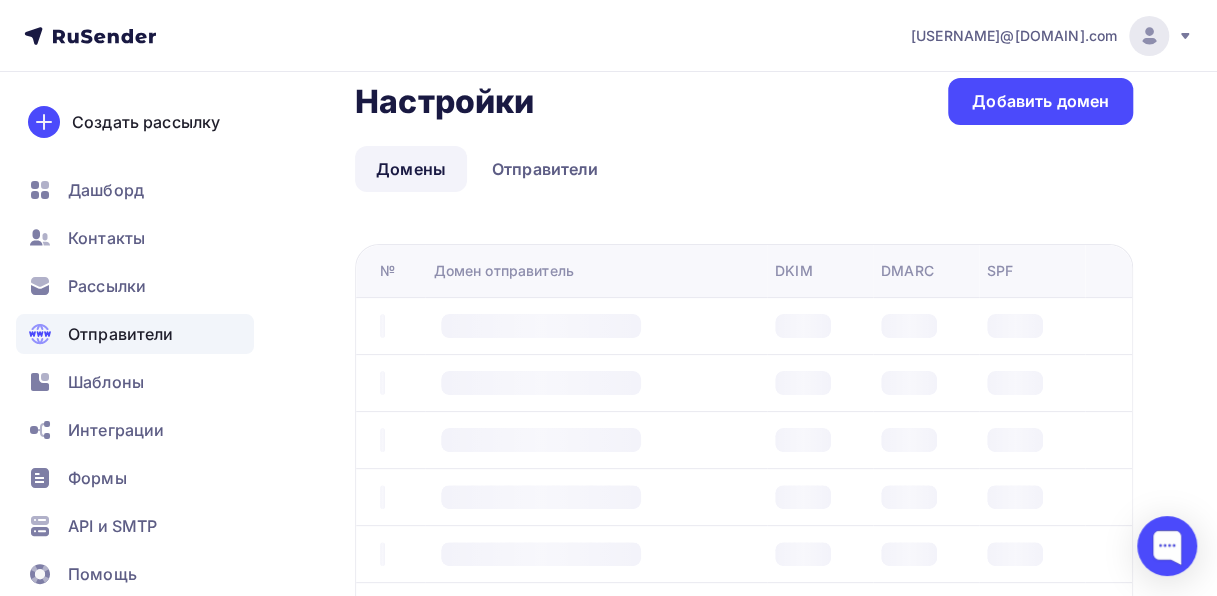 scroll, scrollTop: 0, scrollLeft: 0, axis: both 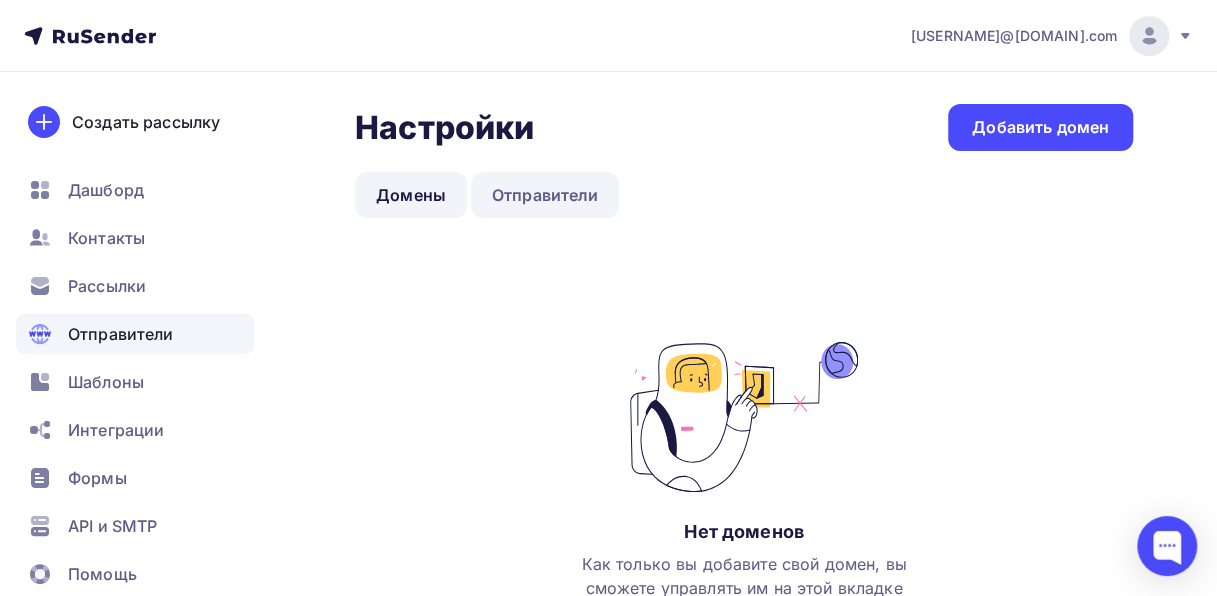 click on "Отправители" at bounding box center [545, 195] 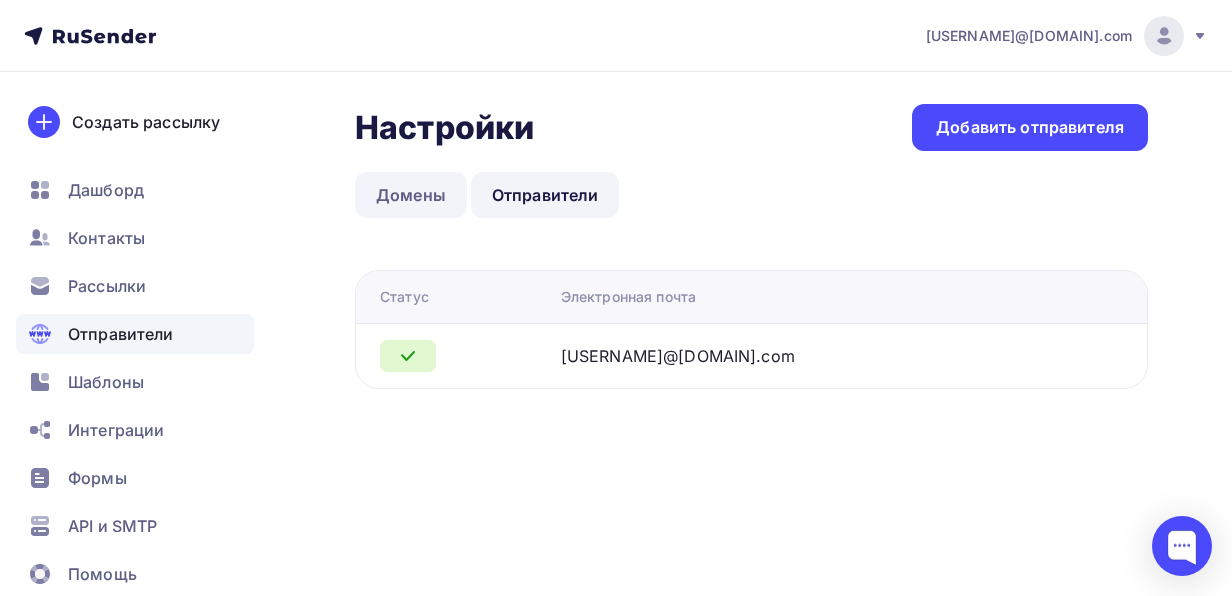 click on "Домены" at bounding box center [411, 195] 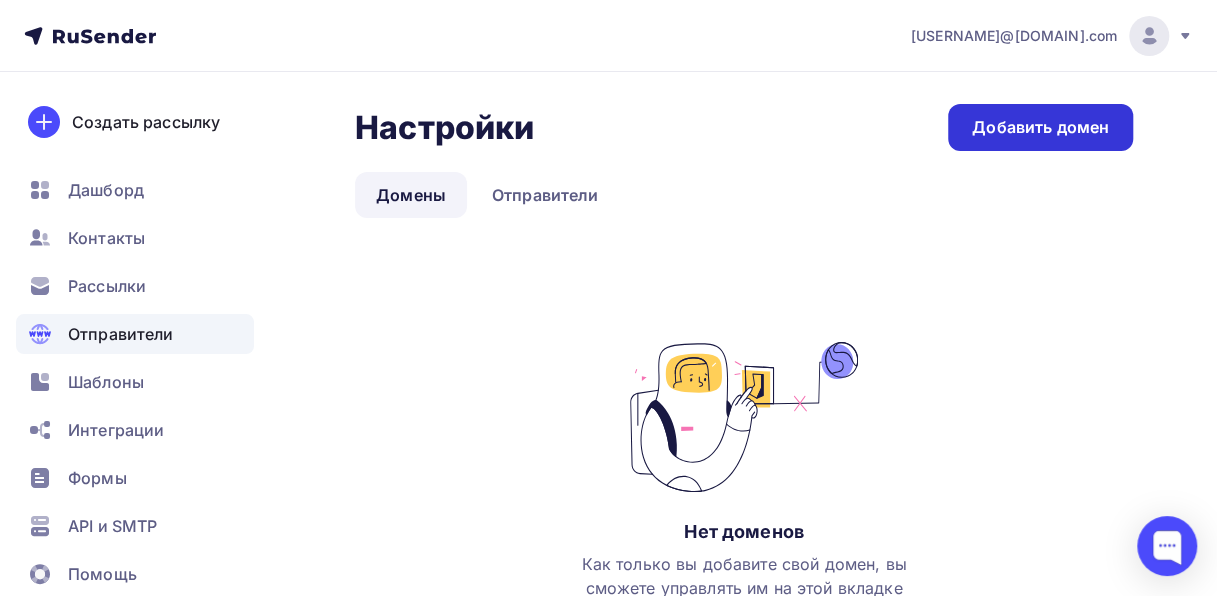 click on "Добавить домен" at bounding box center (1040, 127) 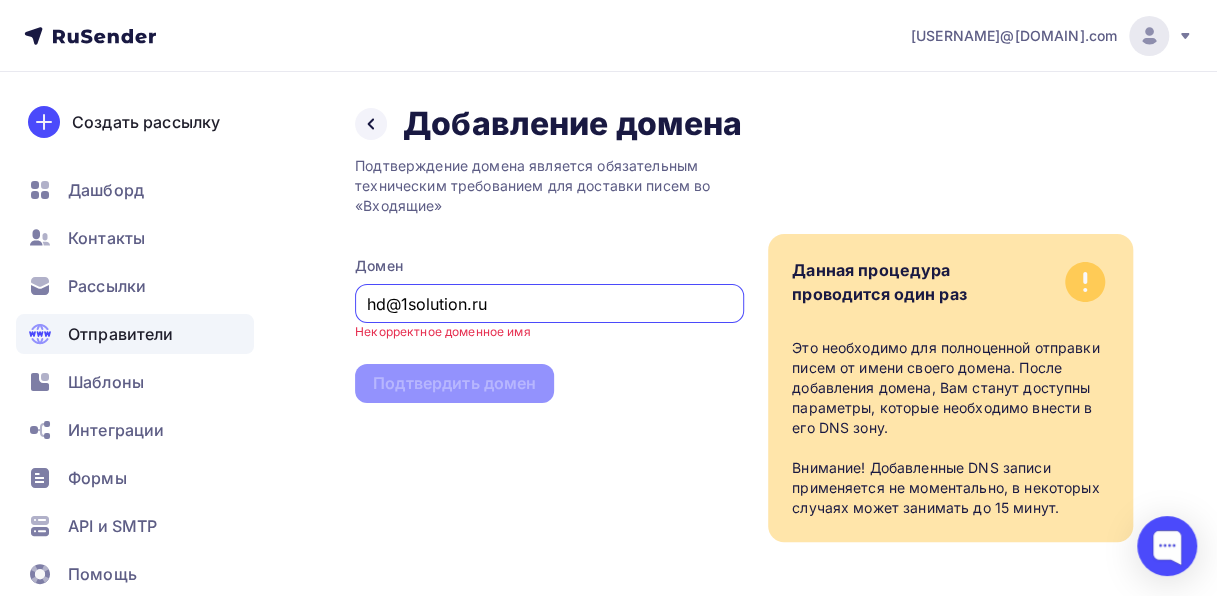 click on "hd@1solution.ru" at bounding box center (550, 304) 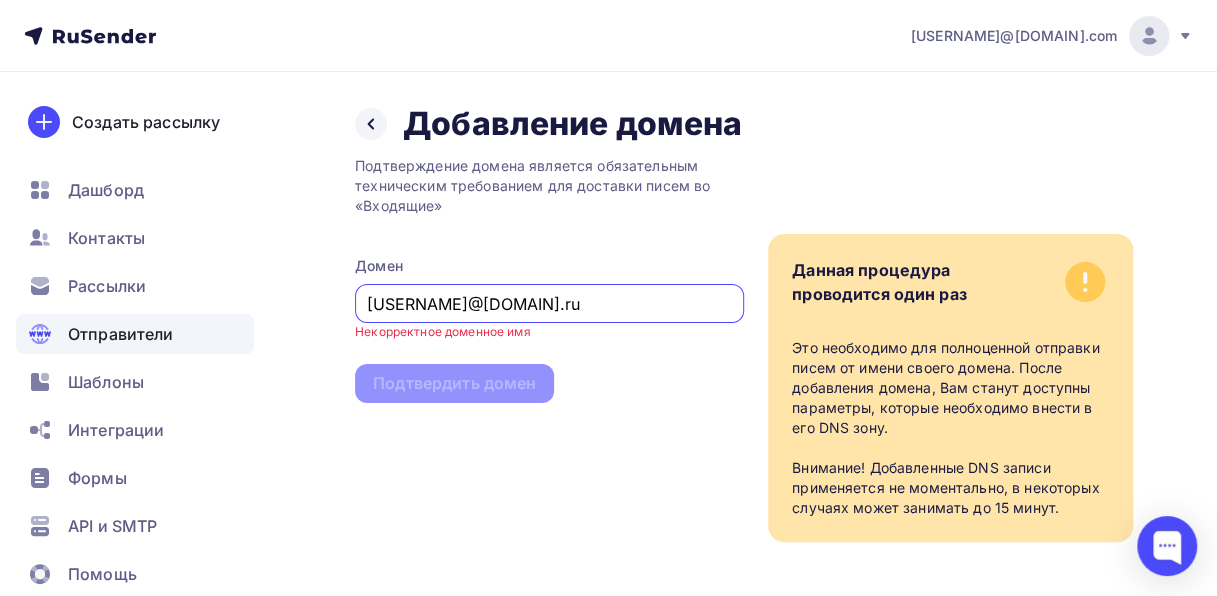 click on "@1solution.ru" at bounding box center [550, 304] 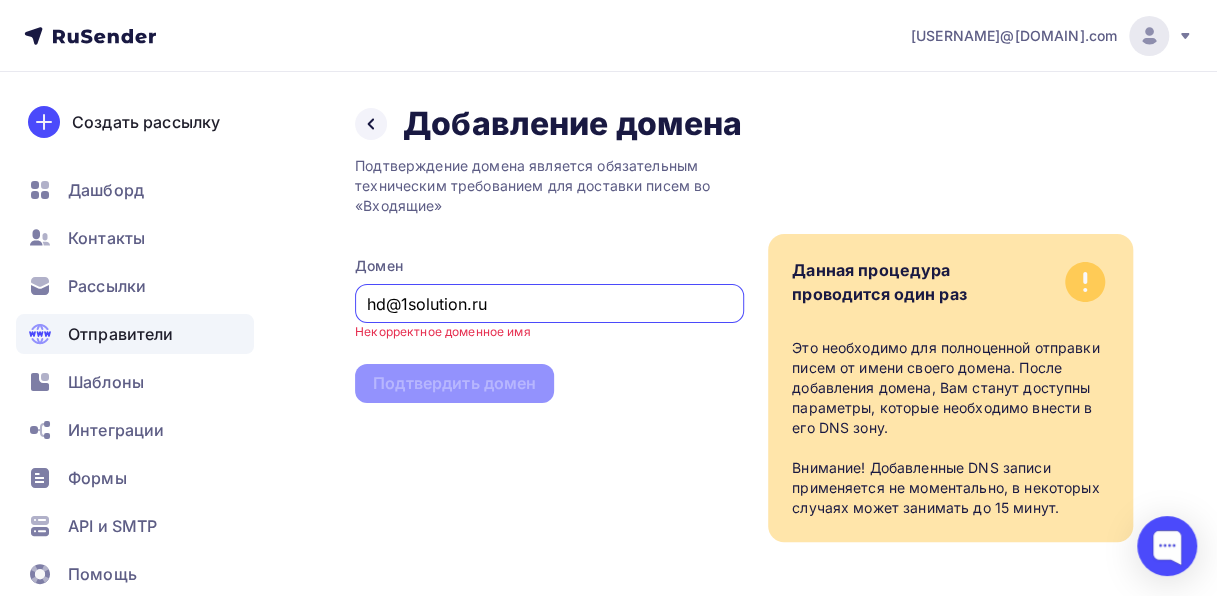 click on "hd@1solution.ru" at bounding box center [550, 304] 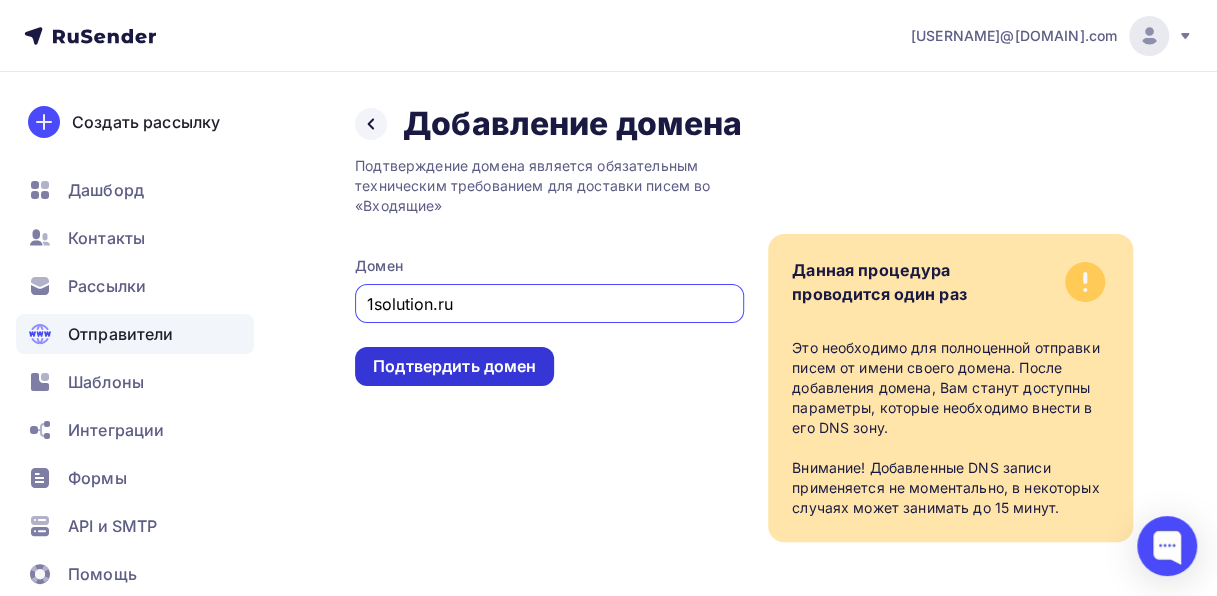 type on "1solution.ru" 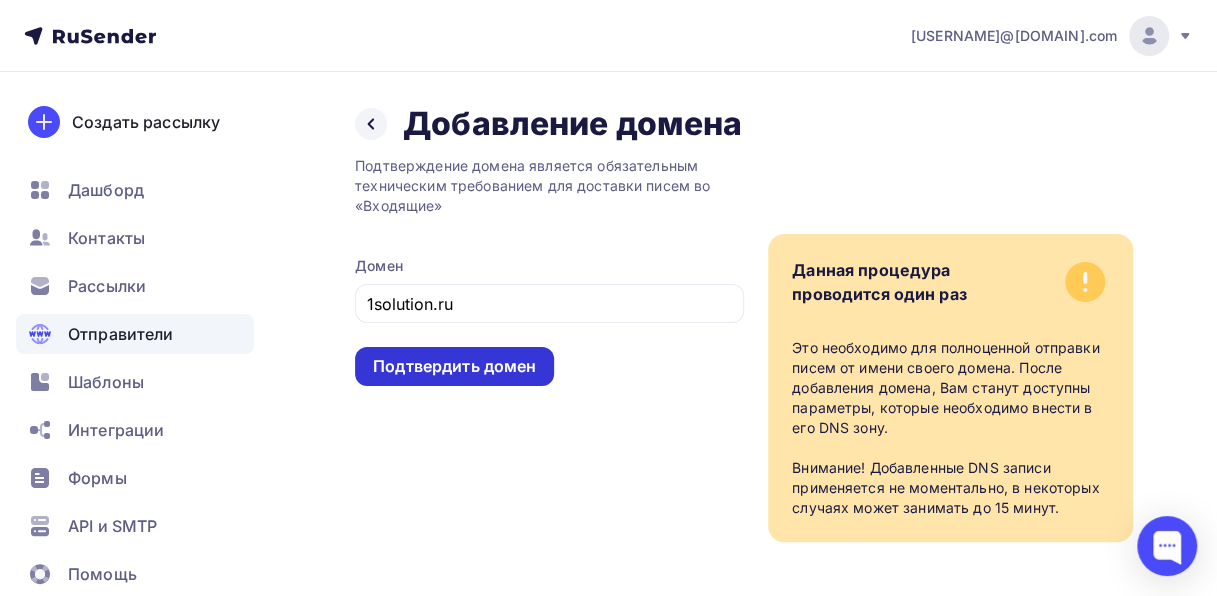 click on "Подтвердить домен" at bounding box center (454, 366) 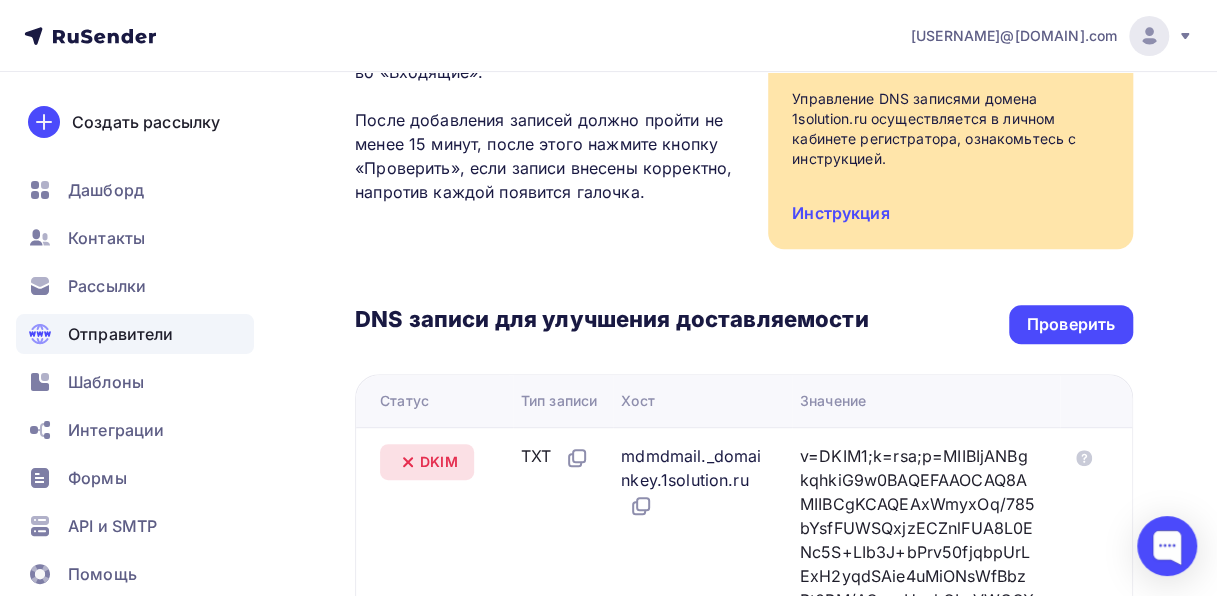 scroll, scrollTop: 282, scrollLeft: 0, axis: vertical 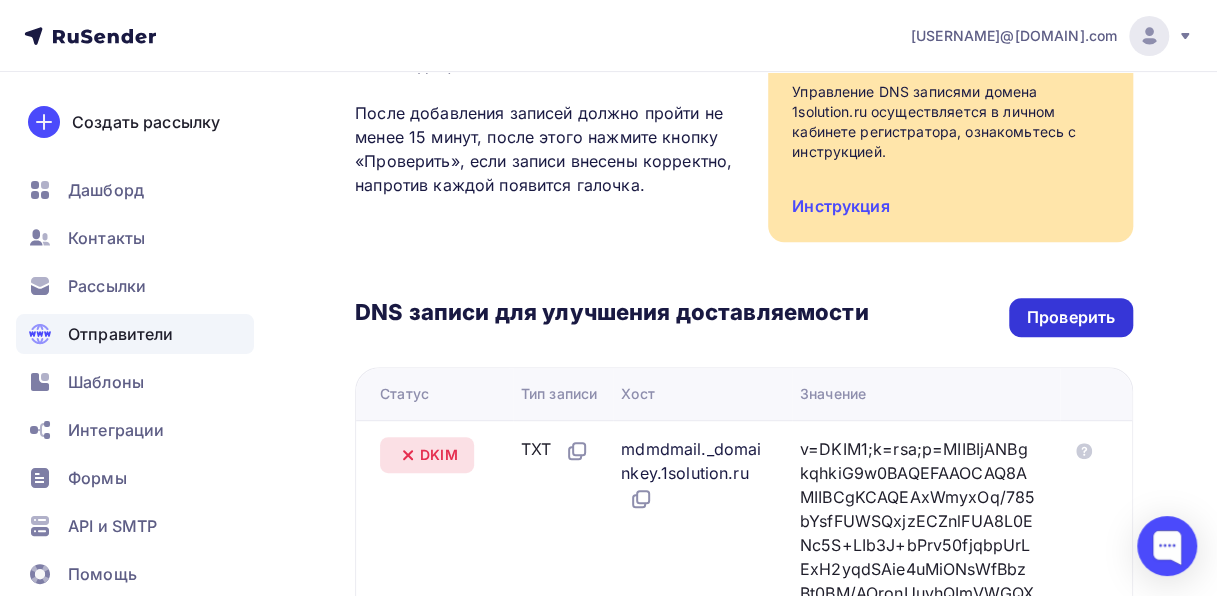 click on "Проверить" at bounding box center [1071, 317] 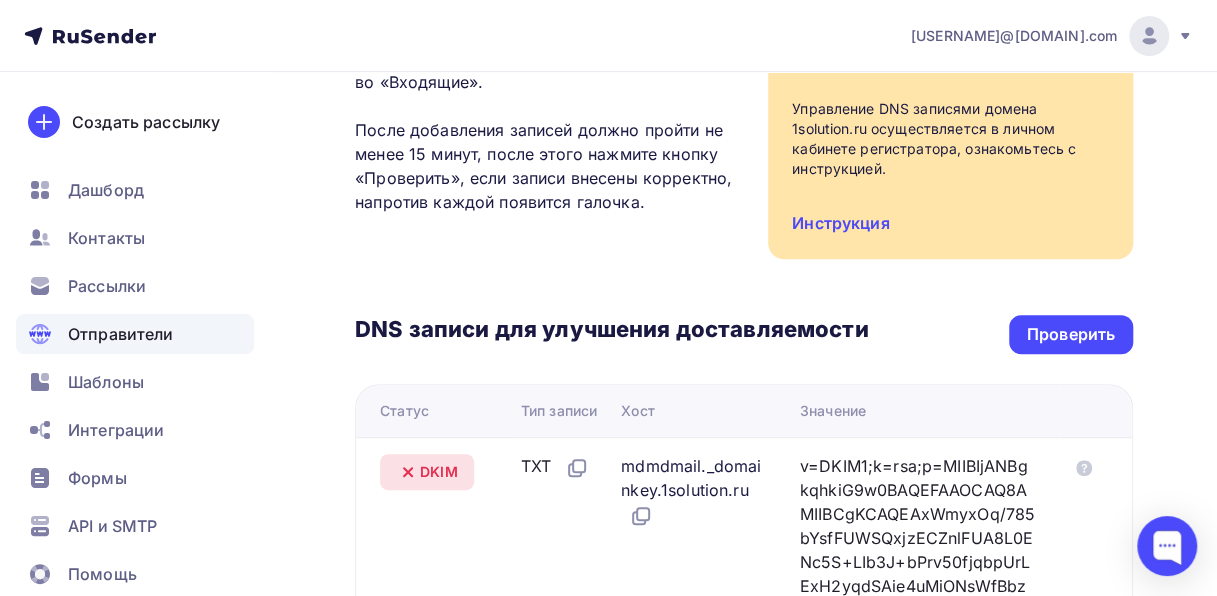 scroll, scrollTop: 263, scrollLeft: 0, axis: vertical 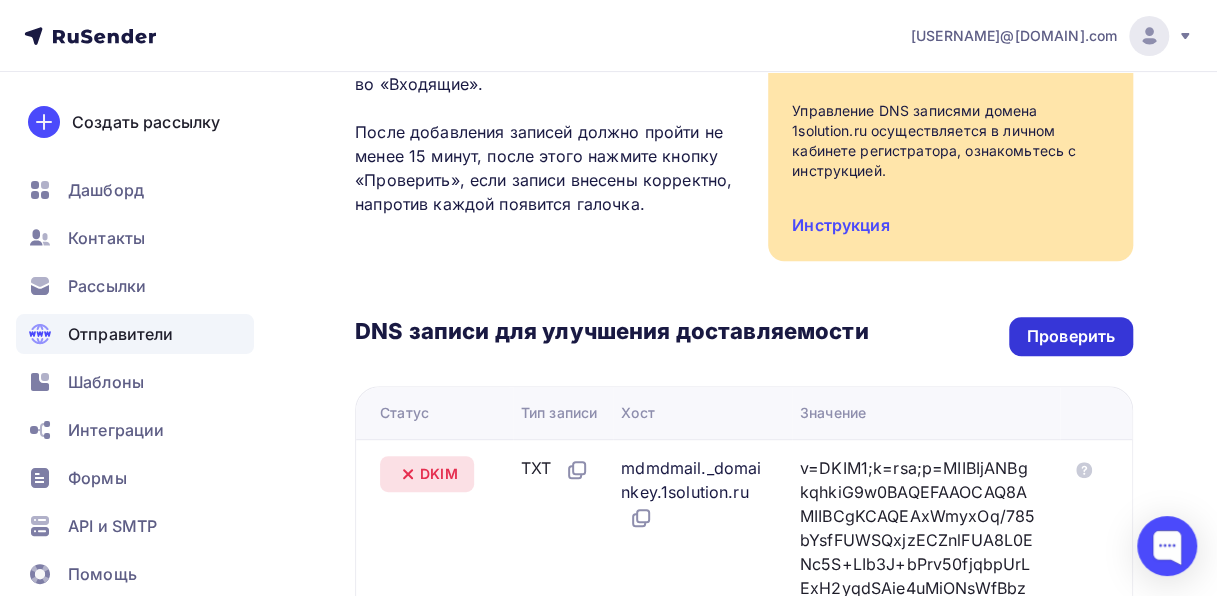 click on "Проверить" at bounding box center [1071, 336] 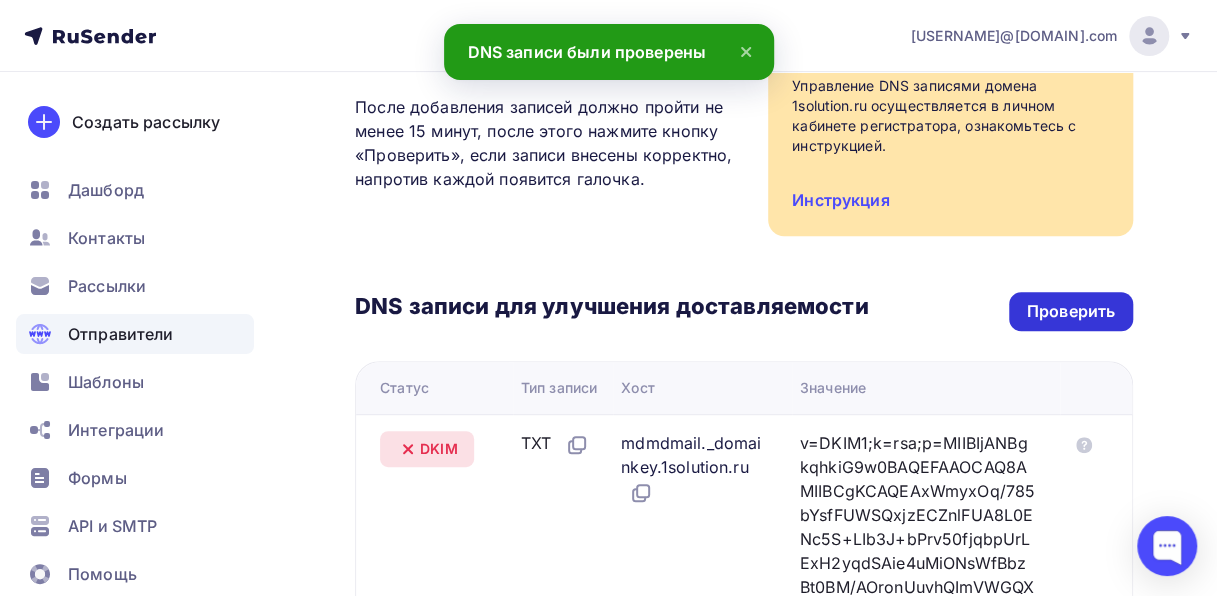 scroll, scrollTop: 0, scrollLeft: 0, axis: both 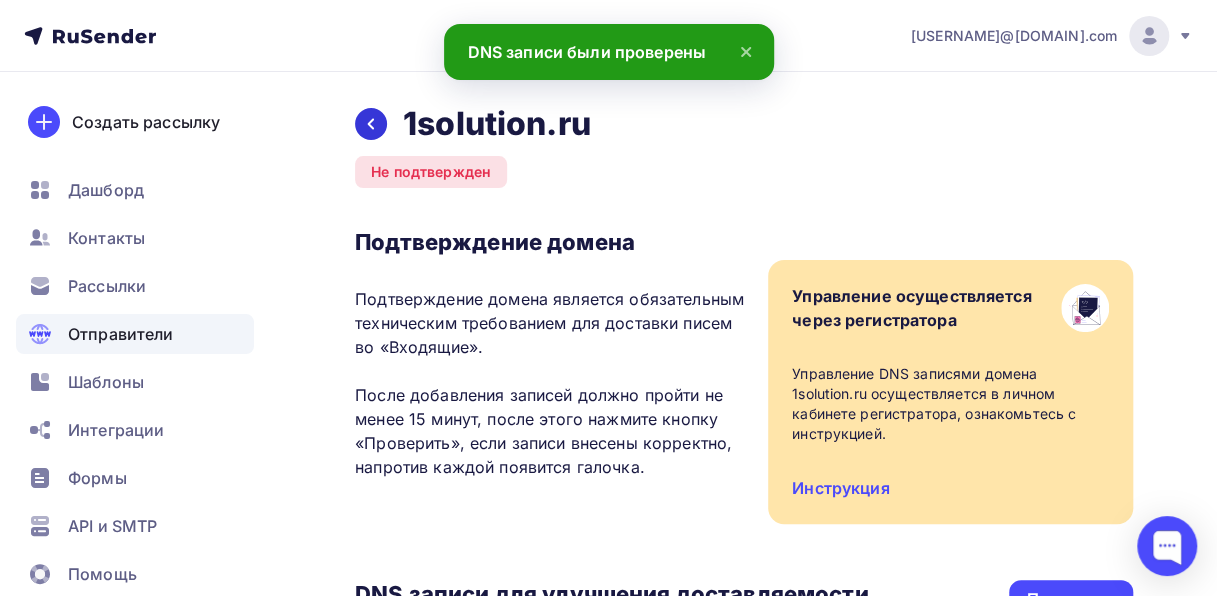 click 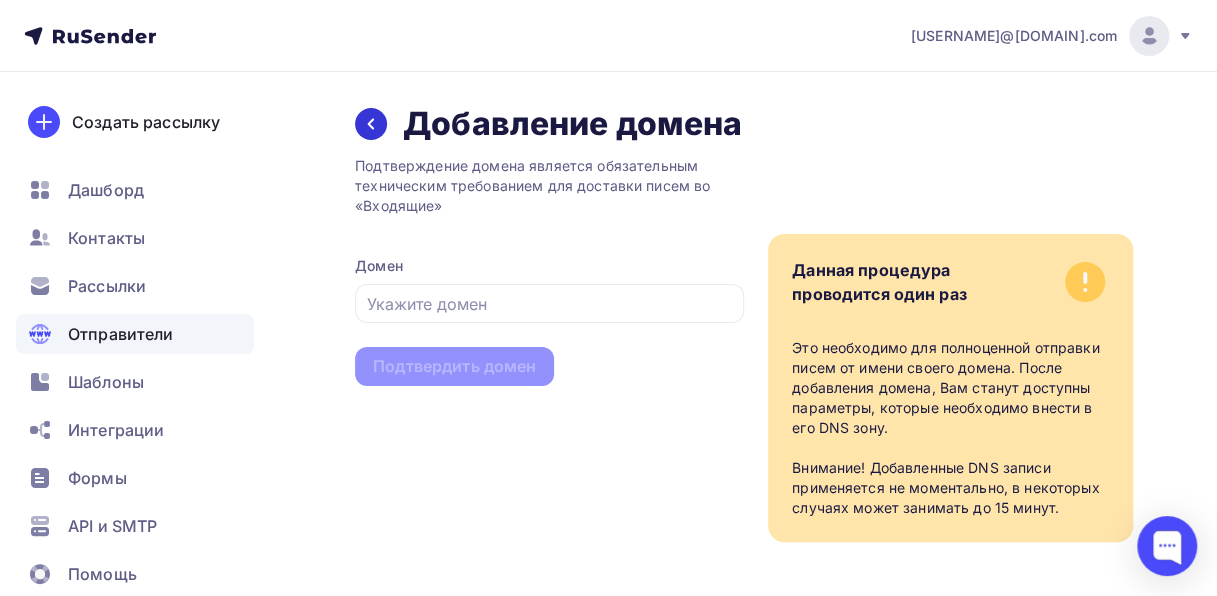 click 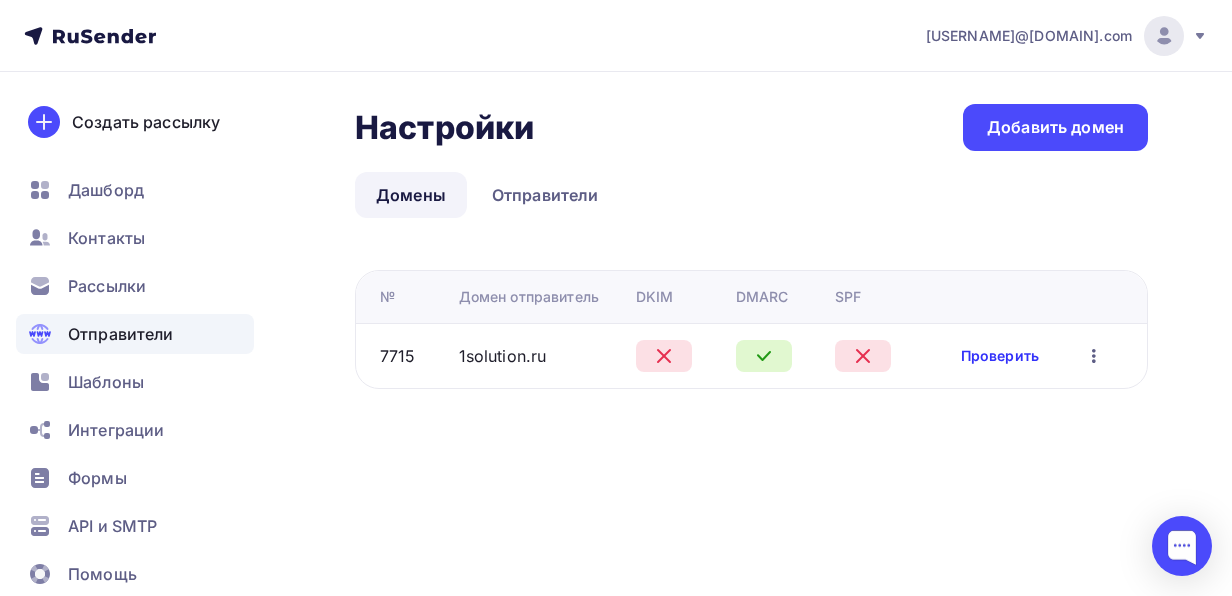 click on "Проверить" at bounding box center (1000, 356) 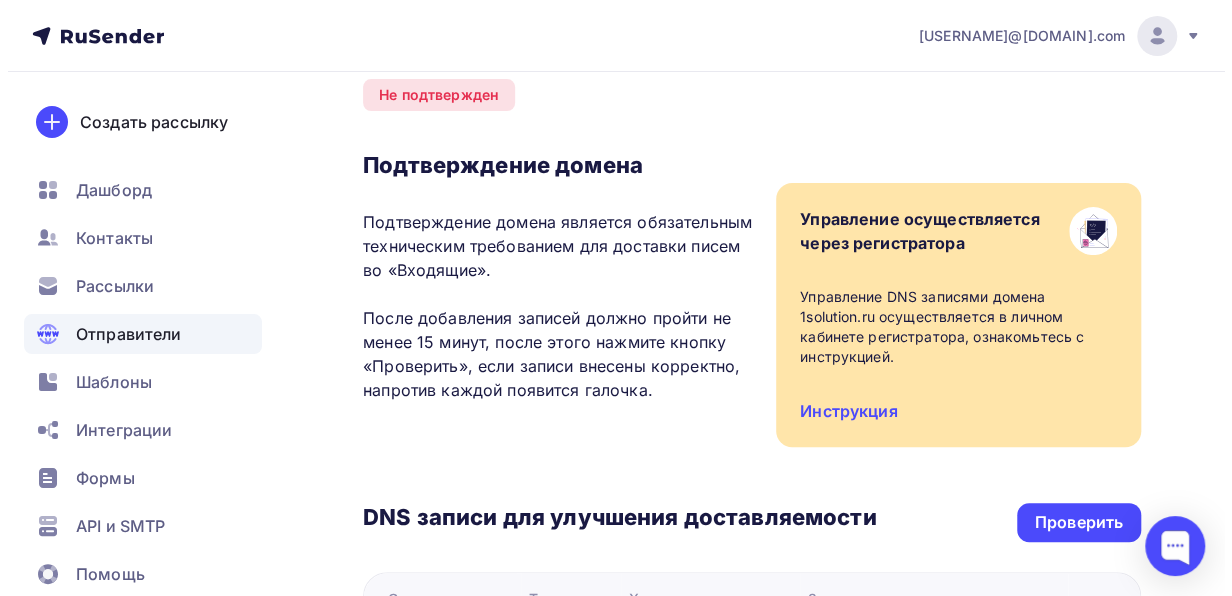 scroll, scrollTop: 0, scrollLeft: 0, axis: both 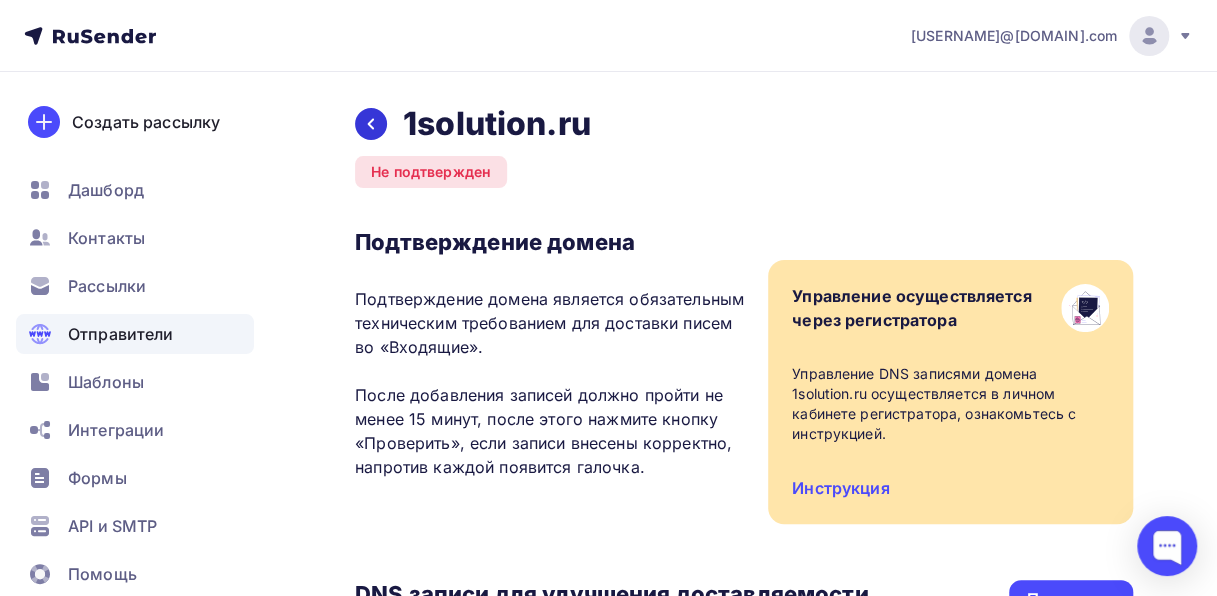 click 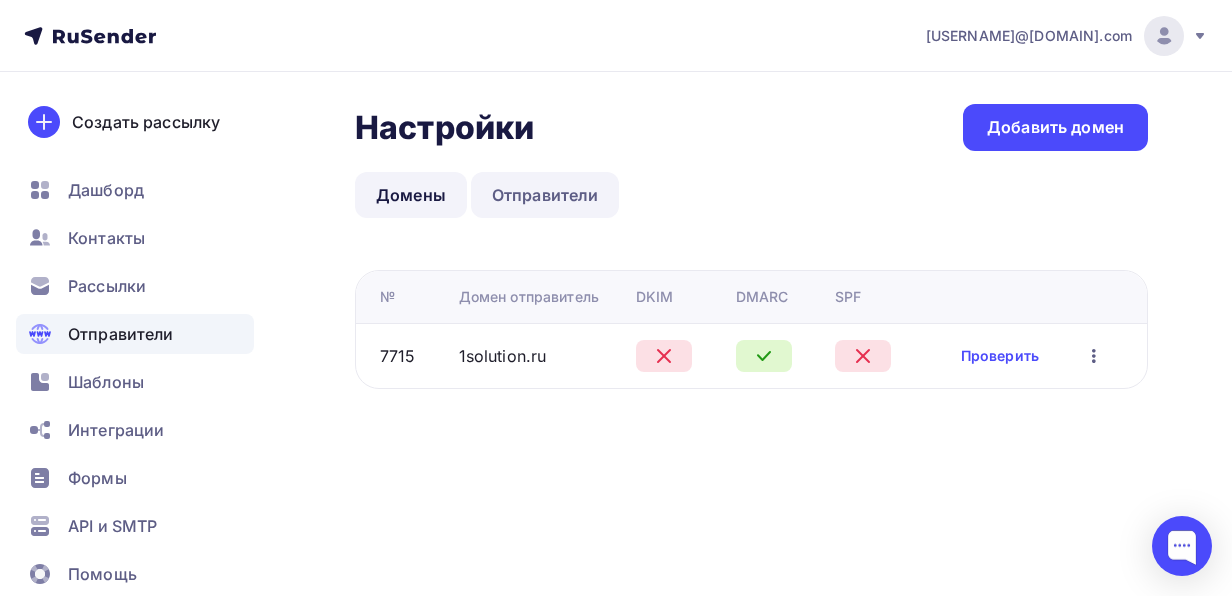 click on "Отправители" at bounding box center [545, 195] 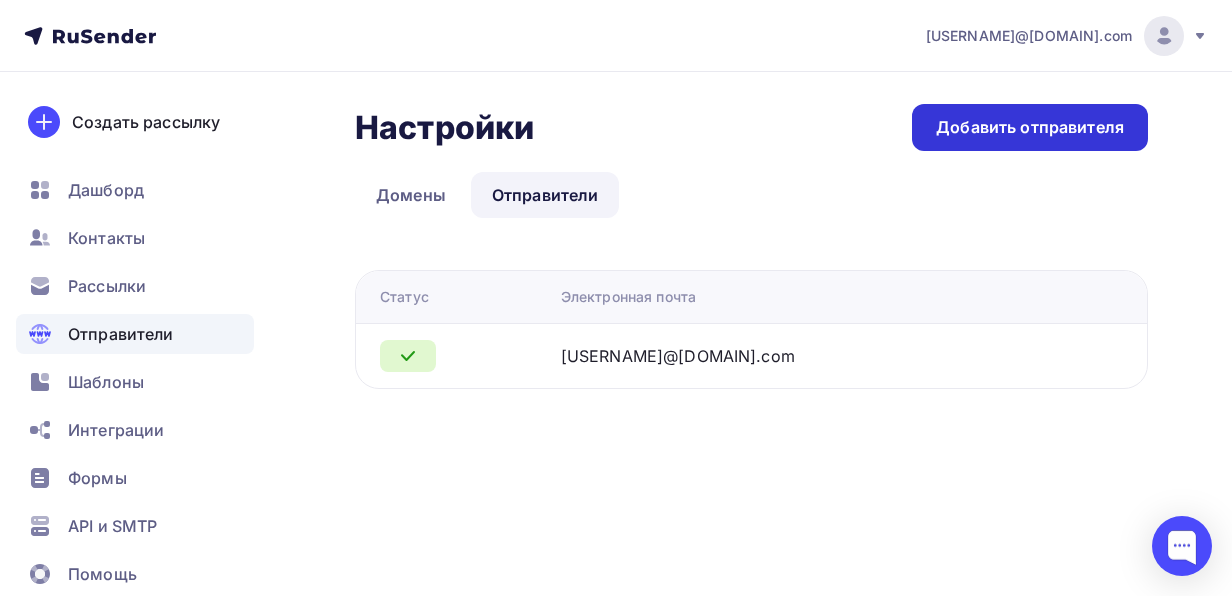 click on "Добавить отправителя" at bounding box center (1030, 127) 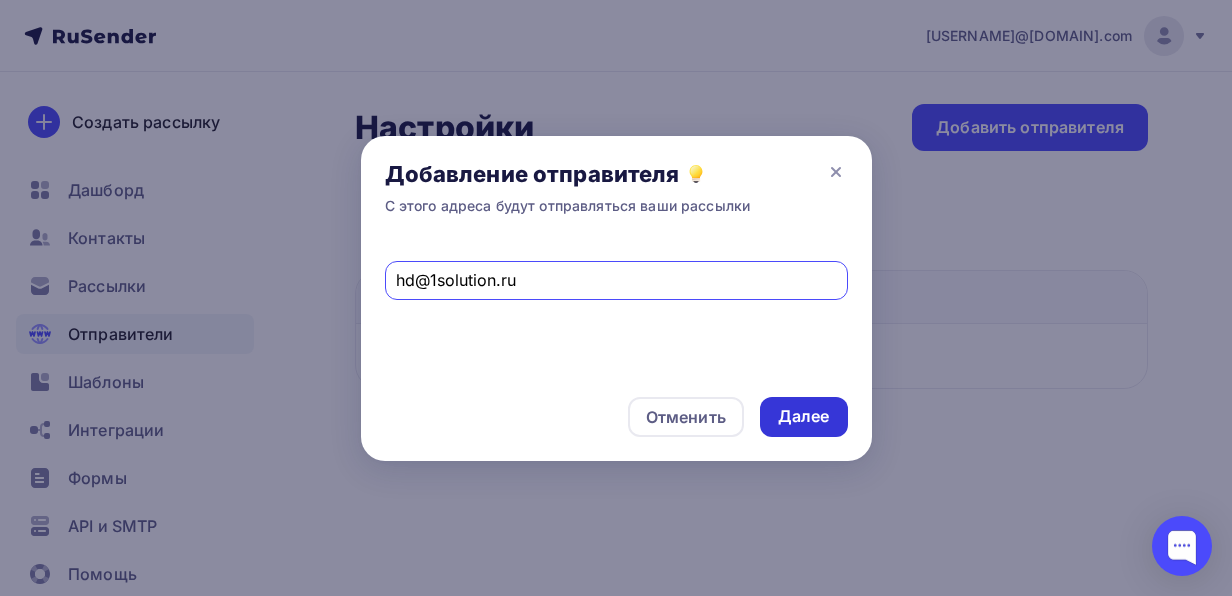 type on "hd@1solution.ru" 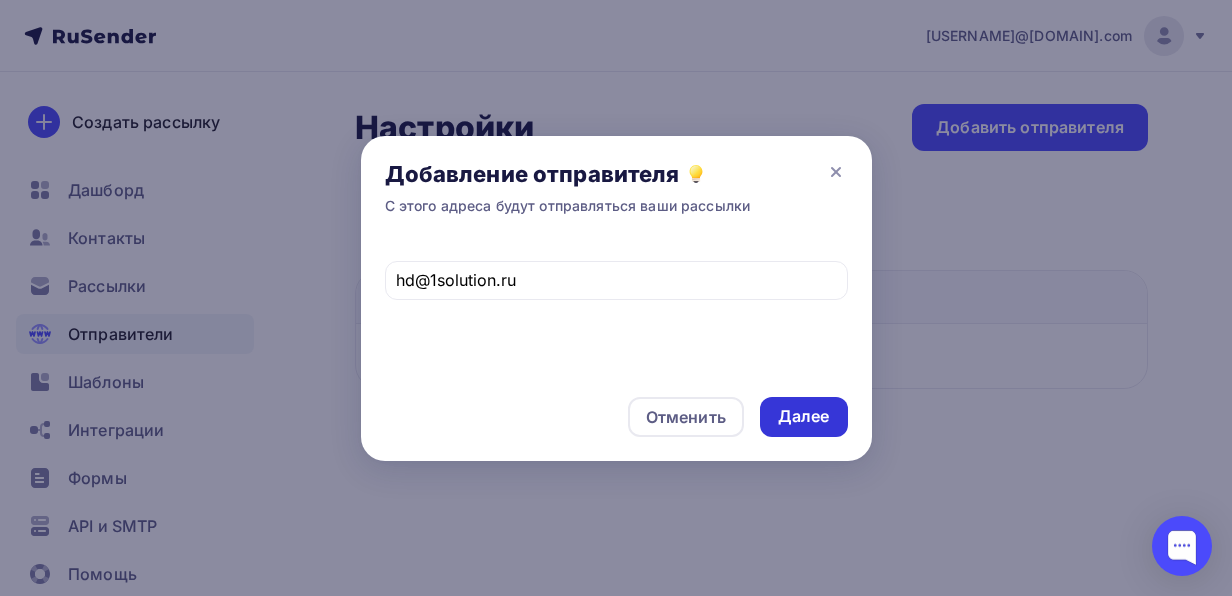 click on "Далее" at bounding box center [804, 416] 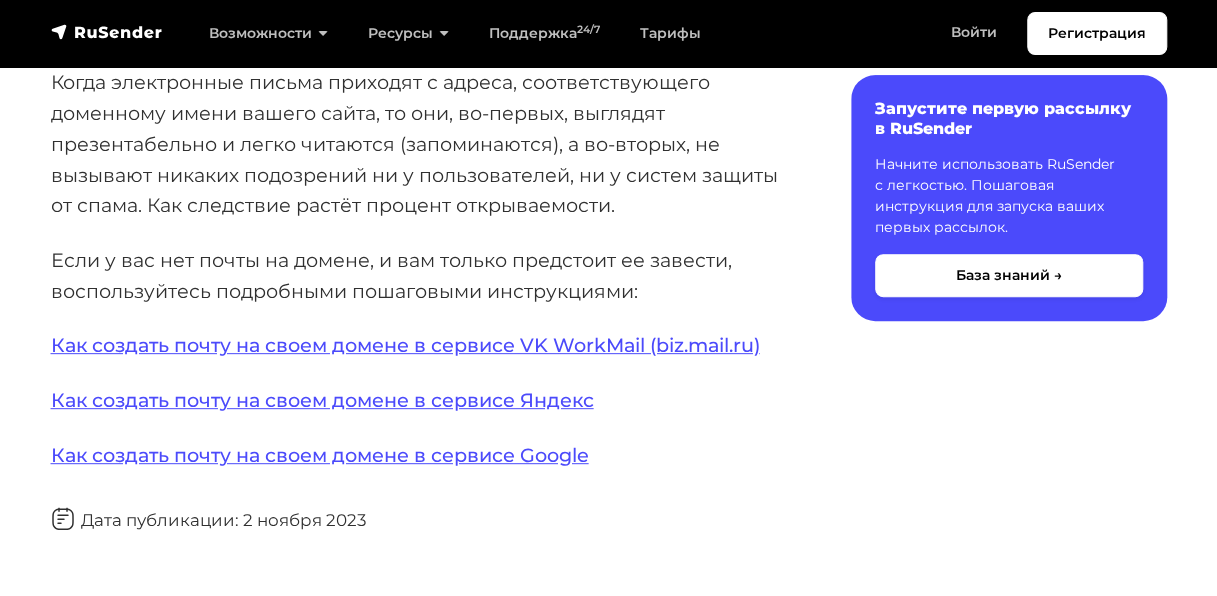 scroll, scrollTop: 0, scrollLeft: 0, axis: both 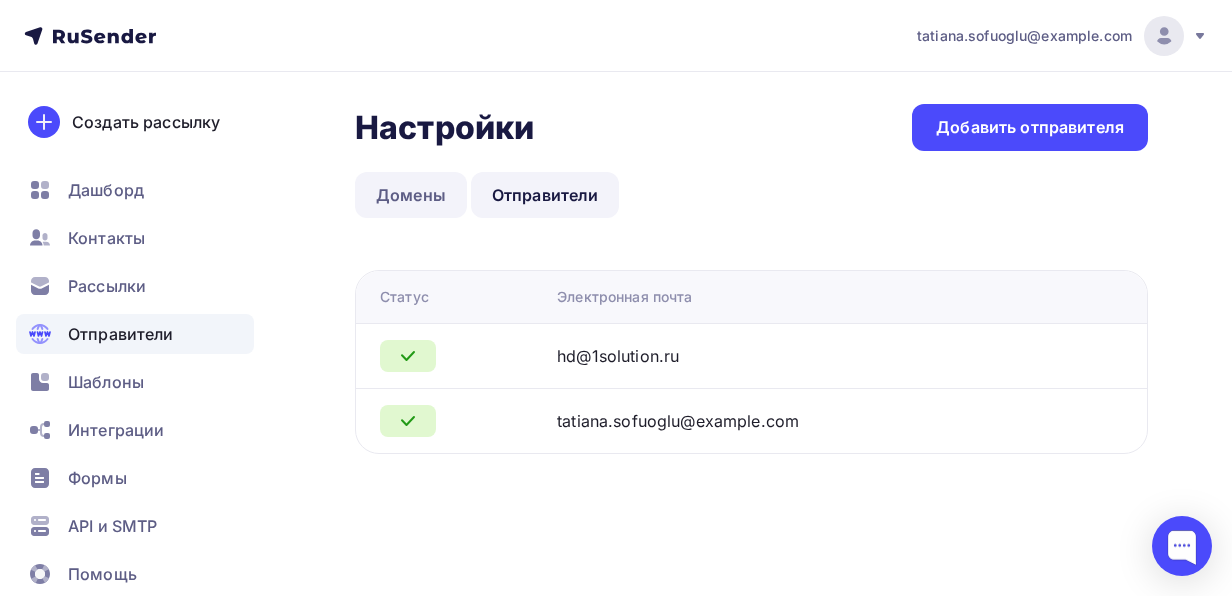 click on "Домены" at bounding box center [411, 195] 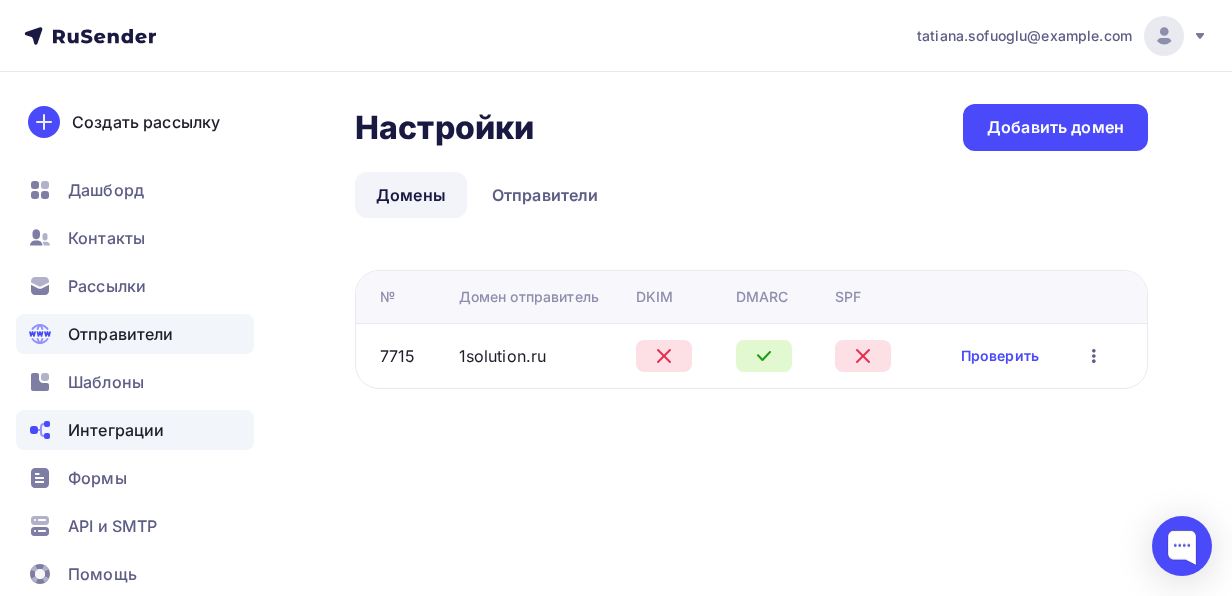 click on "Интеграции" at bounding box center (116, 430) 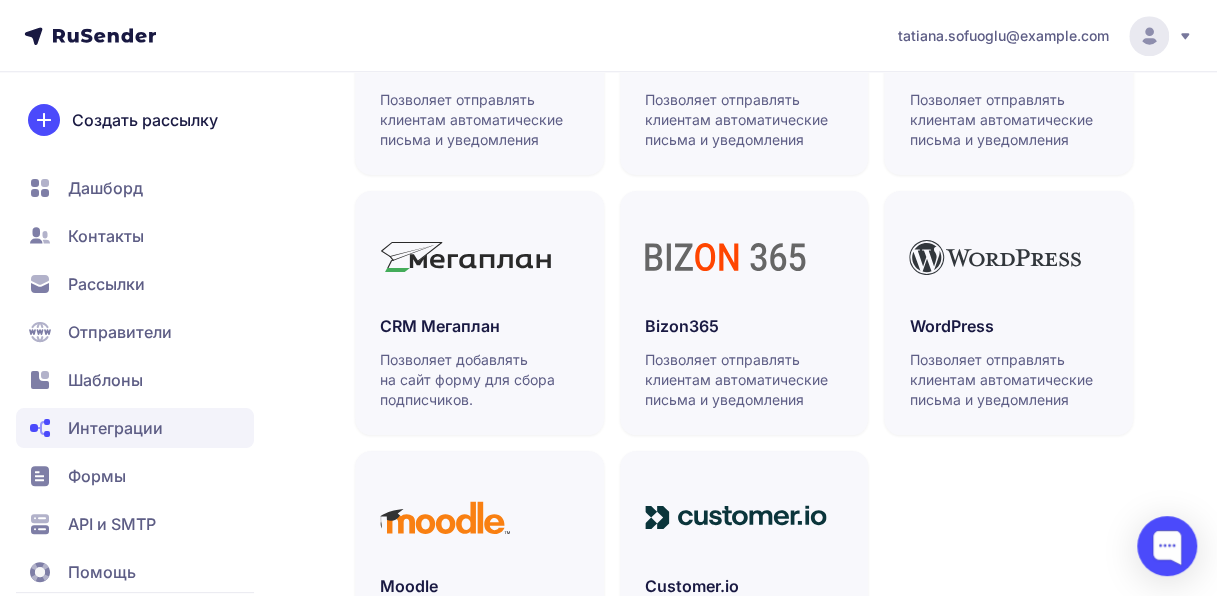 scroll, scrollTop: 886, scrollLeft: 0, axis: vertical 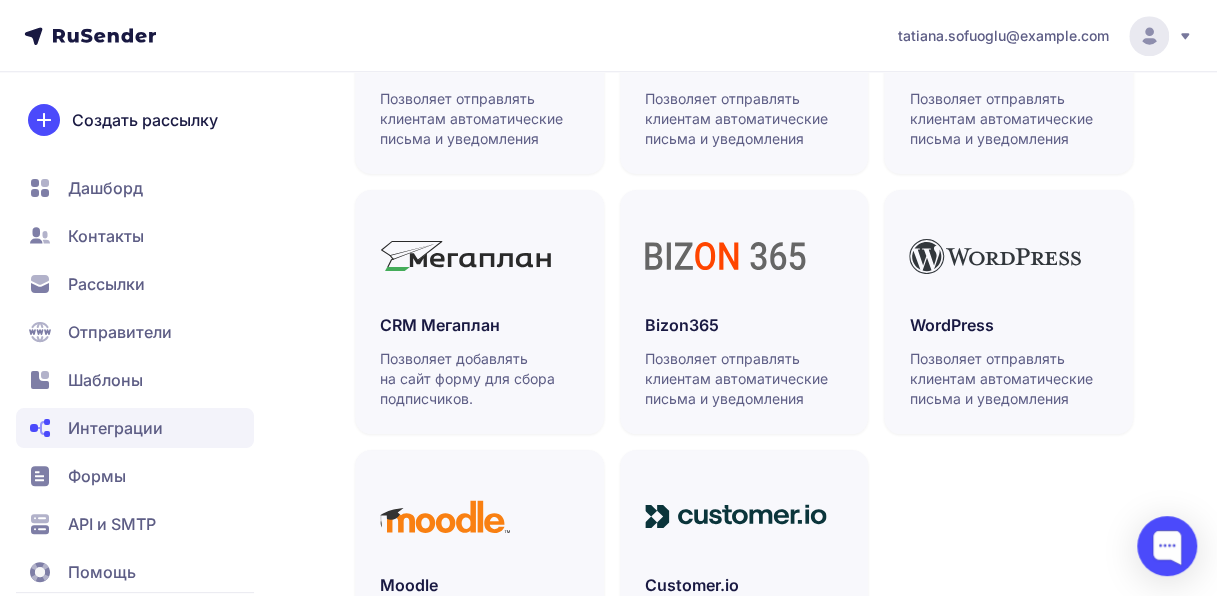 click on "API и SMTP" at bounding box center [112, 524] 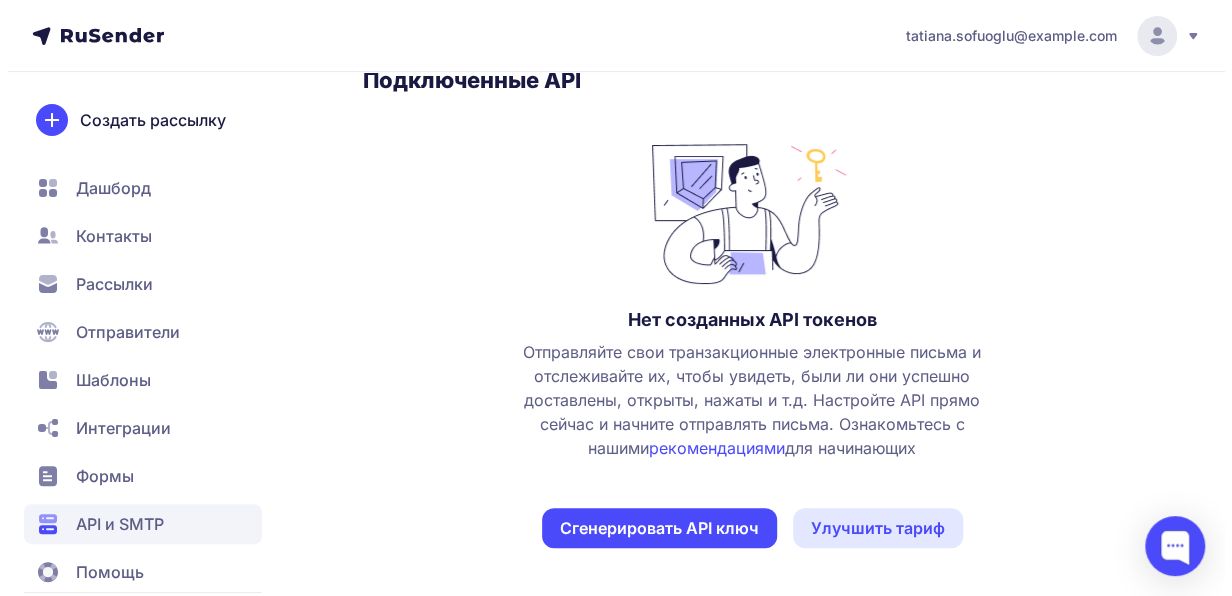 scroll, scrollTop: 0, scrollLeft: 0, axis: both 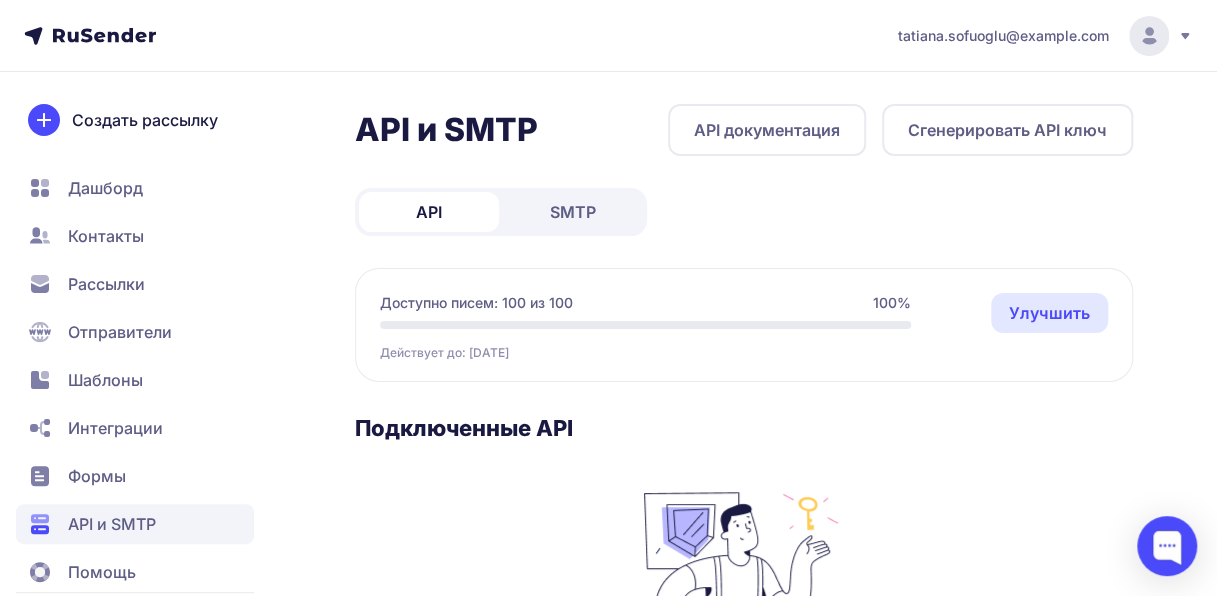 click on "Сгенерировать API ключ" at bounding box center (1007, 130) 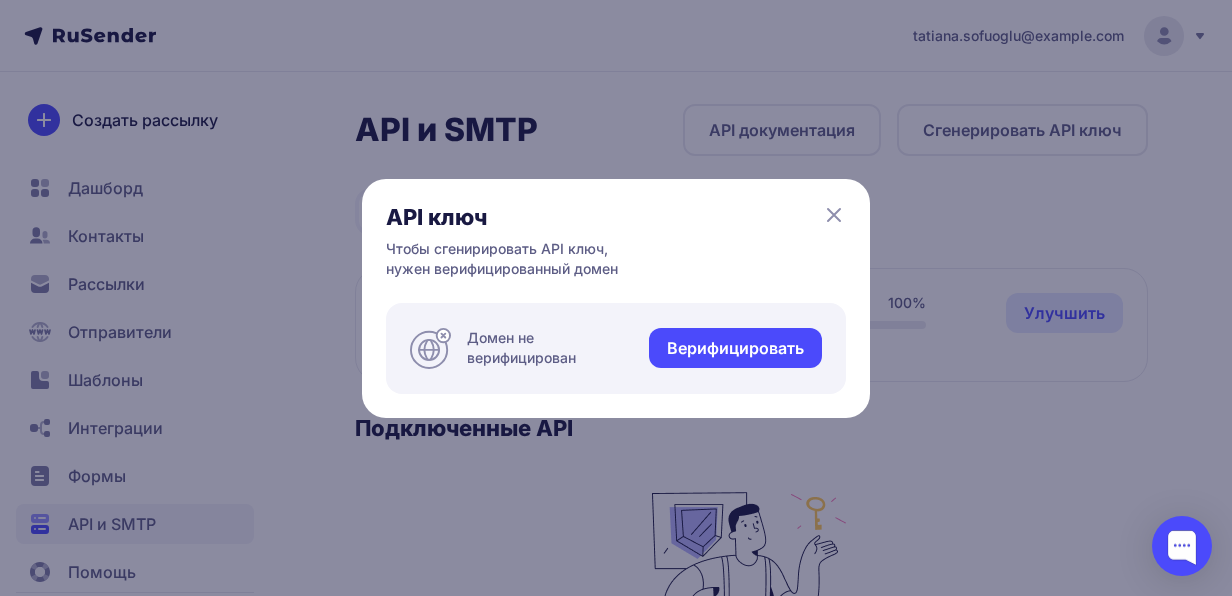 click on "Верифицировать" at bounding box center [735, 348] 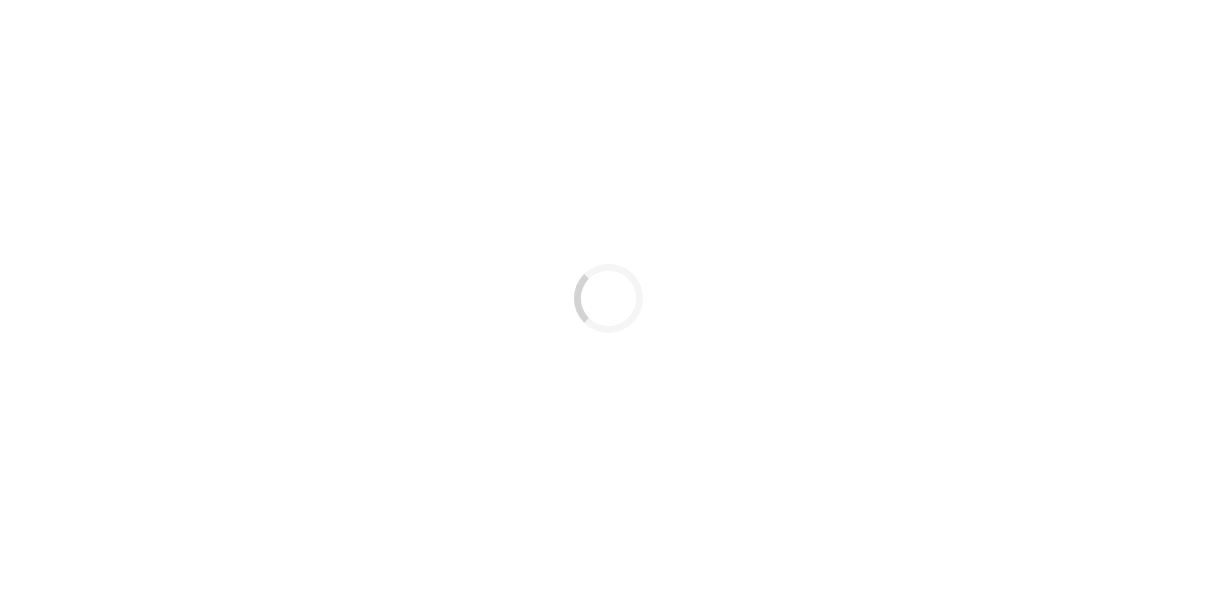 scroll, scrollTop: 0, scrollLeft: 0, axis: both 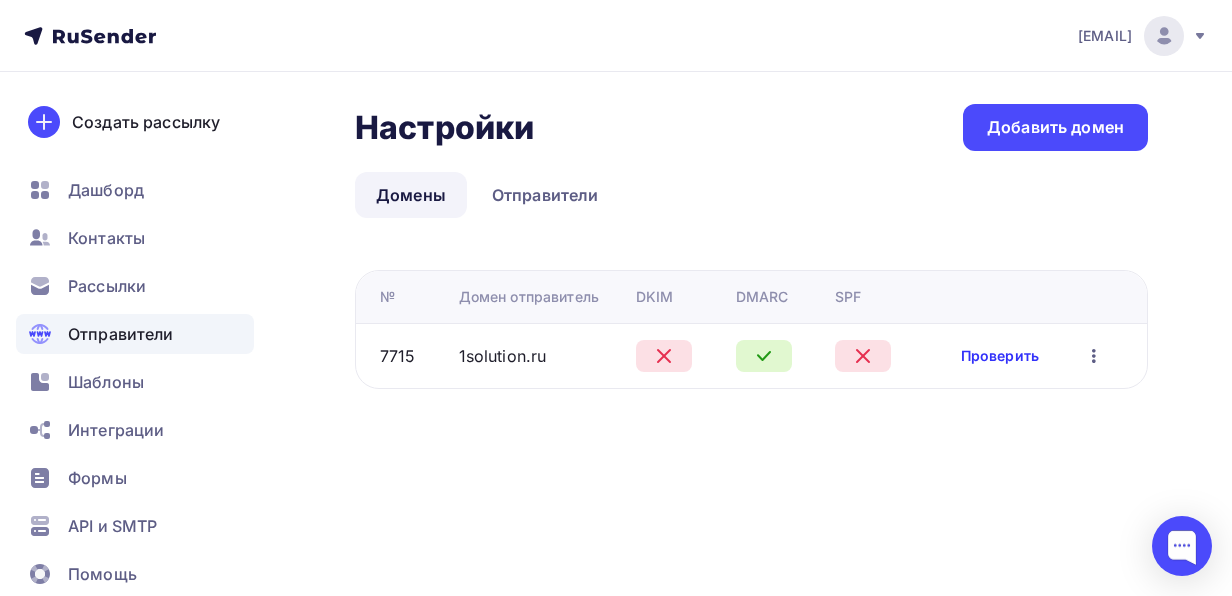 click on "Проверить" at bounding box center (1000, 356) 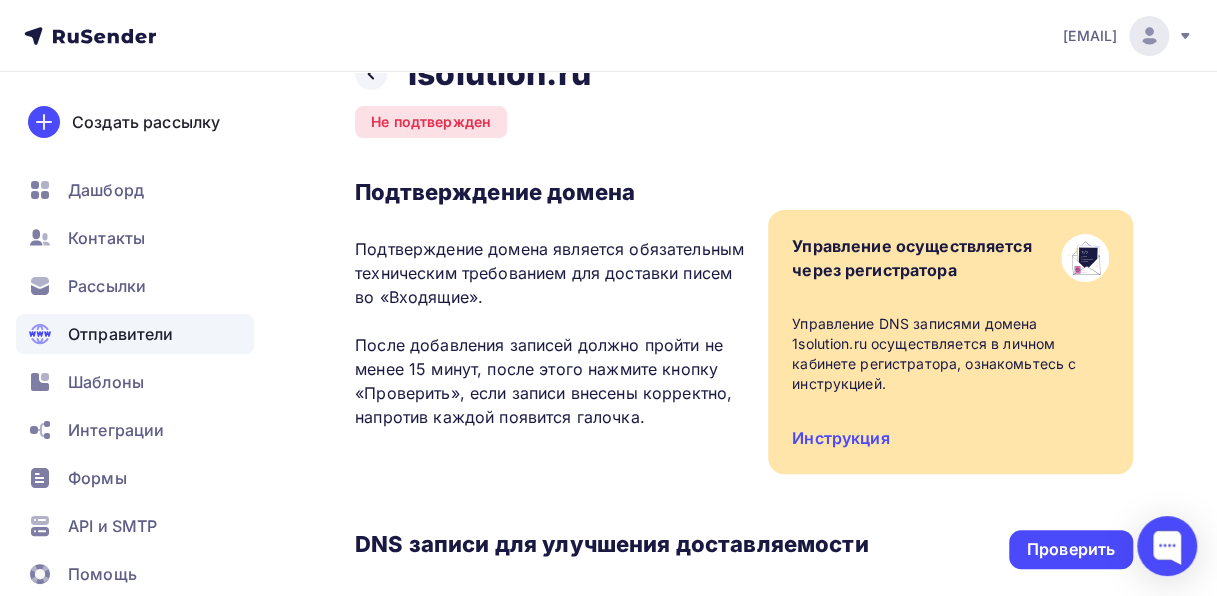 scroll, scrollTop: 0, scrollLeft: 0, axis: both 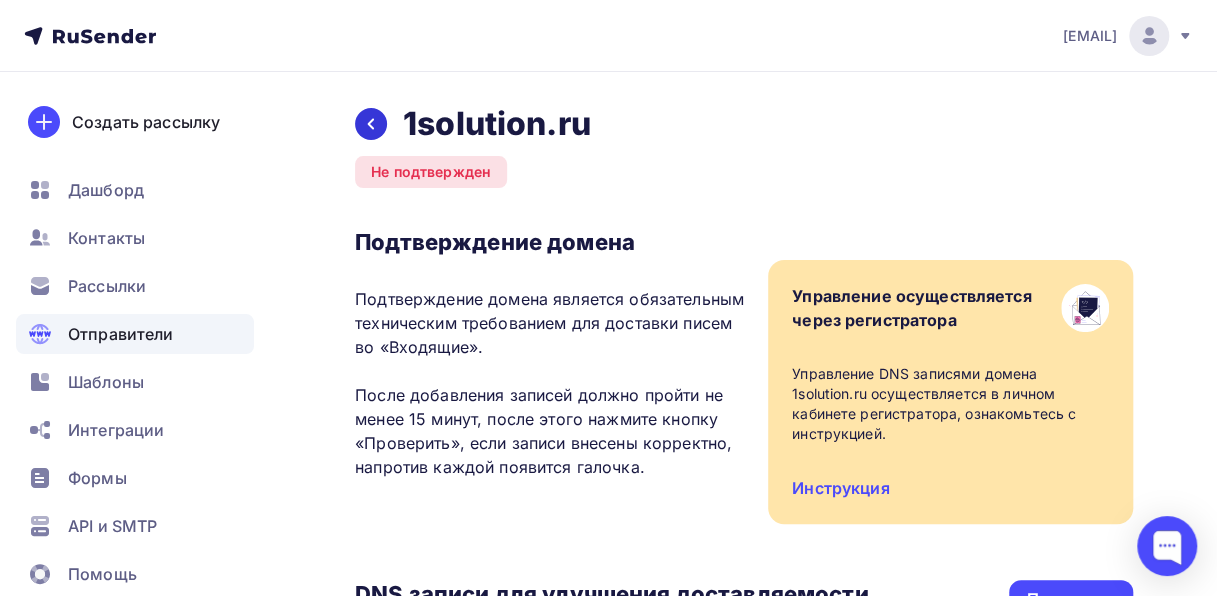 click 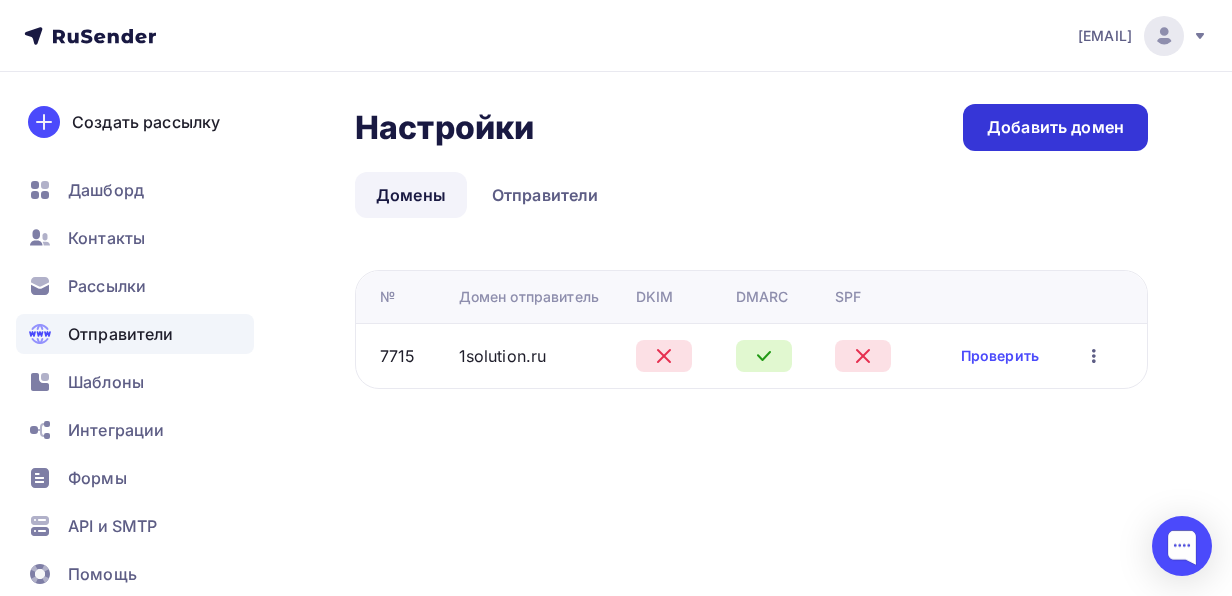 click on "Добавить домен" at bounding box center (1055, 127) 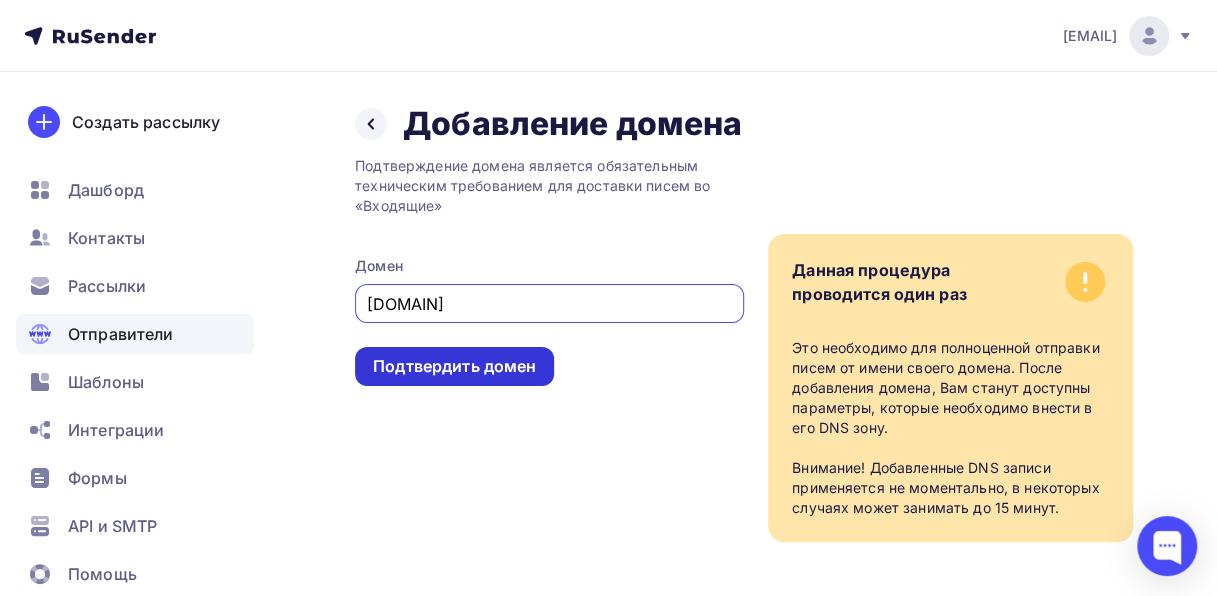 type on "1cbit.ru" 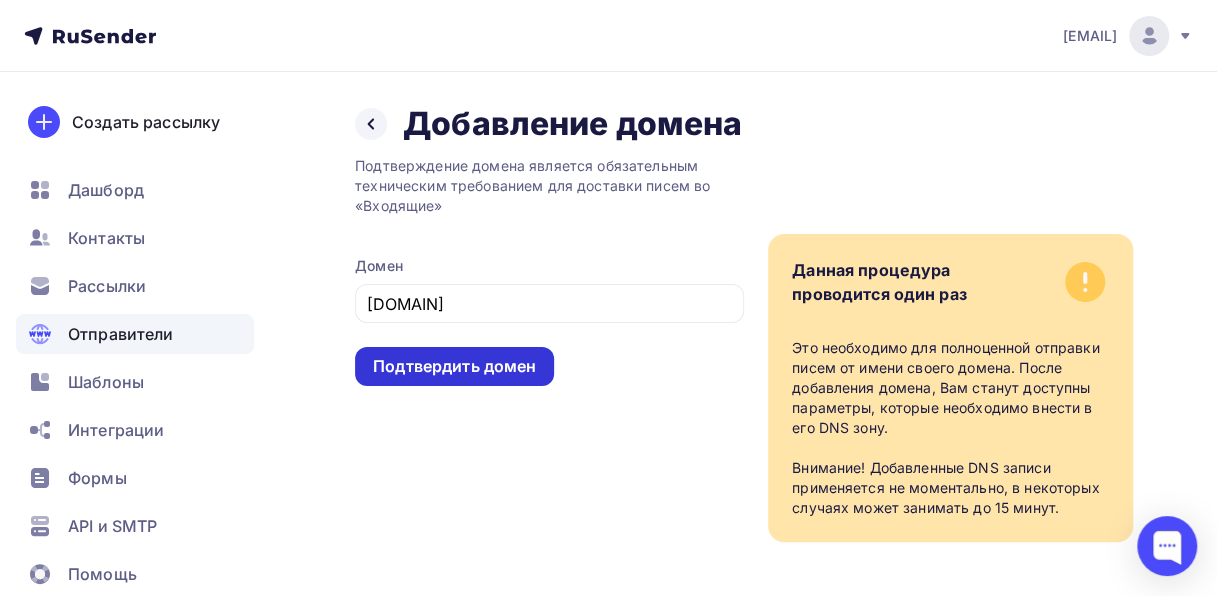 click on "Подтвердить домен" at bounding box center [454, 366] 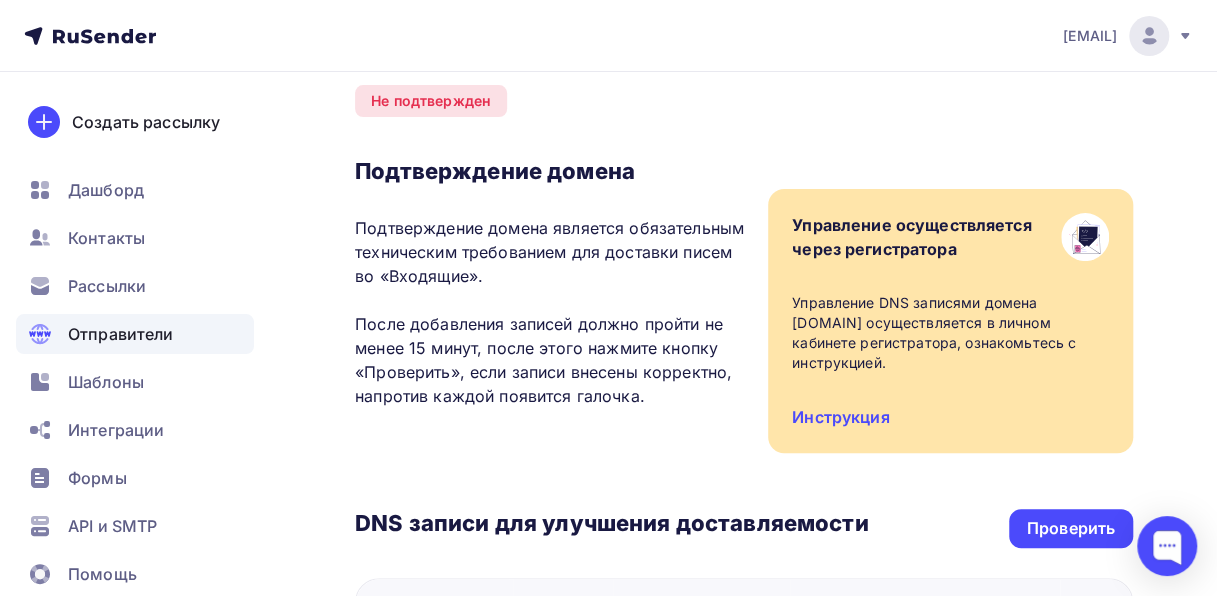 scroll, scrollTop: 0, scrollLeft: 0, axis: both 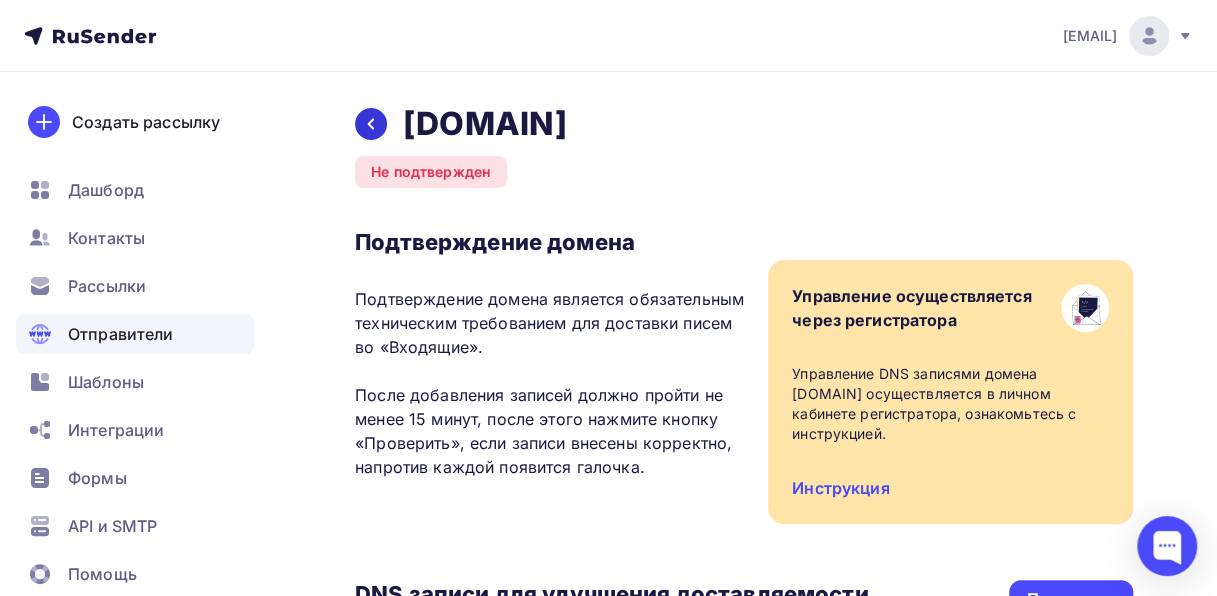 click 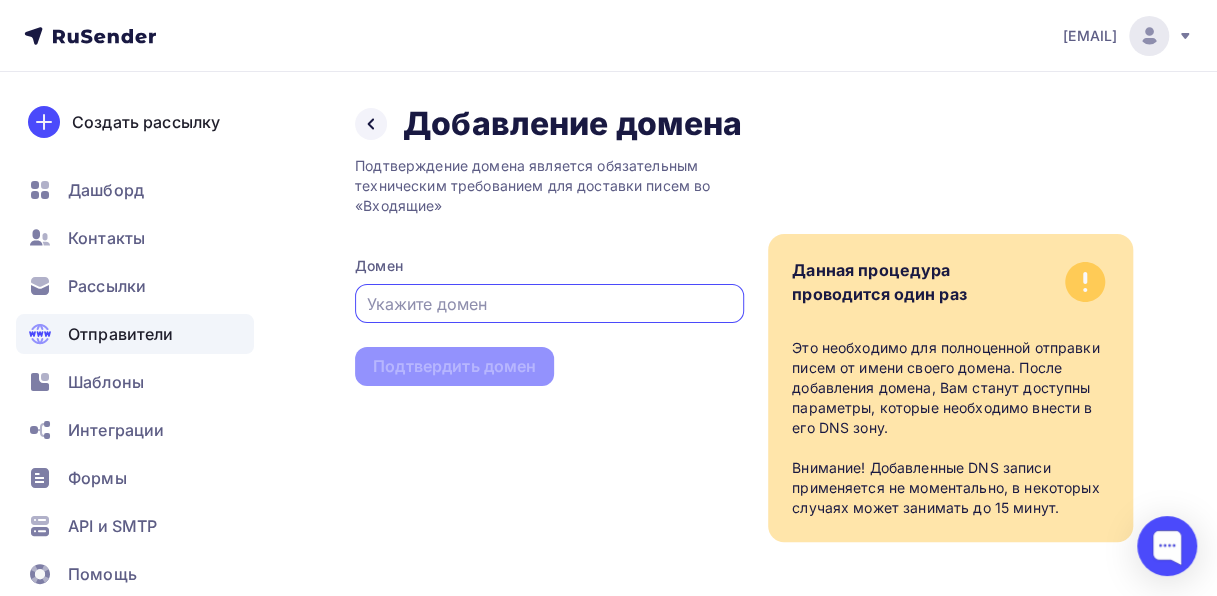 click 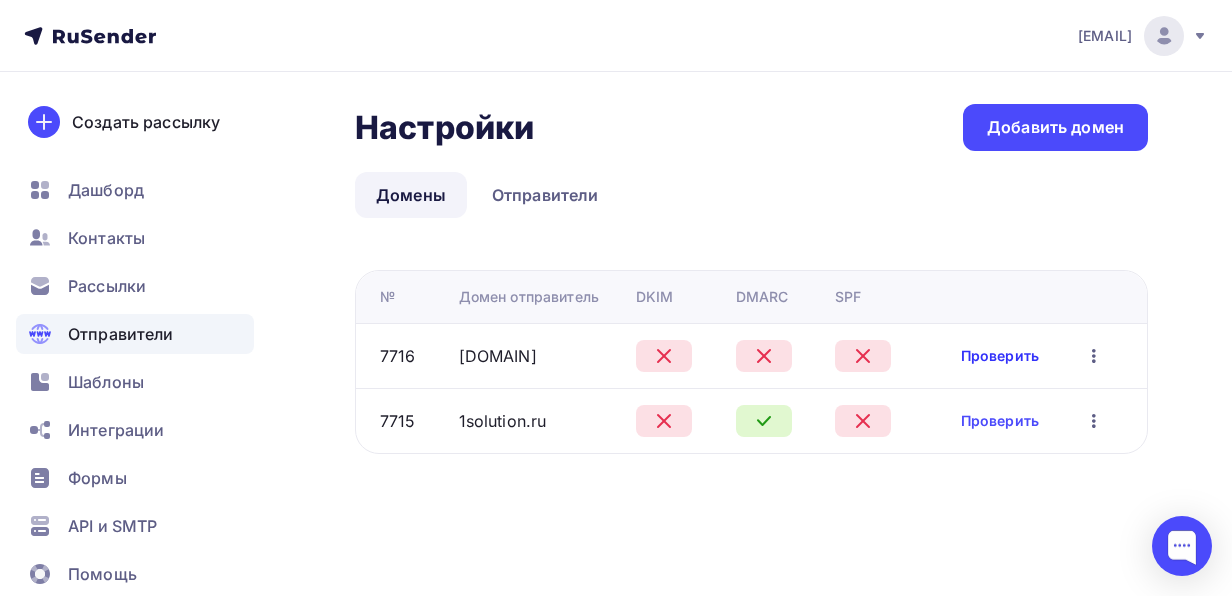 click on "Проверить" at bounding box center (1000, 356) 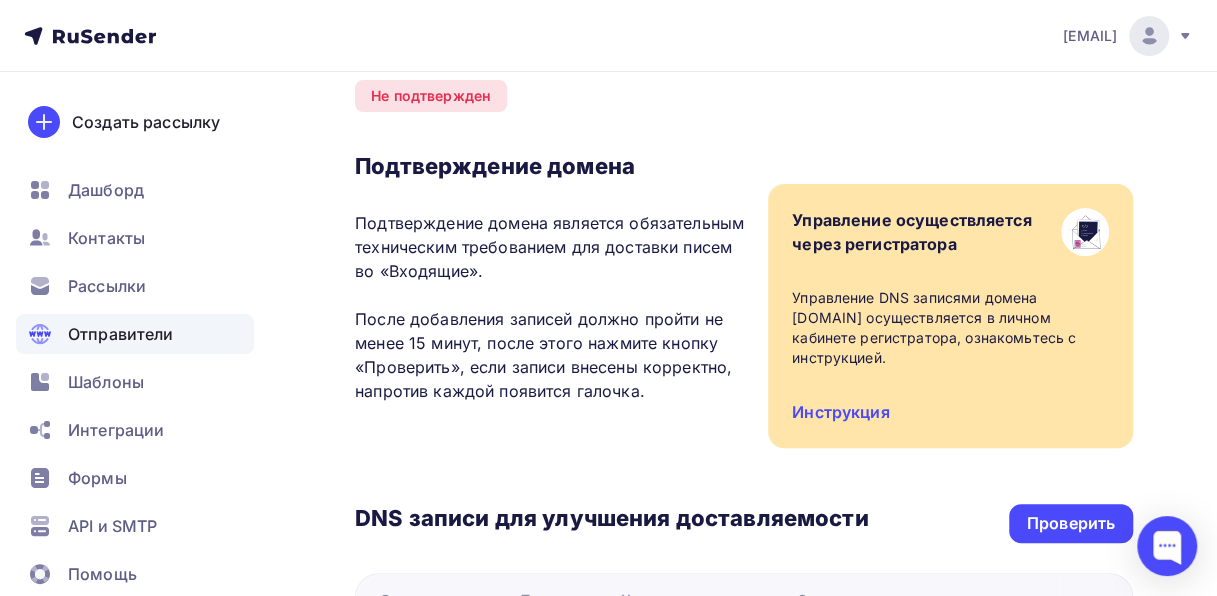 scroll, scrollTop: 0, scrollLeft: 0, axis: both 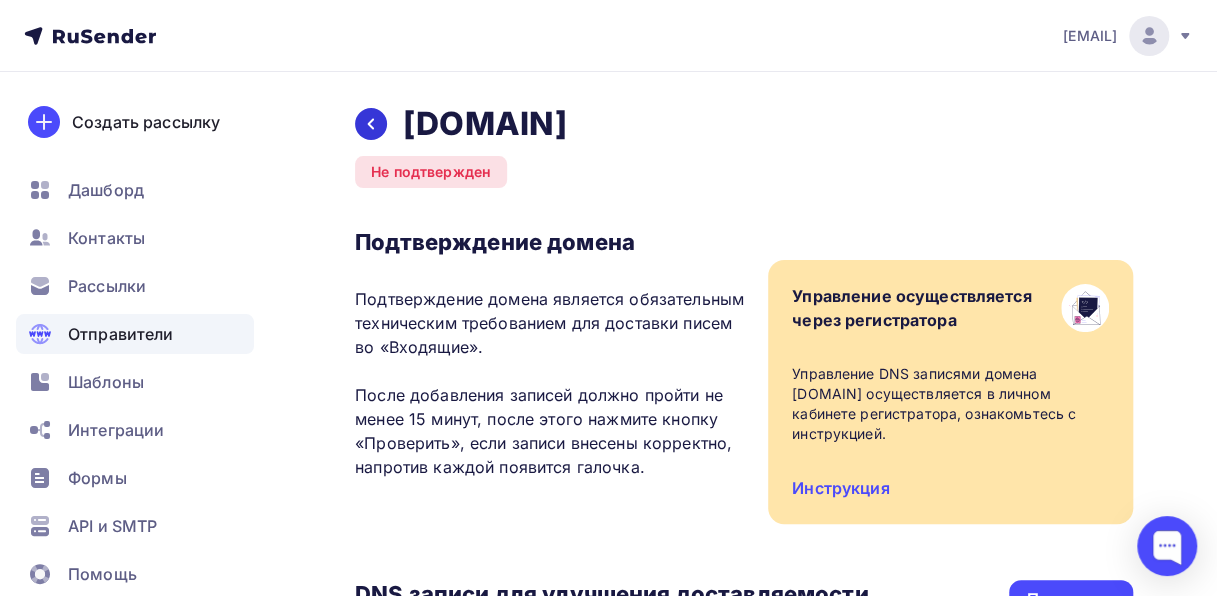 click 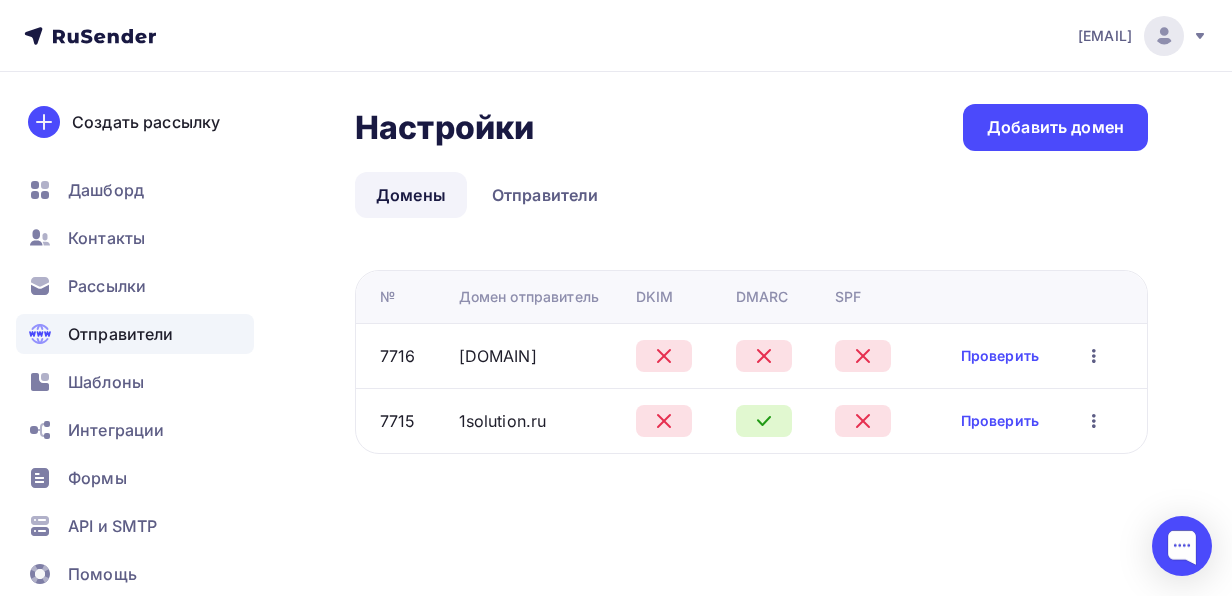 click 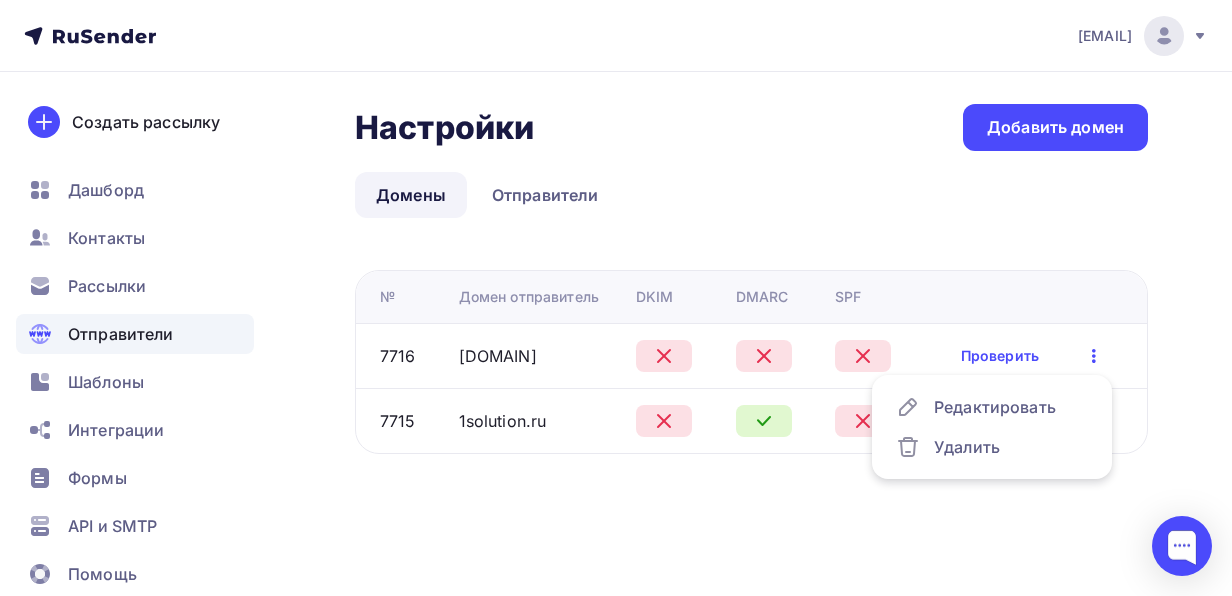 click on "Настройки   Настройки
Добавить домен
Домены   Отправители
Домены
Отправители
№
Домен отправитель
DKIM
DMARC
SPF
7716
1cbit.ru
Проверить
Редактировать
Удалить
7715
1solution.ru
Проверить
Редактировать
Удалить" at bounding box center (751, 279) 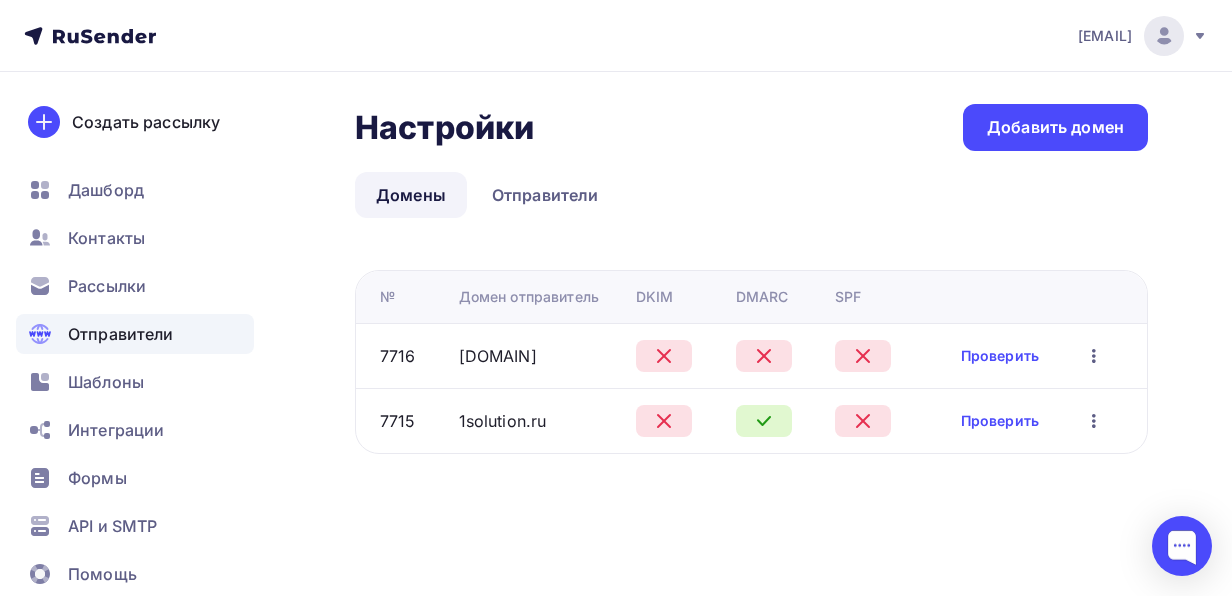 click 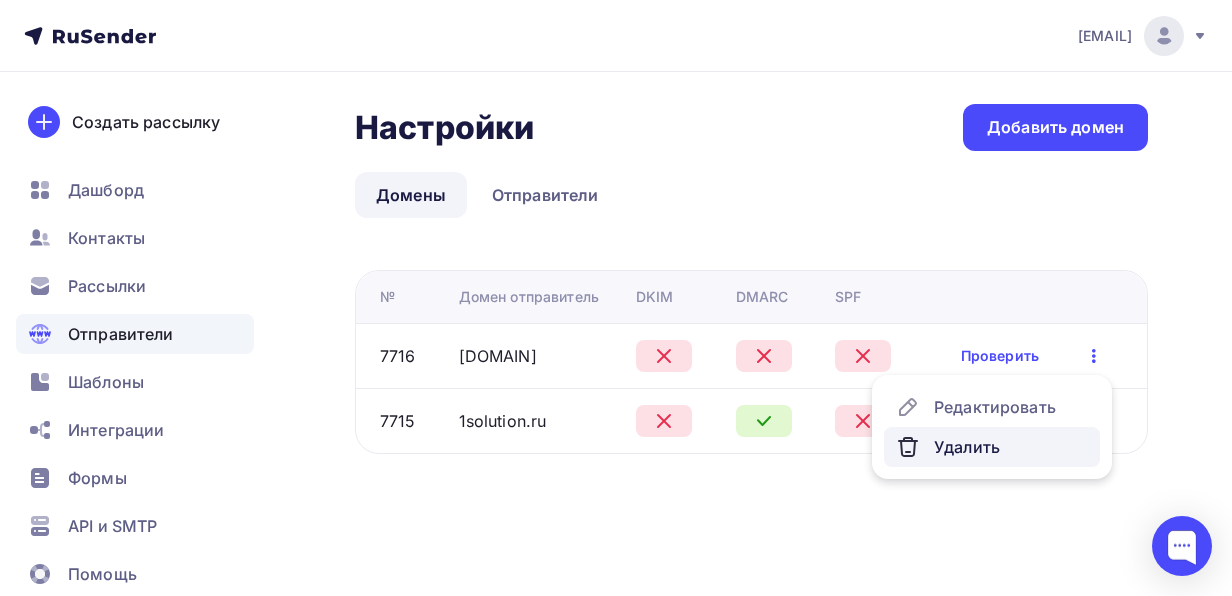 click on "Удалить" at bounding box center [992, 447] 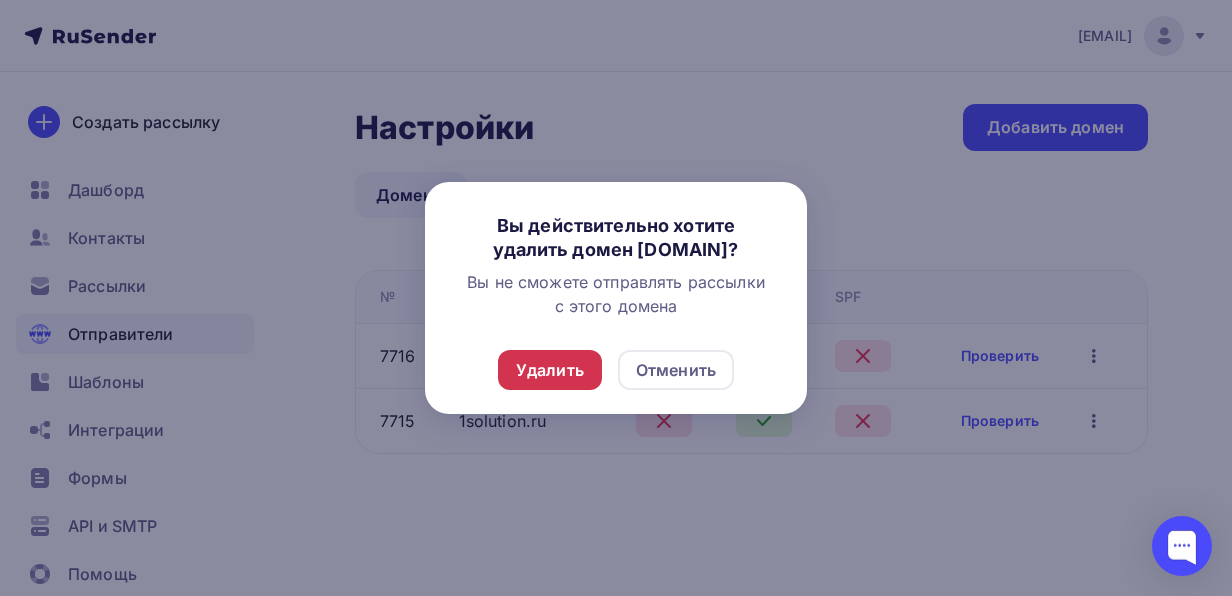 click on "Удалить" at bounding box center [550, 370] 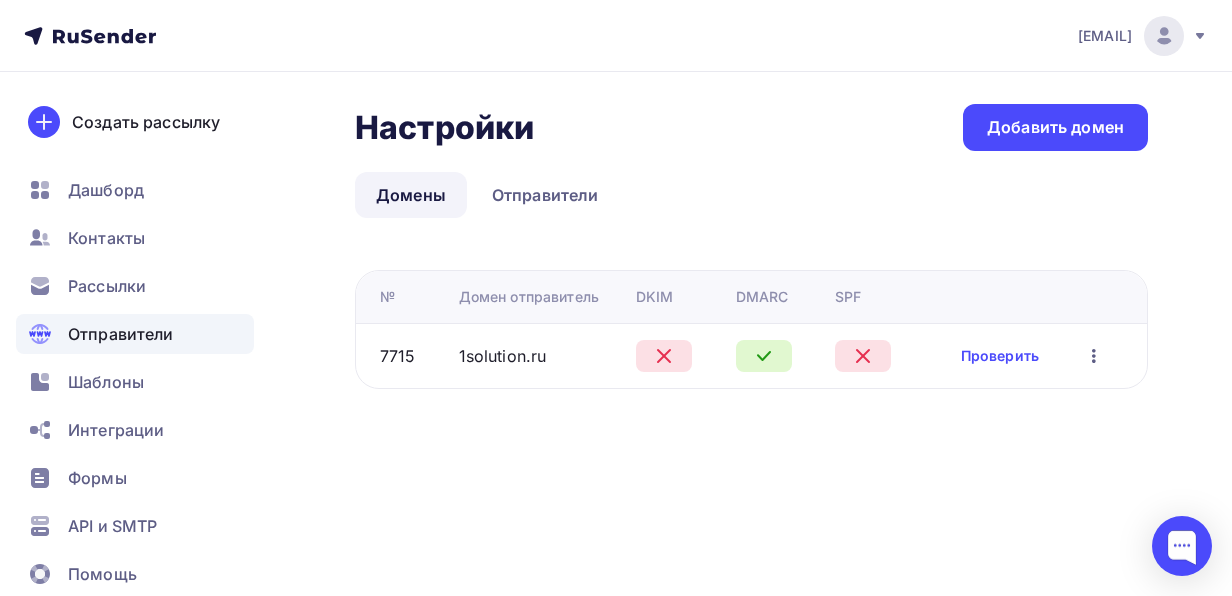 click on "Домены" at bounding box center [411, 195] 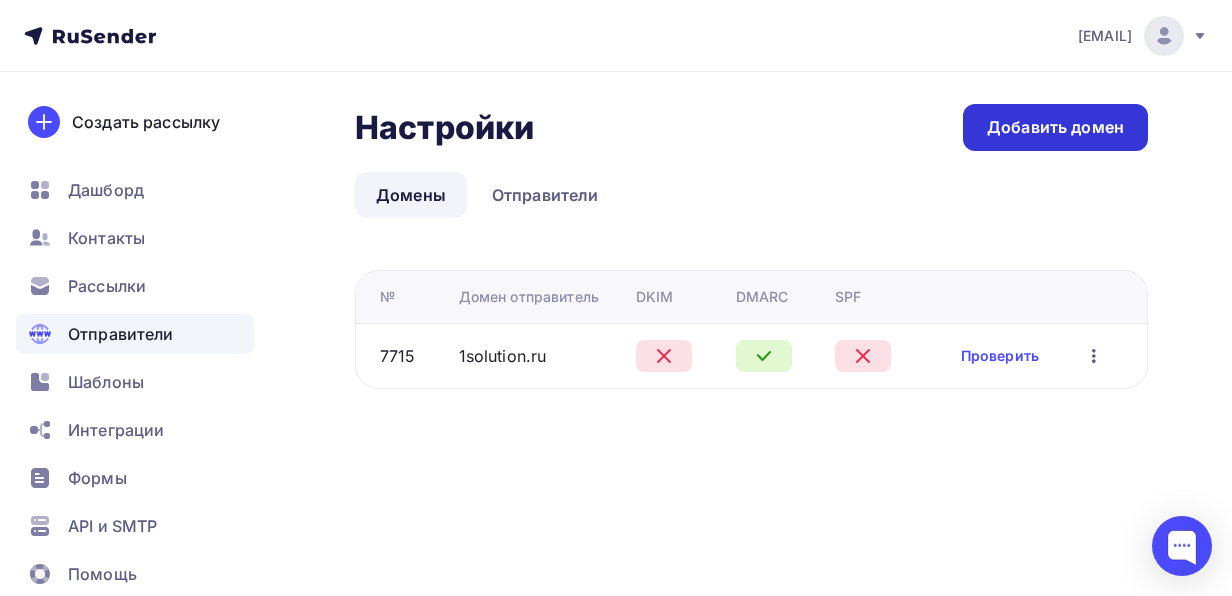 click on "Добавить домен" at bounding box center (1055, 127) 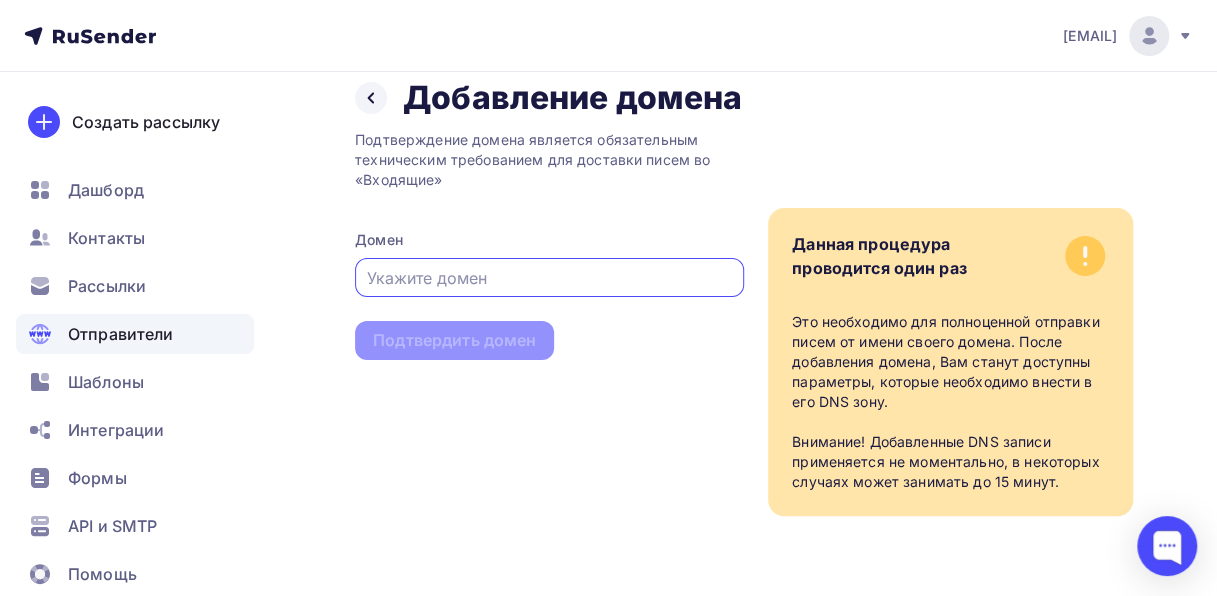 scroll, scrollTop: 0, scrollLeft: 0, axis: both 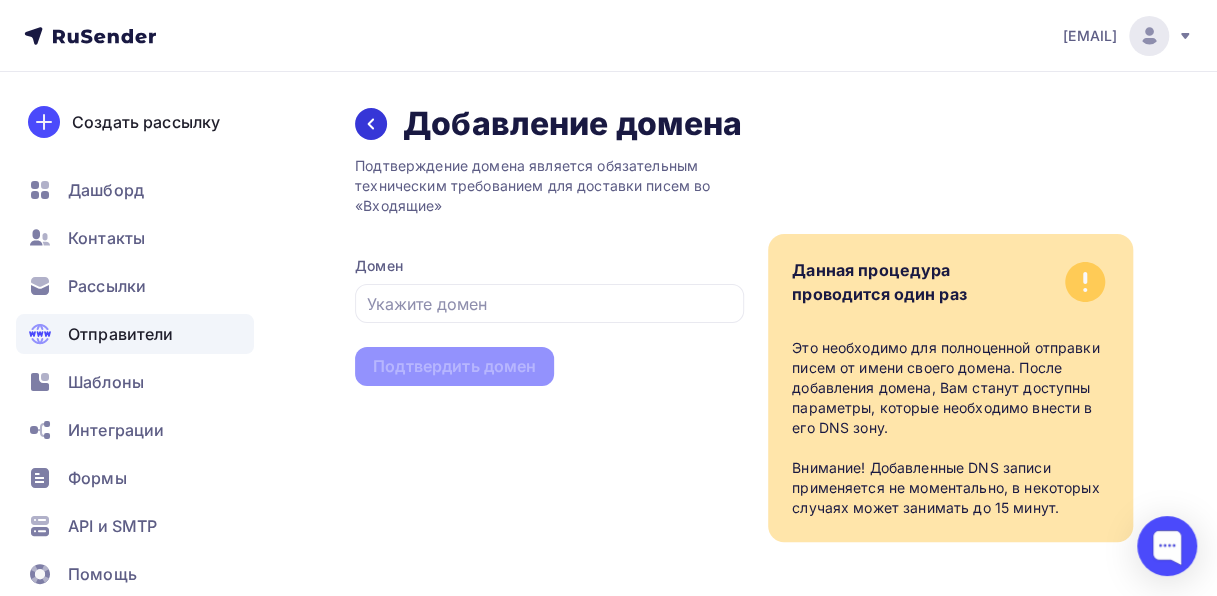 click 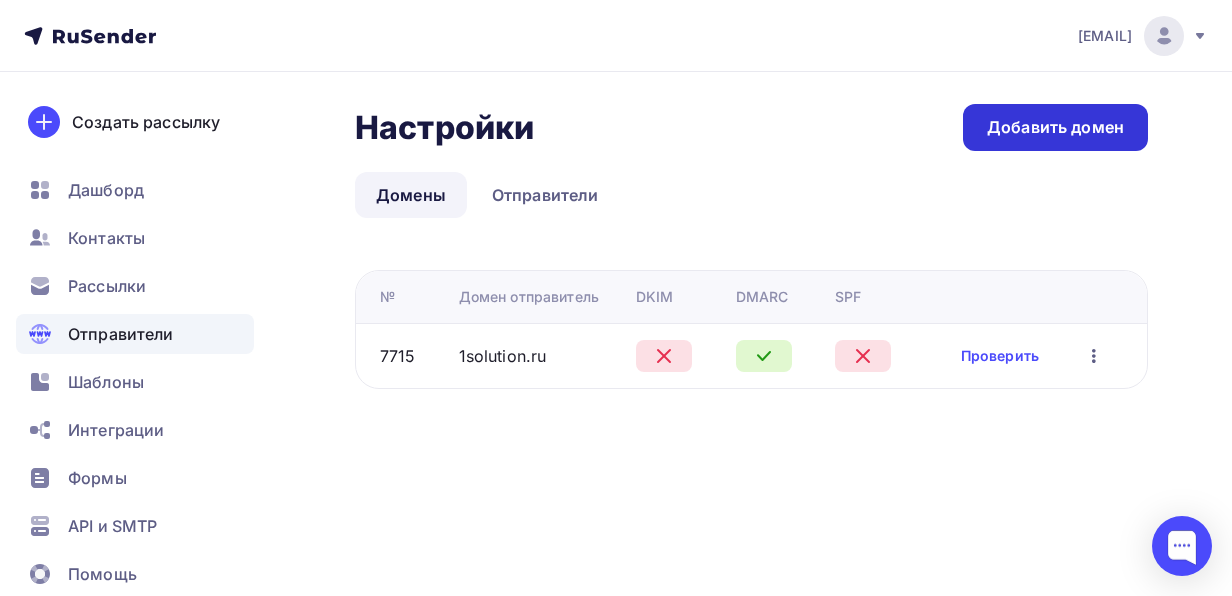 click on "Добавить домен" at bounding box center [1055, 127] 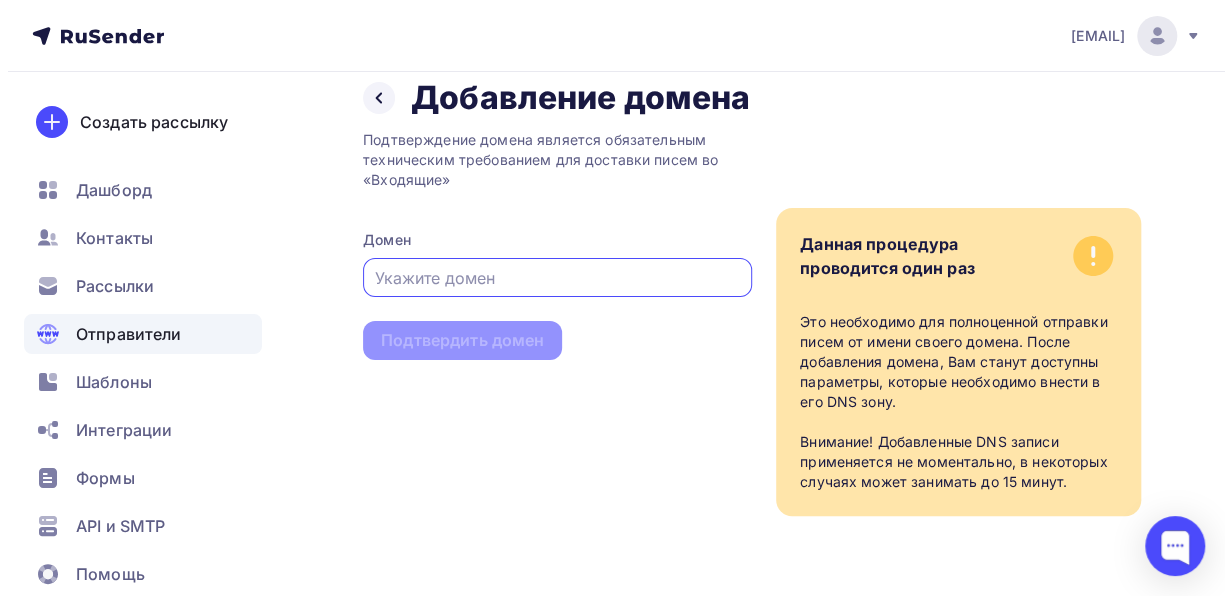 scroll, scrollTop: 0, scrollLeft: 0, axis: both 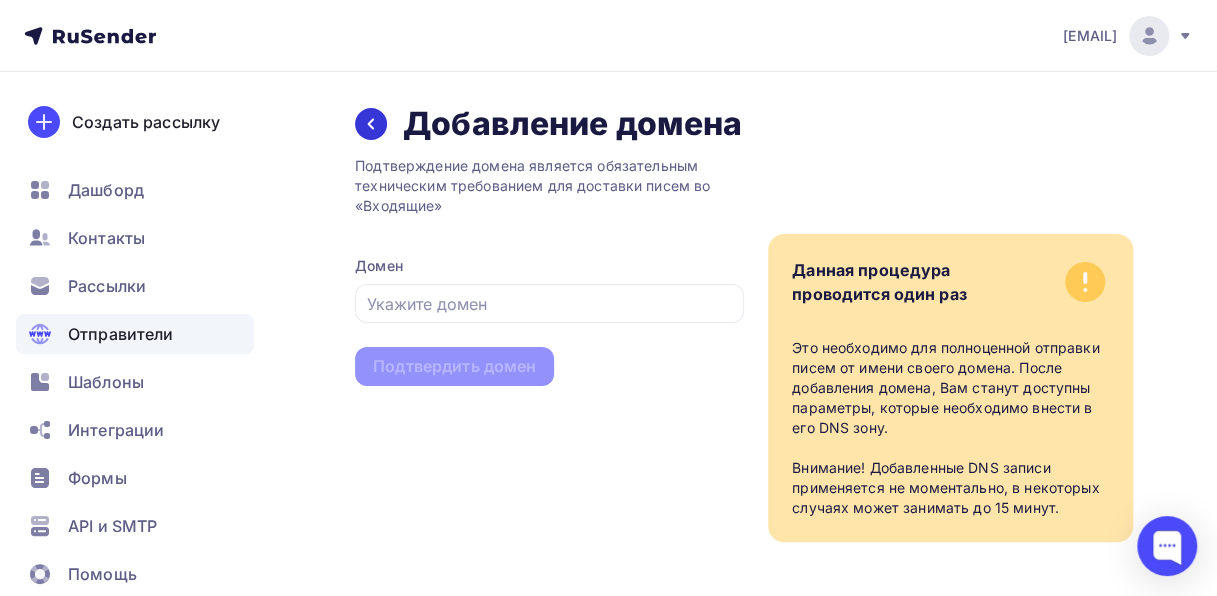 click 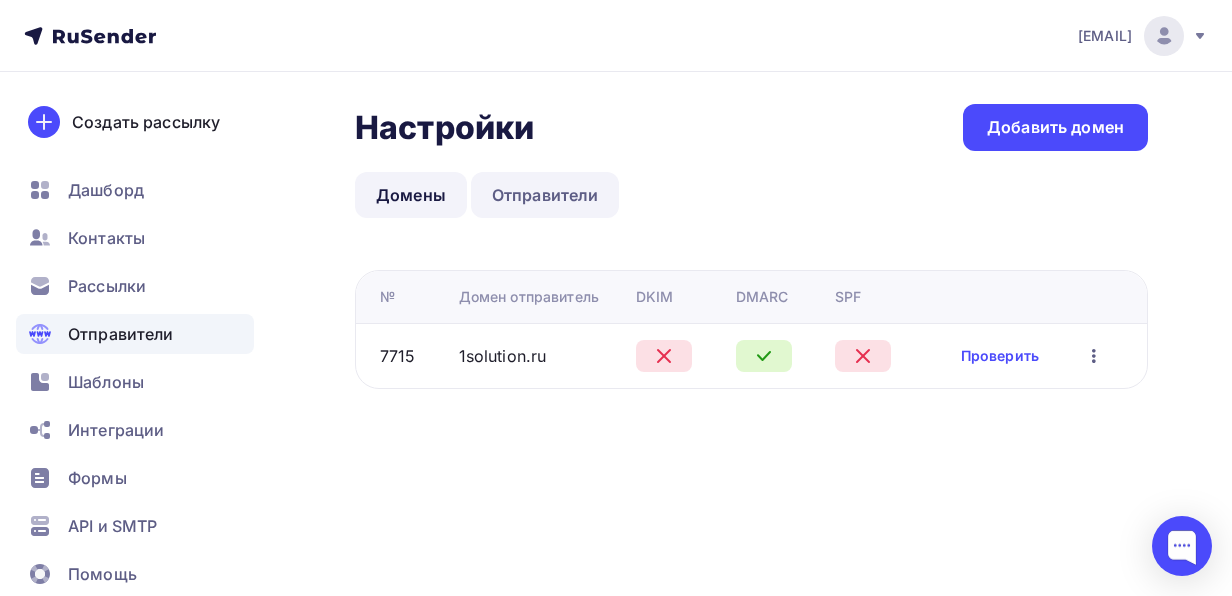 click on "Отправители" at bounding box center [545, 195] 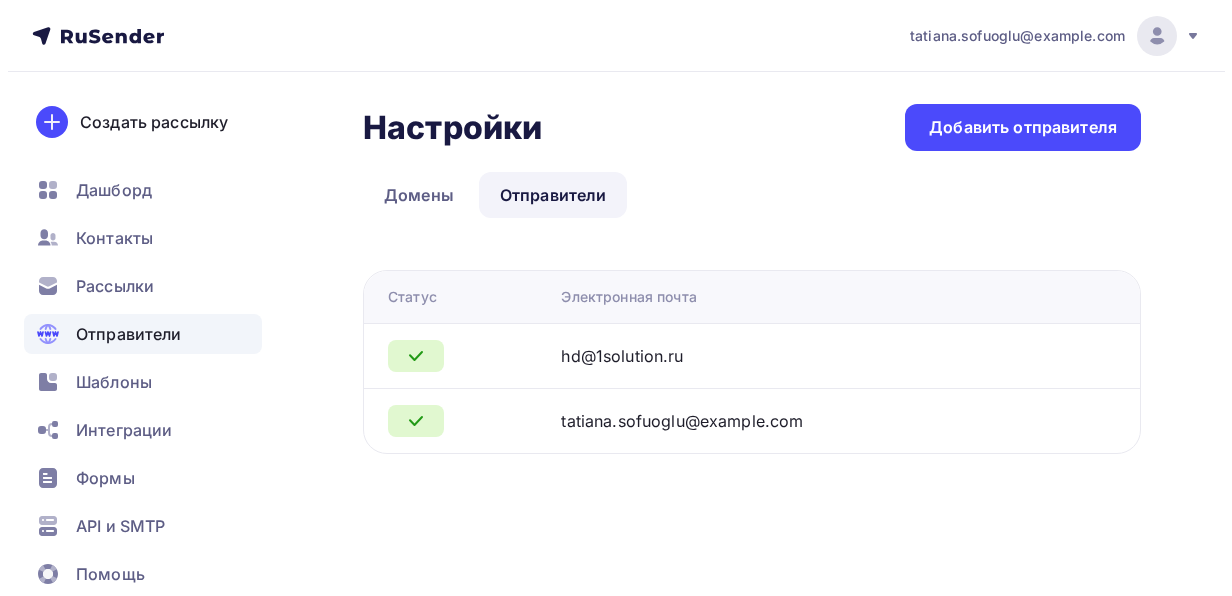 scroll, scrollTop: 0, scrollLeft: 0, axis: both 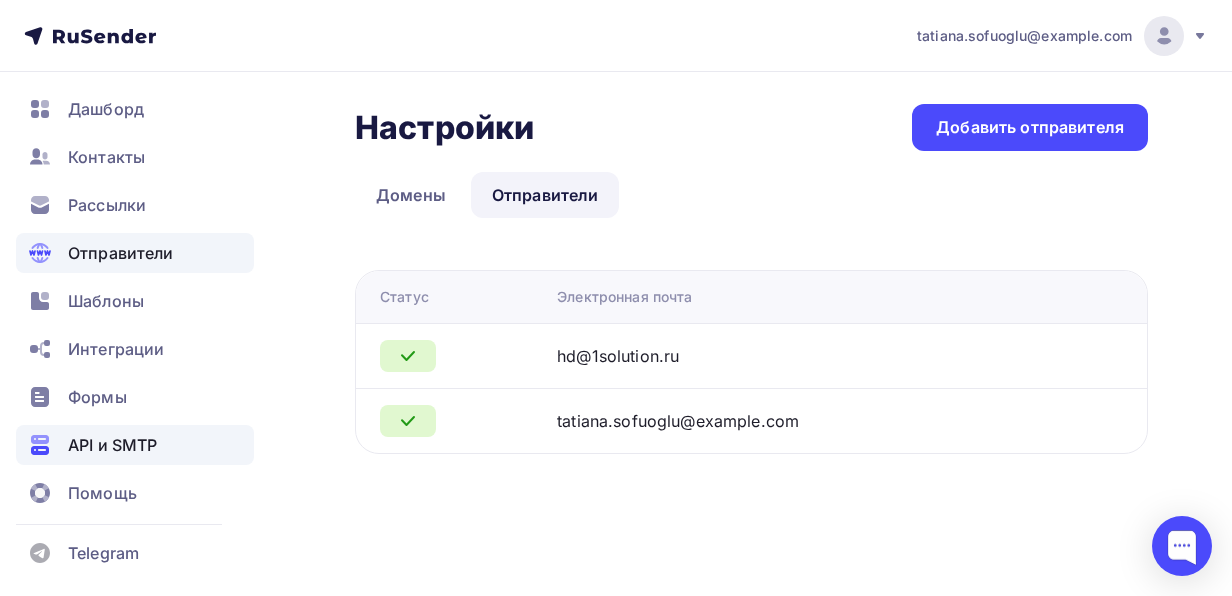 click on "API и SMTP" at bounding box center [112, 445] 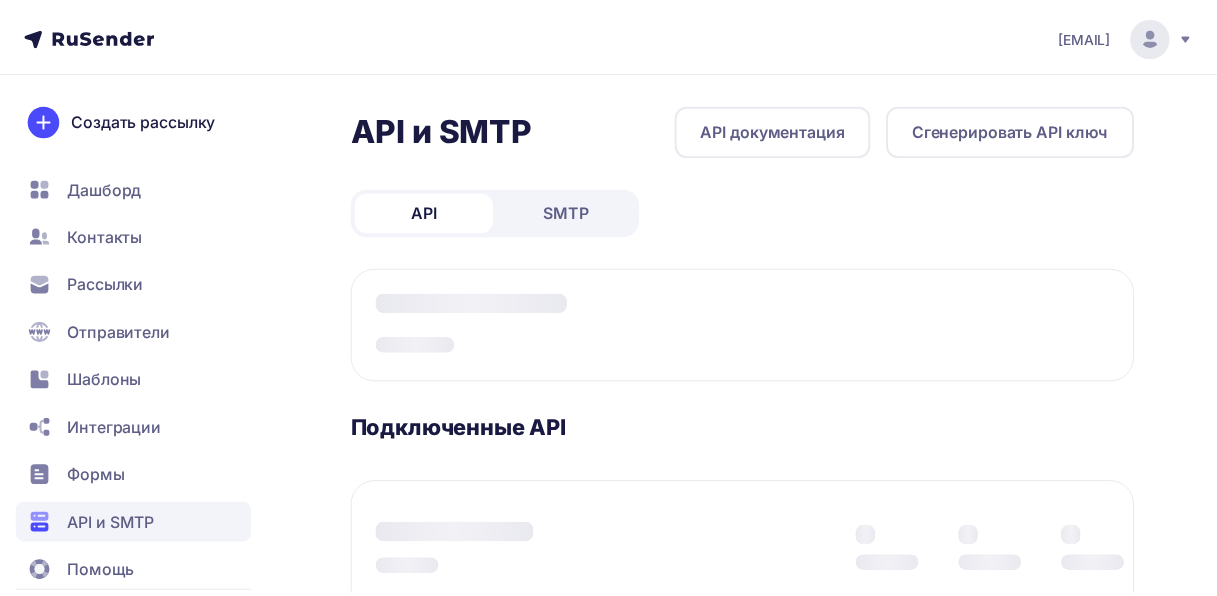 scroll, scrollTop: 0, scrollLeft: 0, axis: both 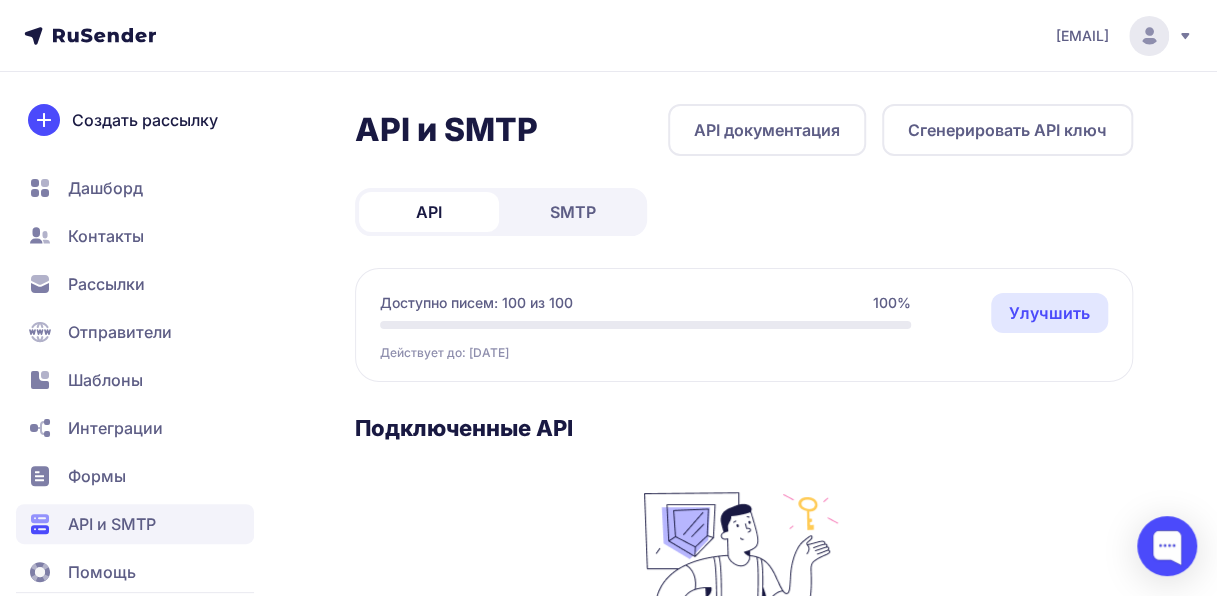 click on "Сгенерировать API ключ" at bounding box center [1007, 130] 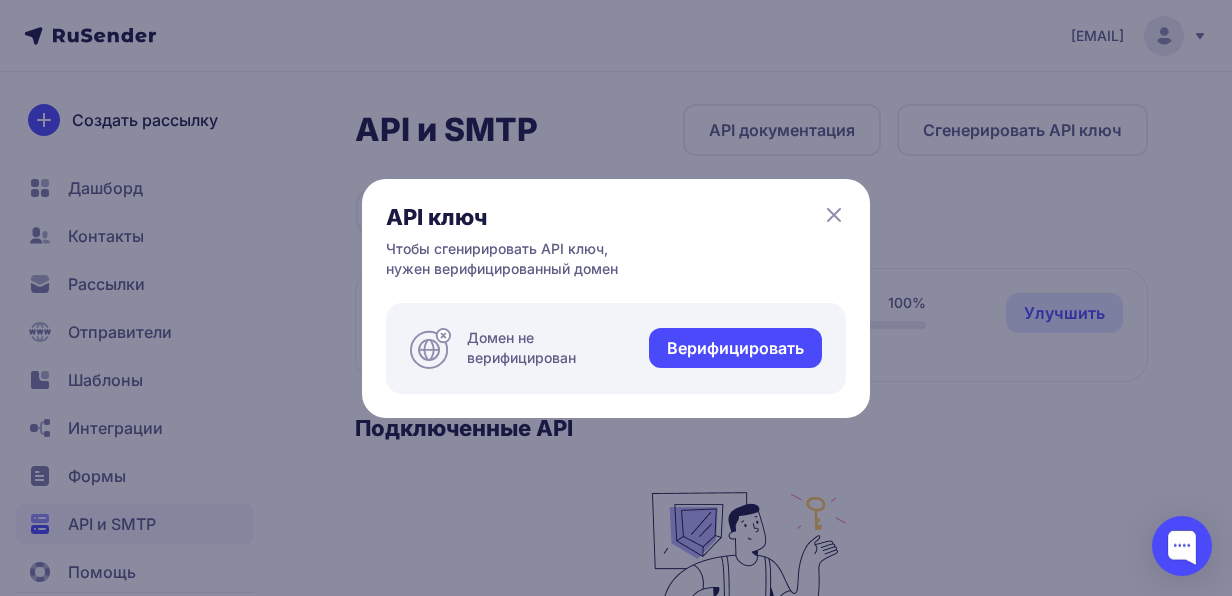 click 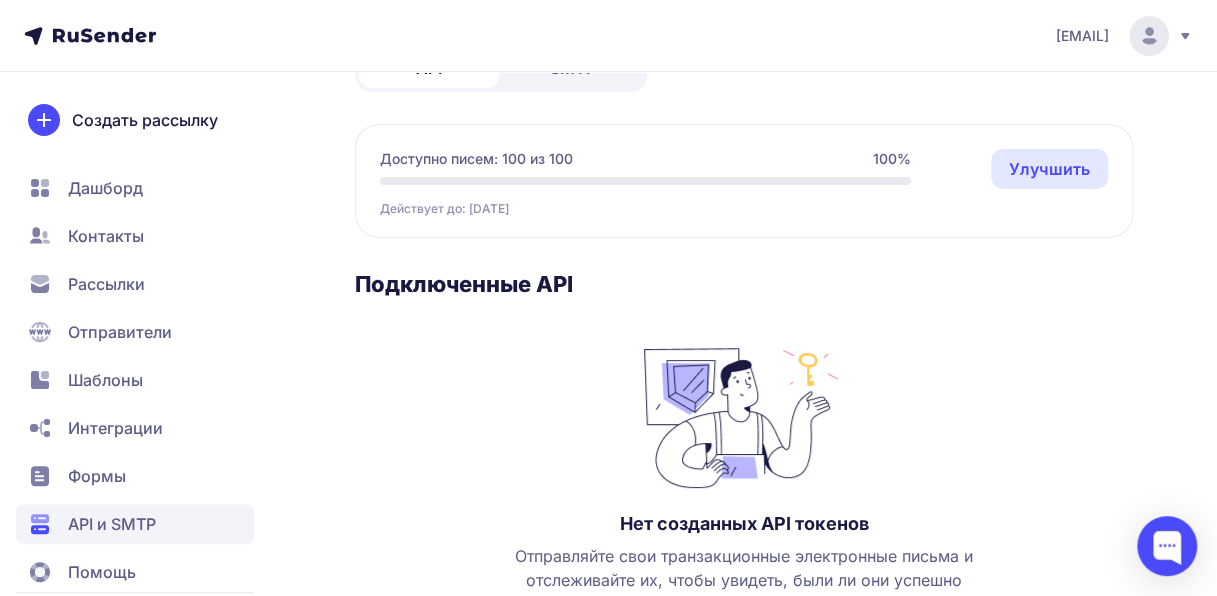 scroll, scrollTop: 146, scrollLeft: 0, axis: vertical 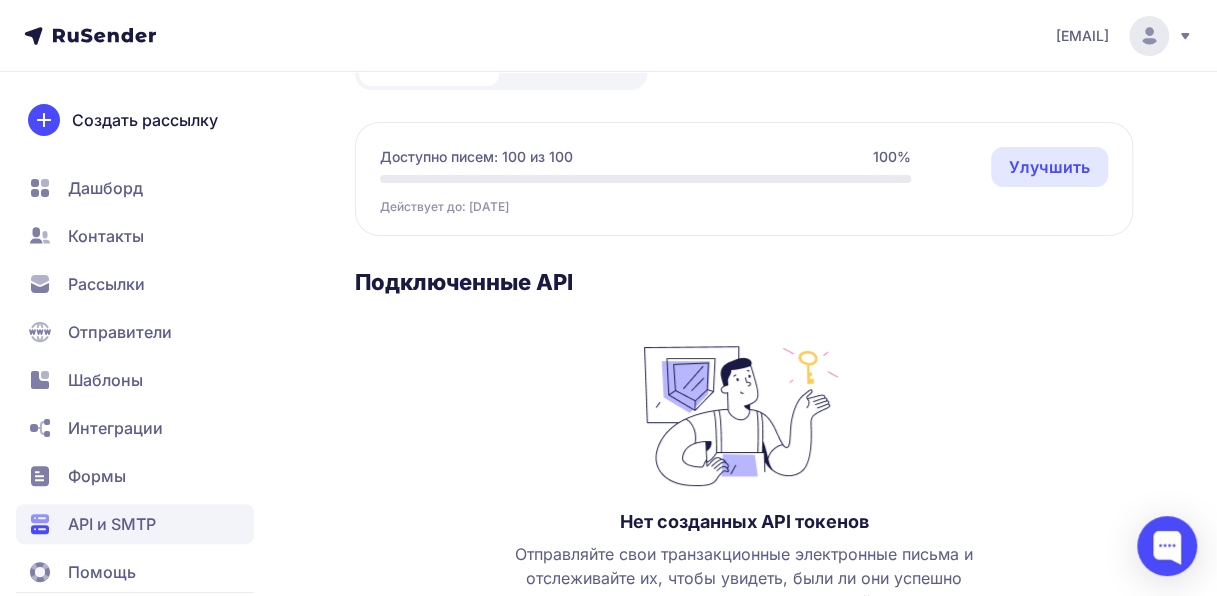 click on "Помощь" at bounding box center [102, 572] 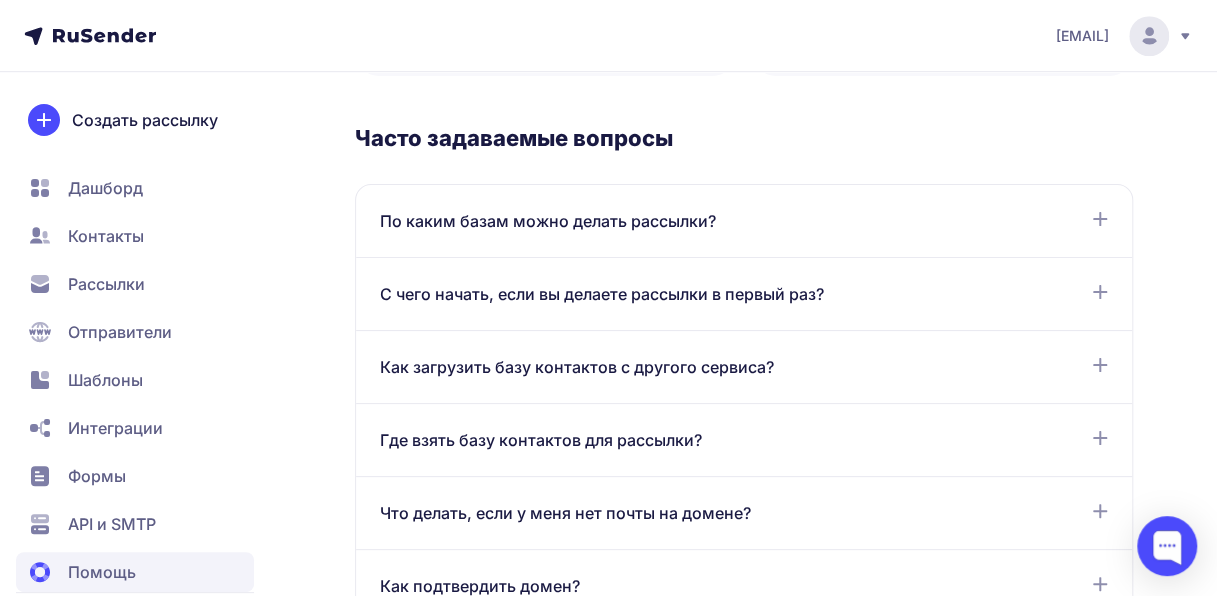 scroll, scrollTop: 554, scrollLeft: 0, axis: vertical 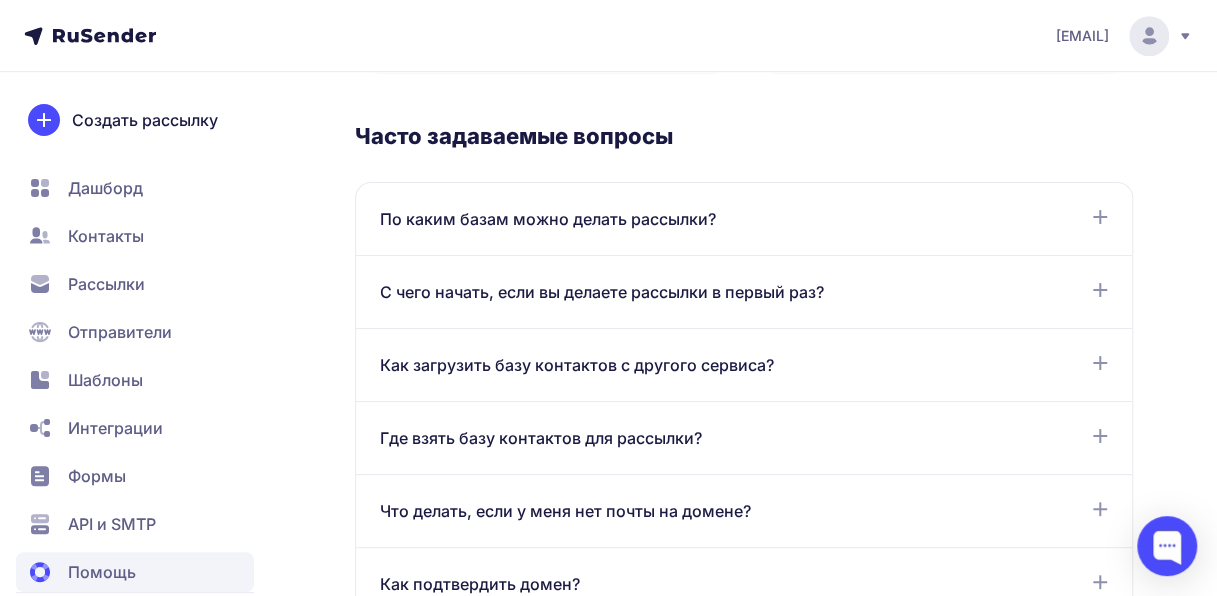 click on "Как загрузить базу контактов с другого сервиса?" at bounding box center (577, 365) 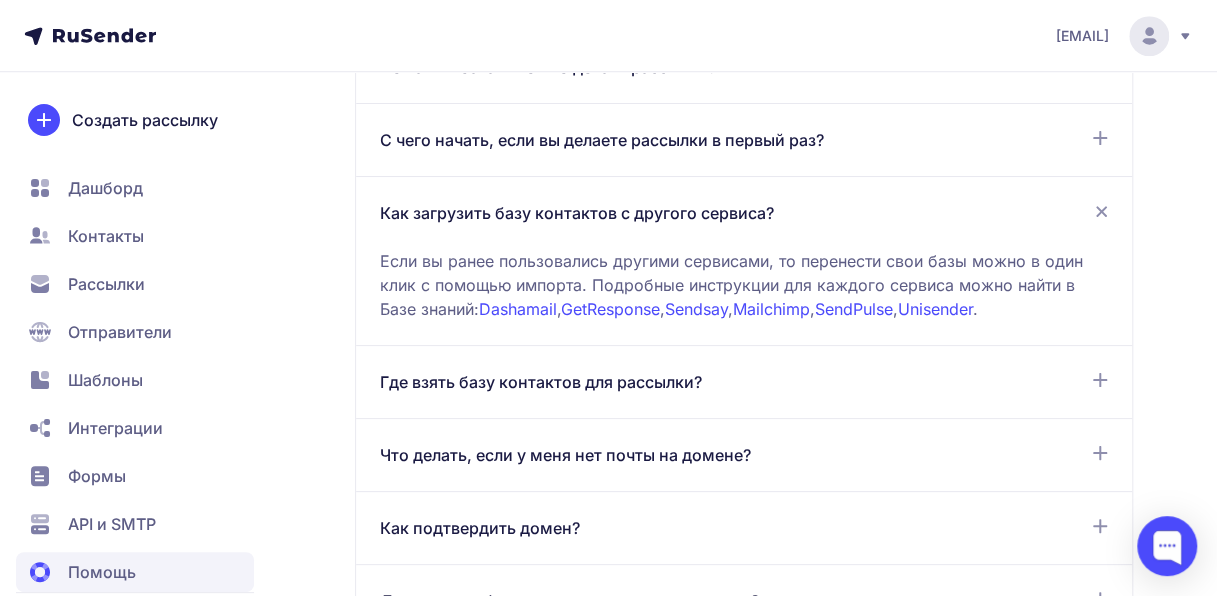 scroll, scrollTop: 710, scrollLeft: 0, axis: vertical 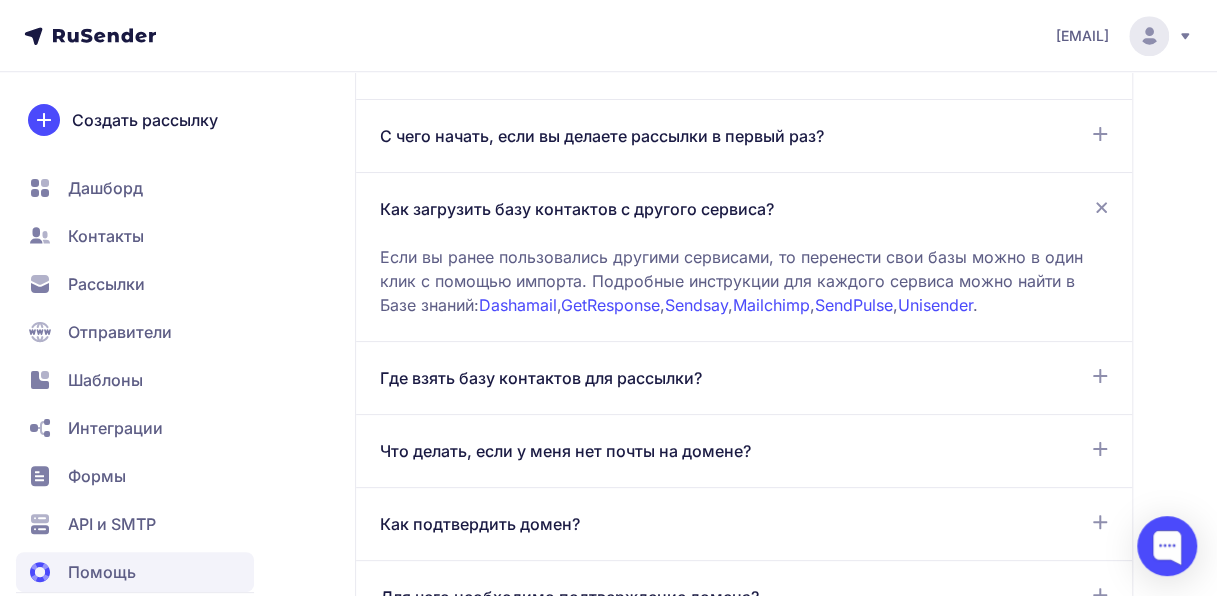 click on "Как загрузить базу контактов с другого сервиса?" at bounding box center (577, 209) 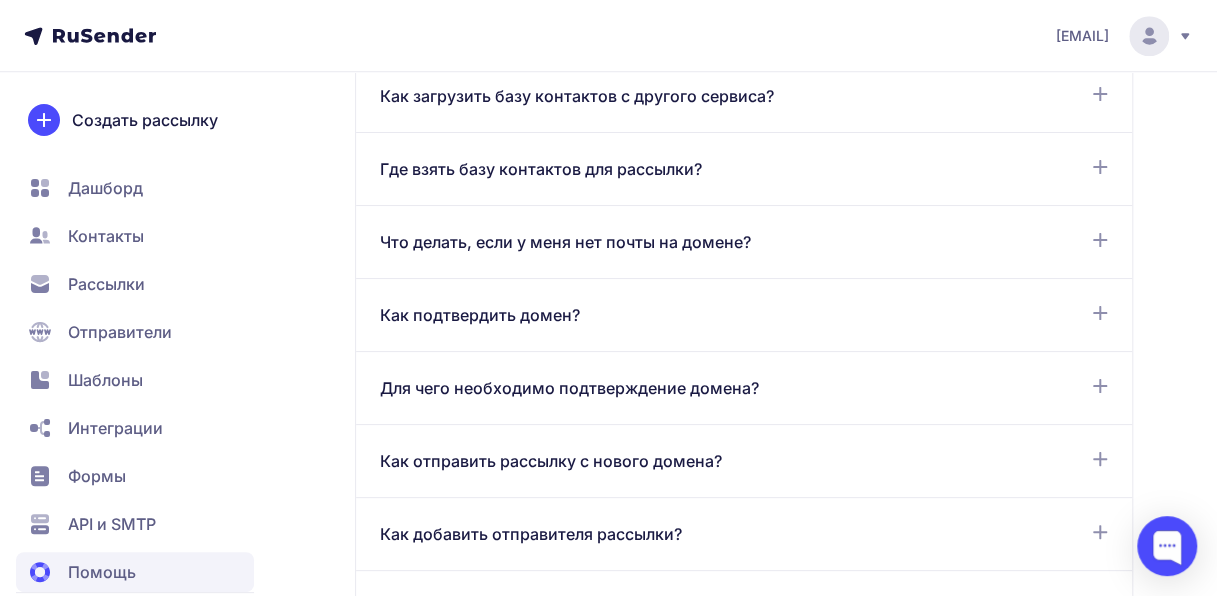 scroll, scrollTop: 825, scrollLeft: 0, axis: vertical 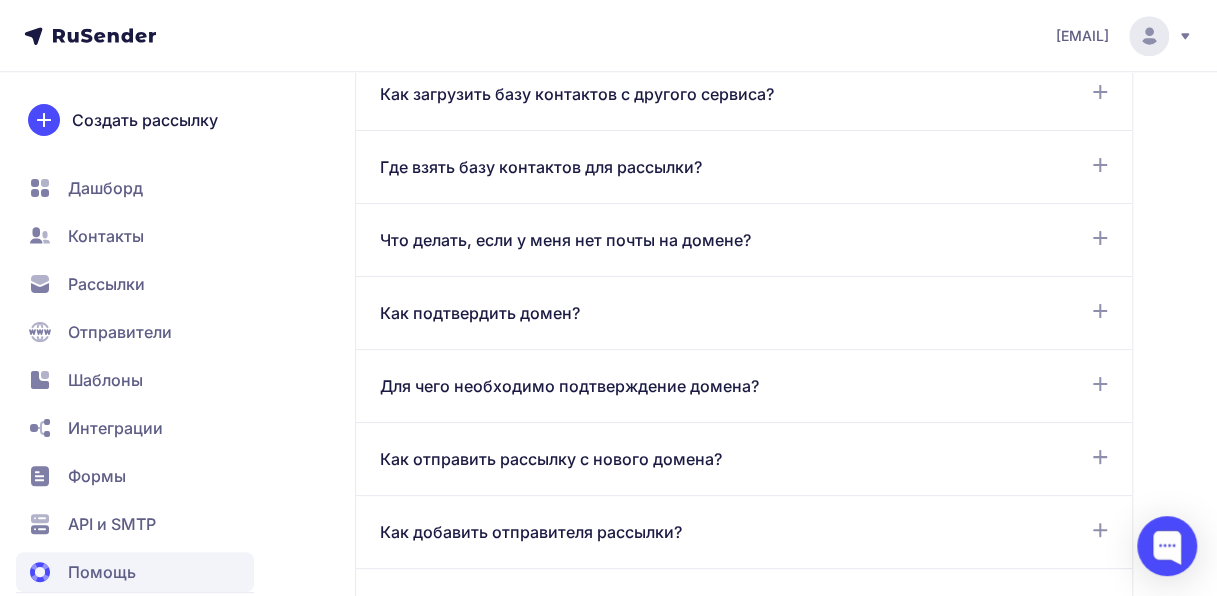 click on "Что делать, если у меня нет почты на домене?" at bounding box center (565, 240) 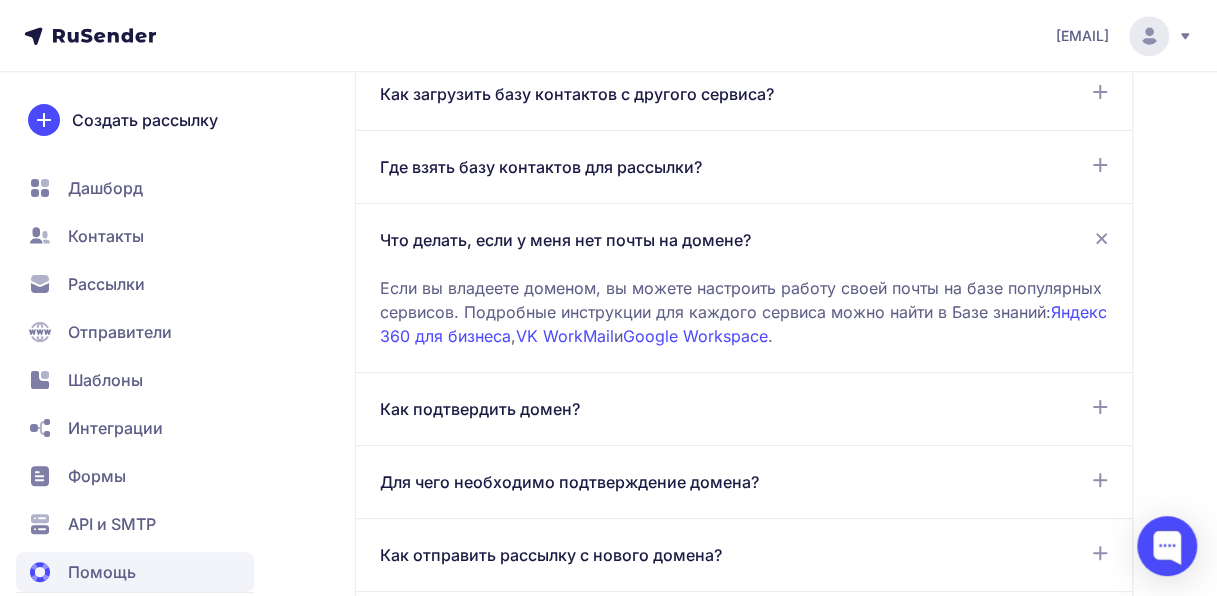 click on "Яндекс 360 для бизнеса" at bounding box center (743, 324) 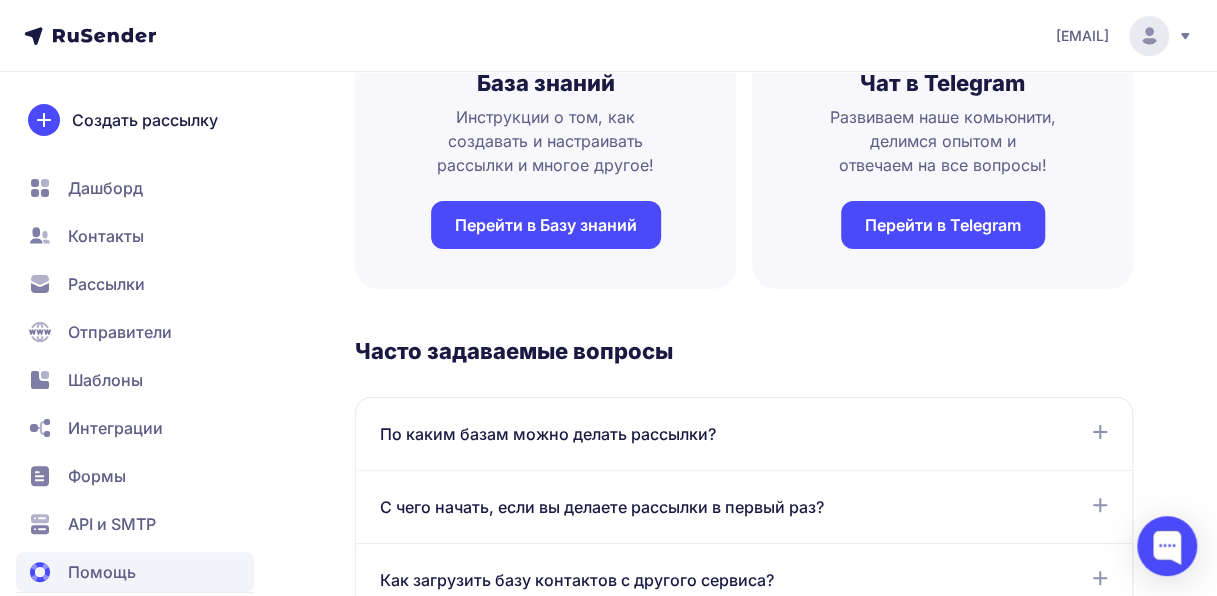 scroll, scrollTop: 0, scrollLeft: 0, axis: both 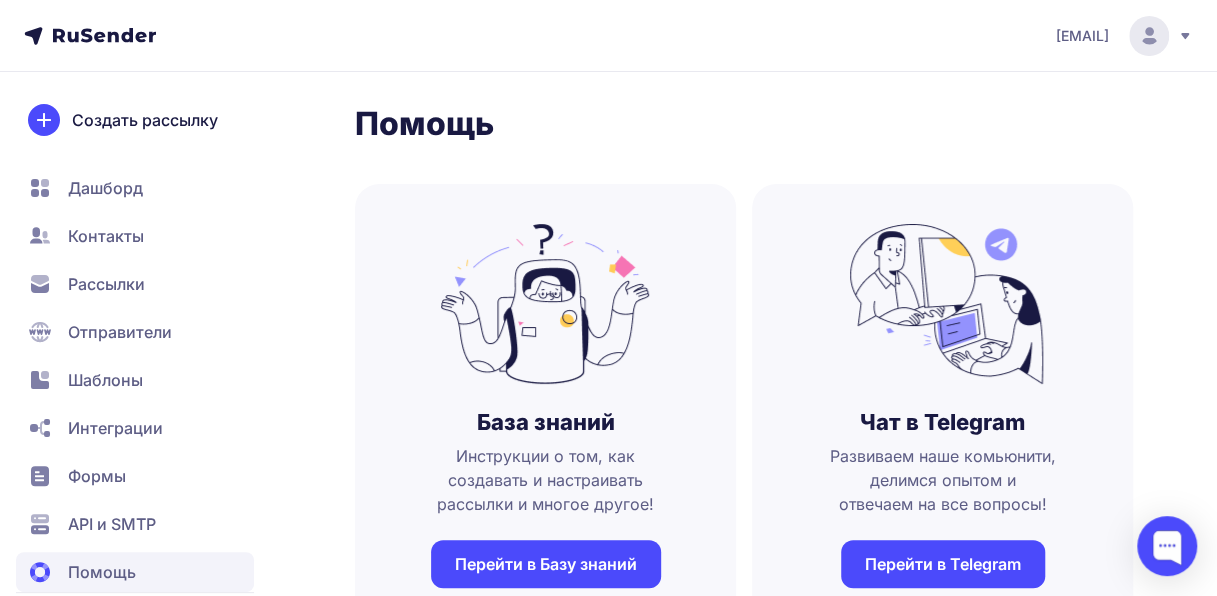 click on "Рассылки" at bounding box center (106, 284) 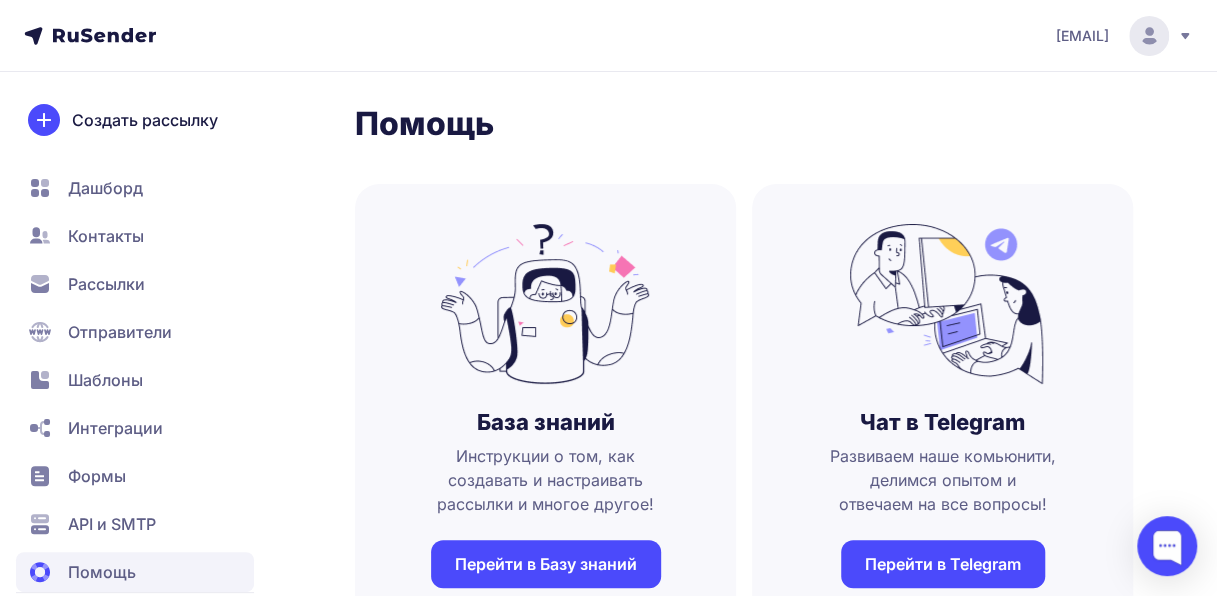 click on "API и SMTP" at bounding box center (112, 524) 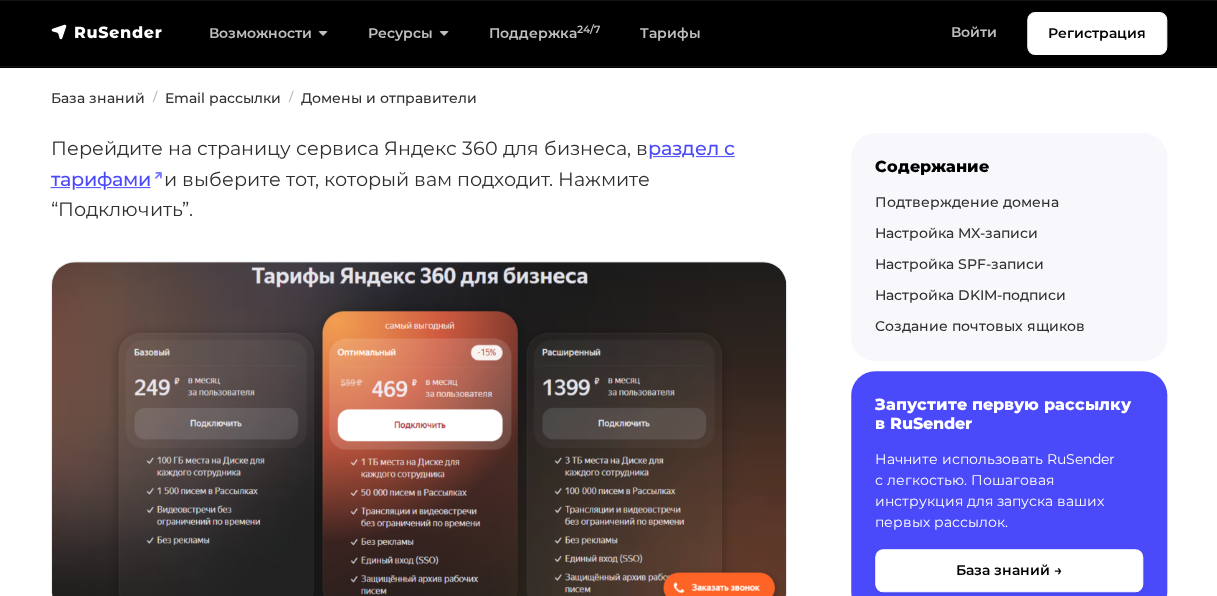 scroll, scrollTop: 233, scrollLeft: 0, axis: vertical 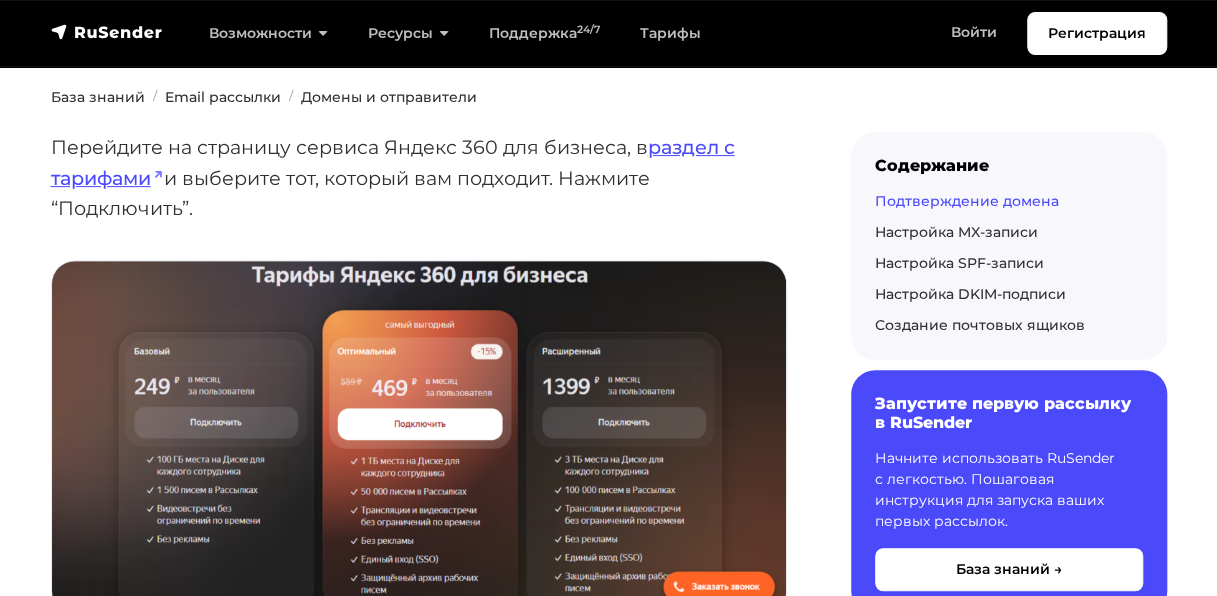 click on "Подтверждение домена" at bounding box center [967, 201] 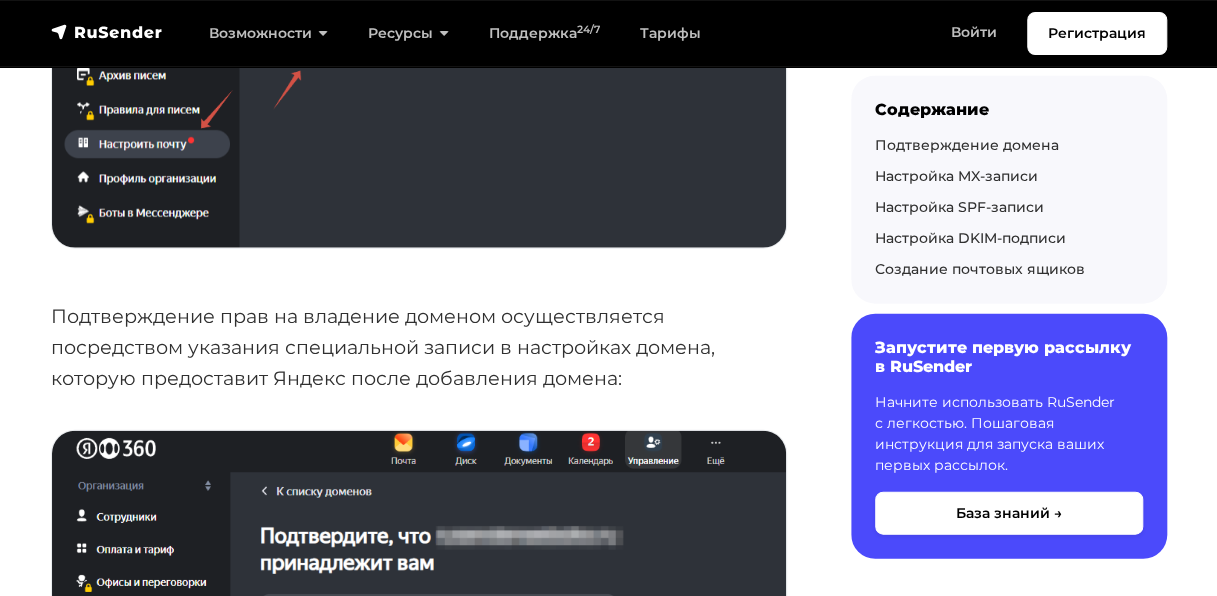 scroll, scrollTop: 2076, scrollLeft: 0, axis: vertical 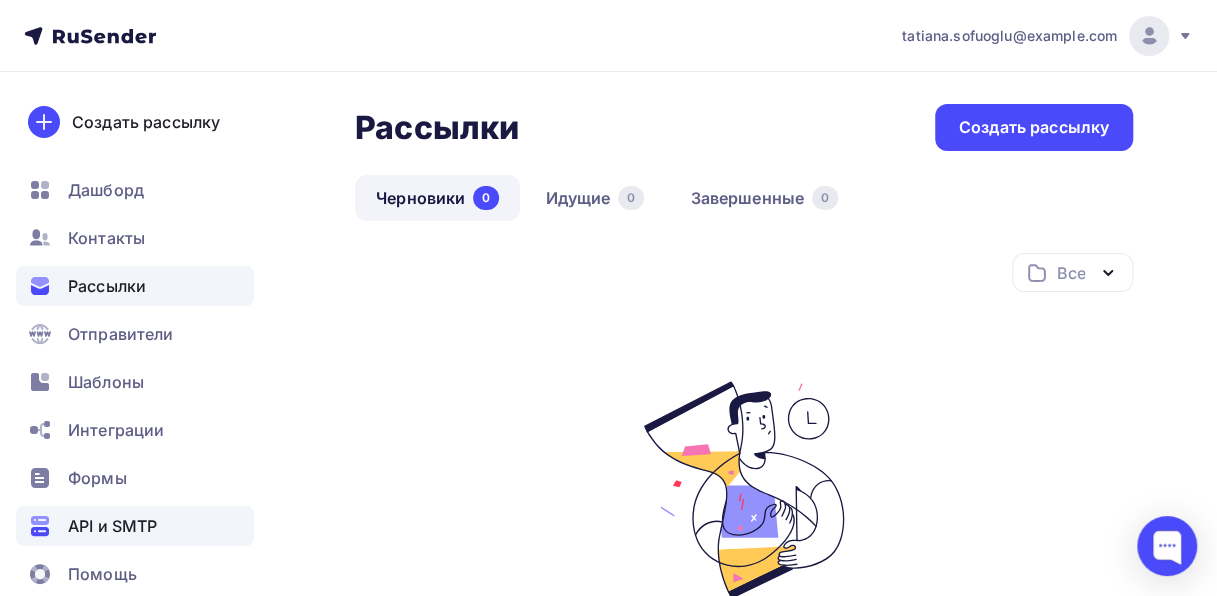 click on "API и SMTP" at bounding box center [112, 526] 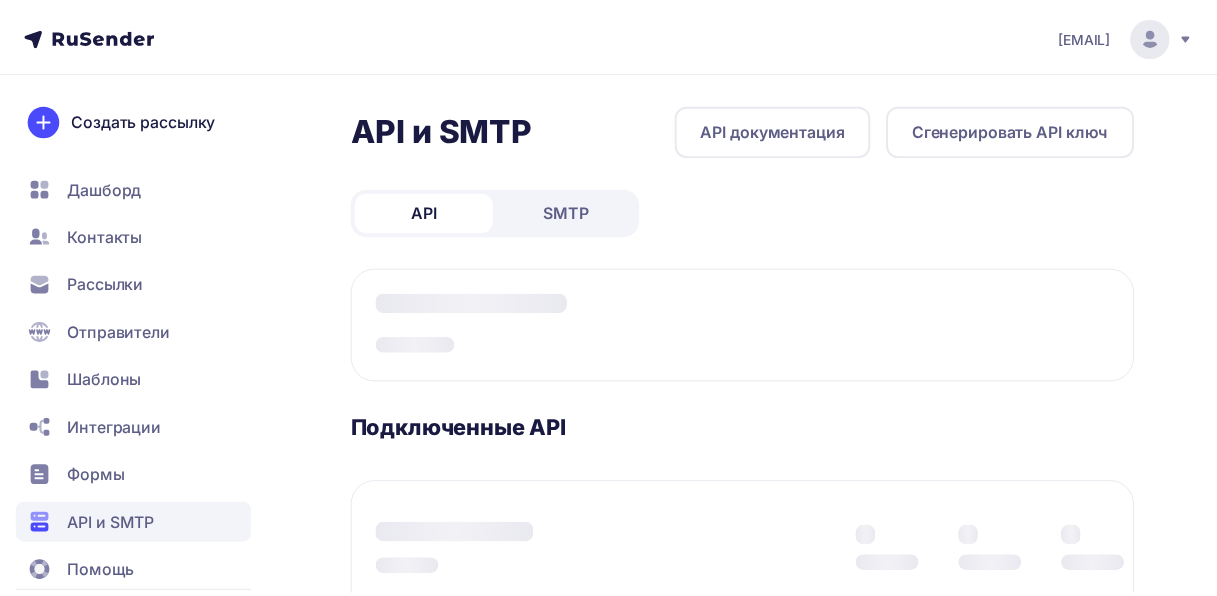 scroll, scrollTop: 0, scrollLeft: 0, axis: both 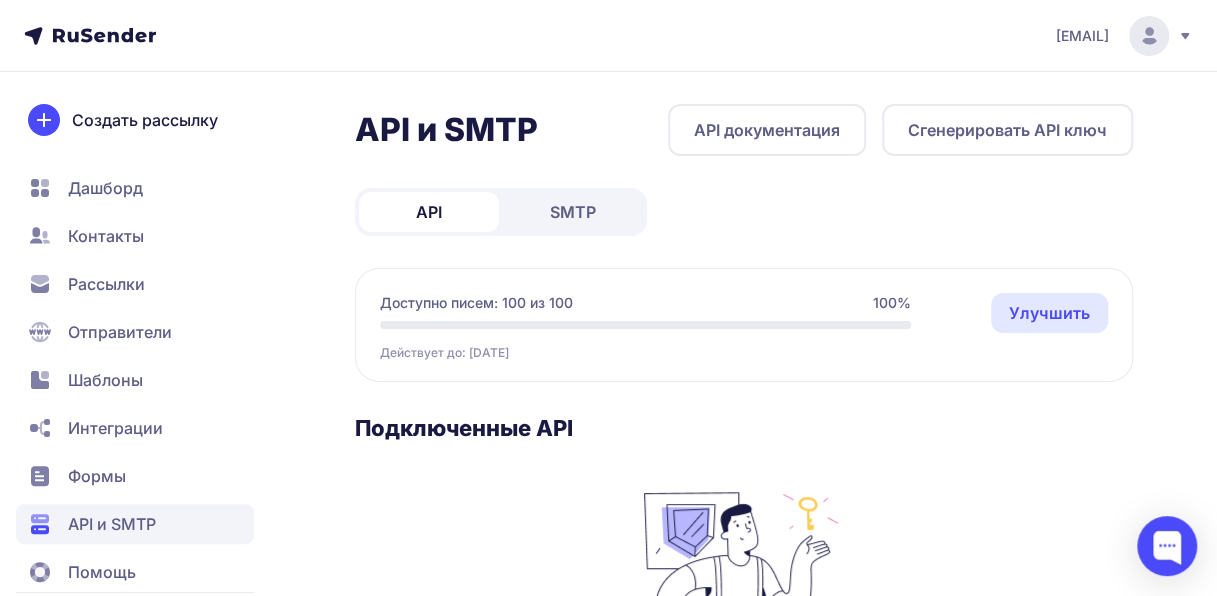 click on "SMTP" at bounding box center (573, 212) 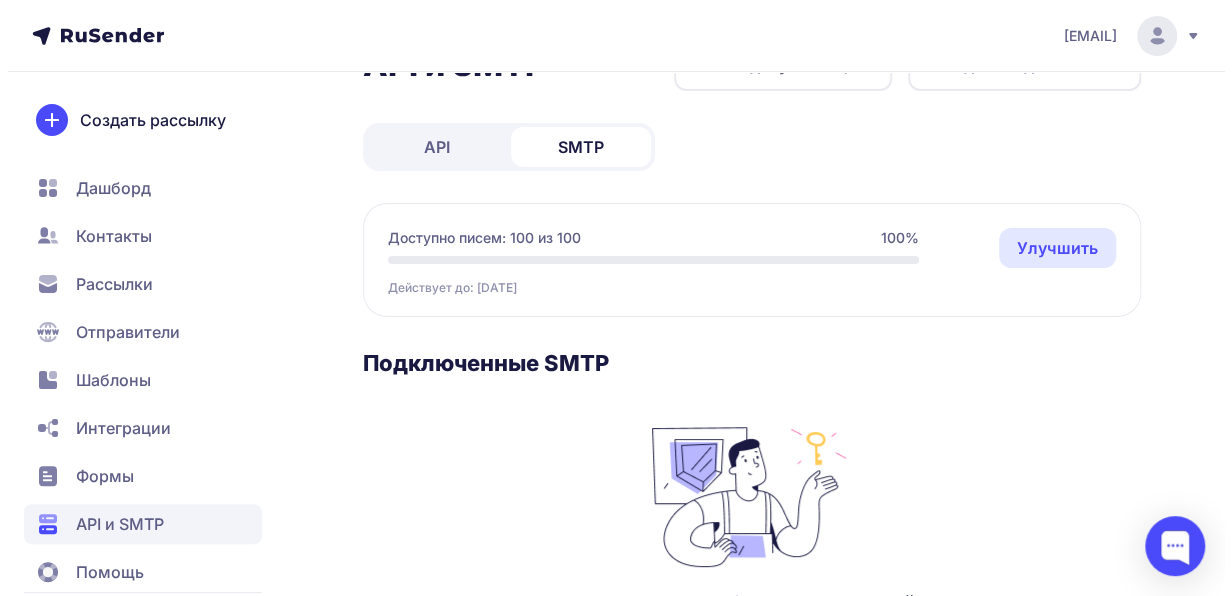 scroll, scrollTop: 0, scrollLeft: 0, axis: both 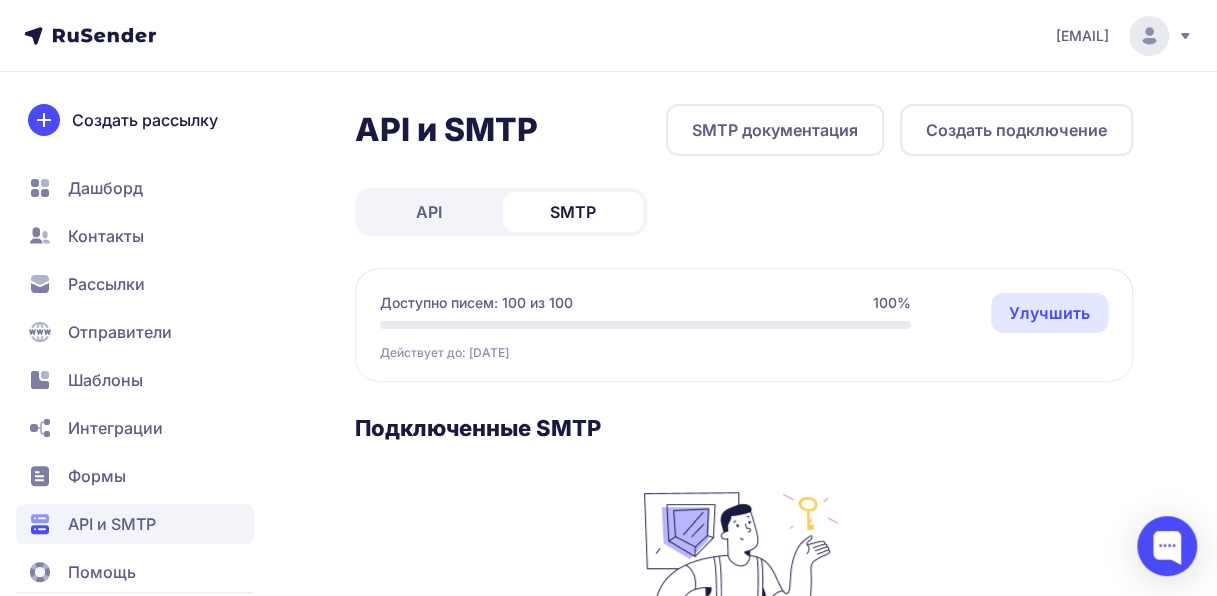 click on "Создать подключение" at bounding box center (1016, 130) 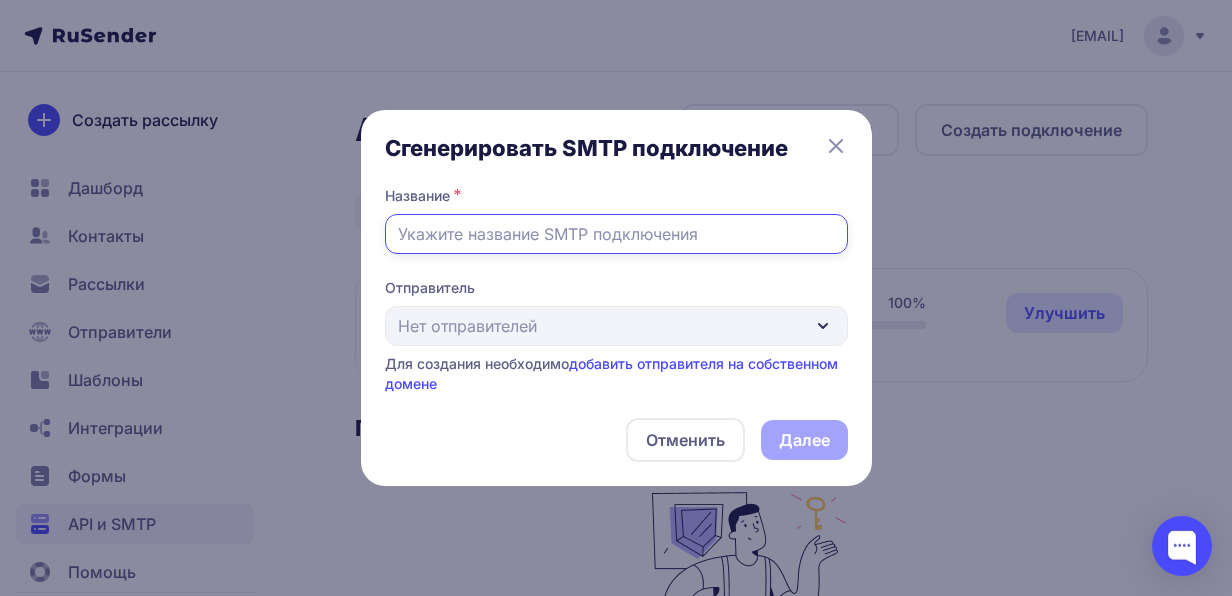 click at bounding box center [616, 234] 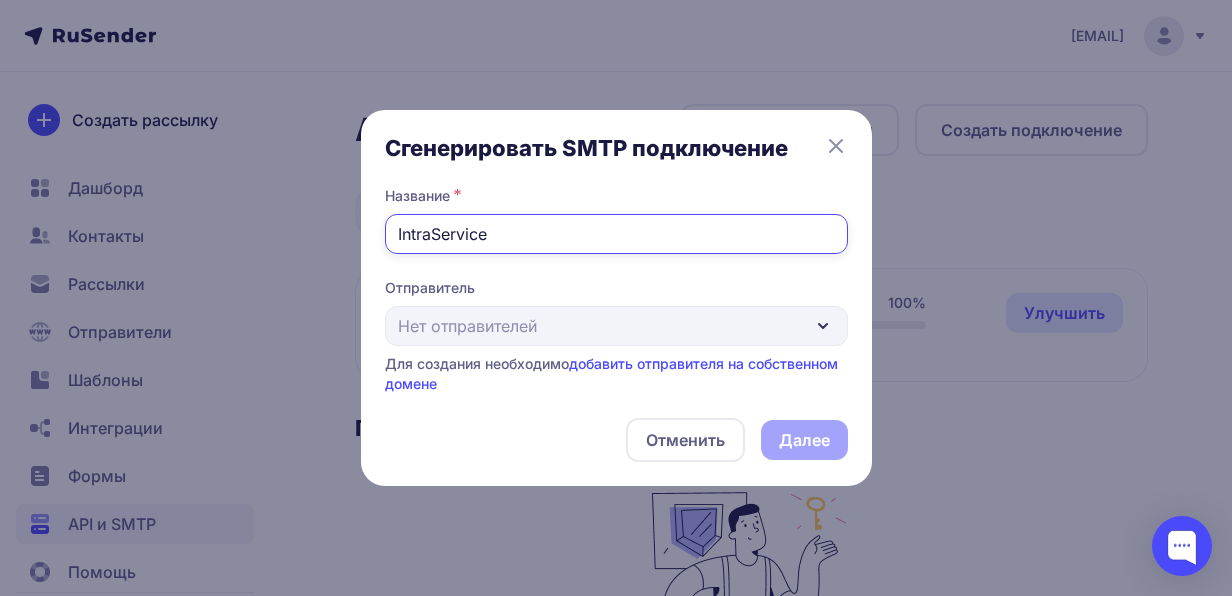 type on "IntraService" 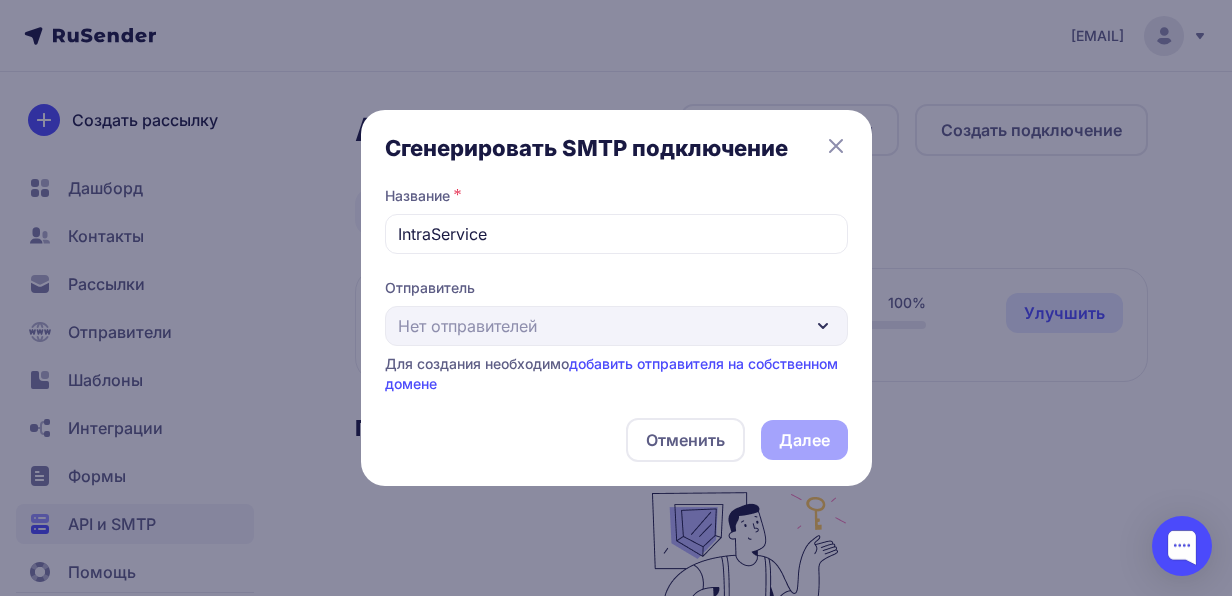 click on "Отправитель Нет отправителей Для создания необходимо   добавить отправителя на собственном домене" at bounding box center (616, 336) 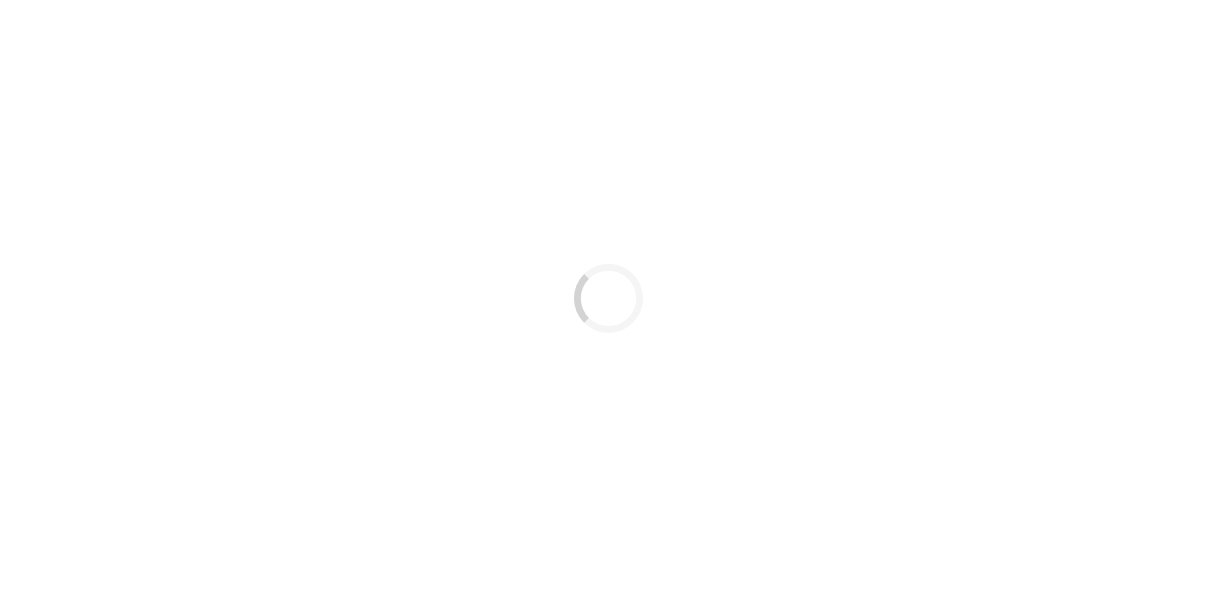 scroll, scrollTop: 0, scrollLeft: 0, axis: both 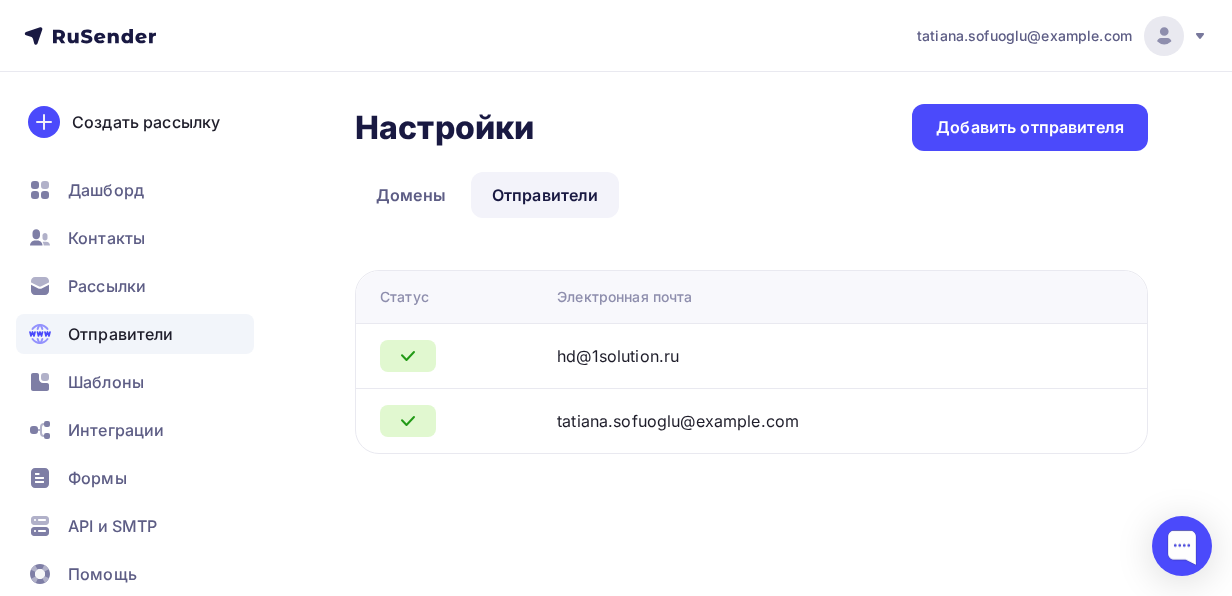 click on "hd@1solution.ru" at bounding box center (618, 356) 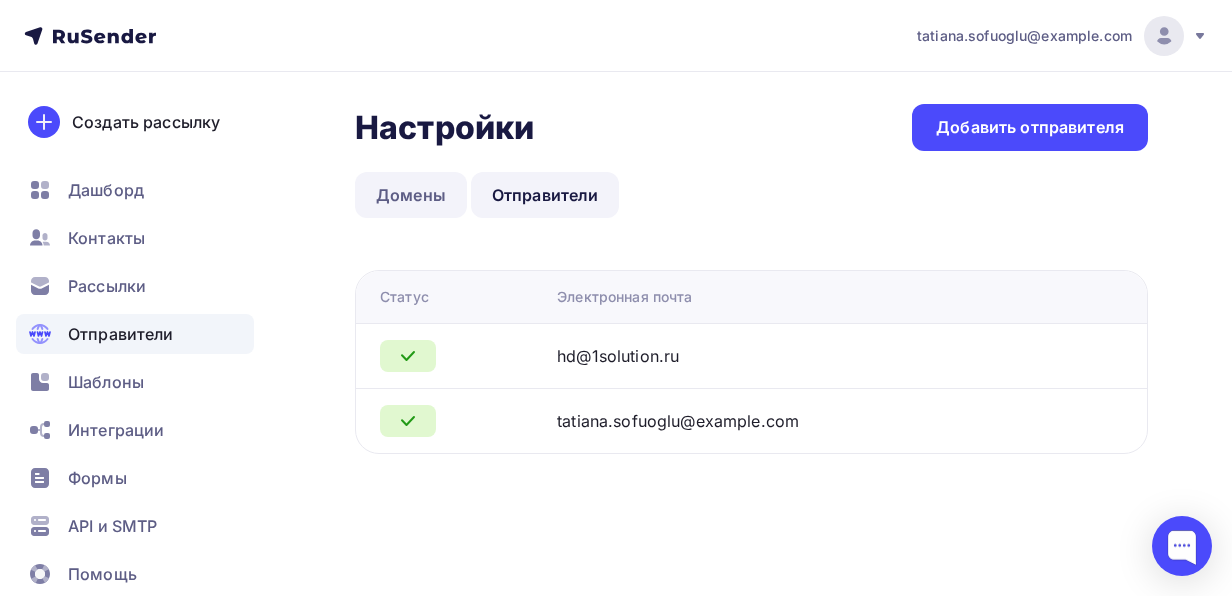 click on "Домены" at bounding box center (411, 195) 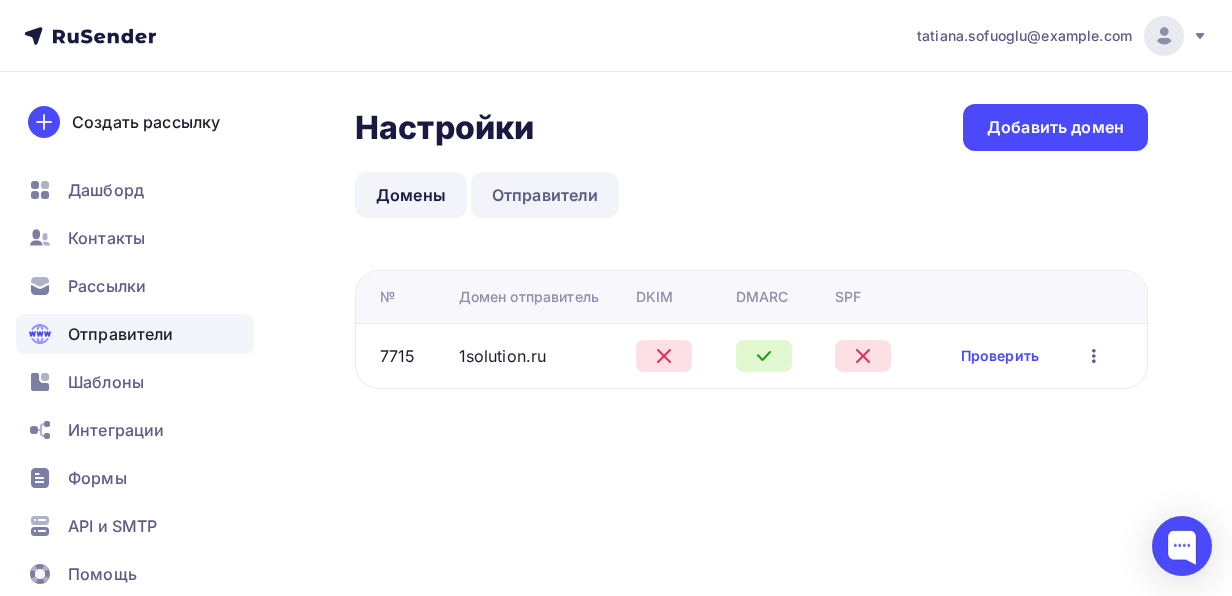 click on "Отправители" at bounding box center [545, 195] 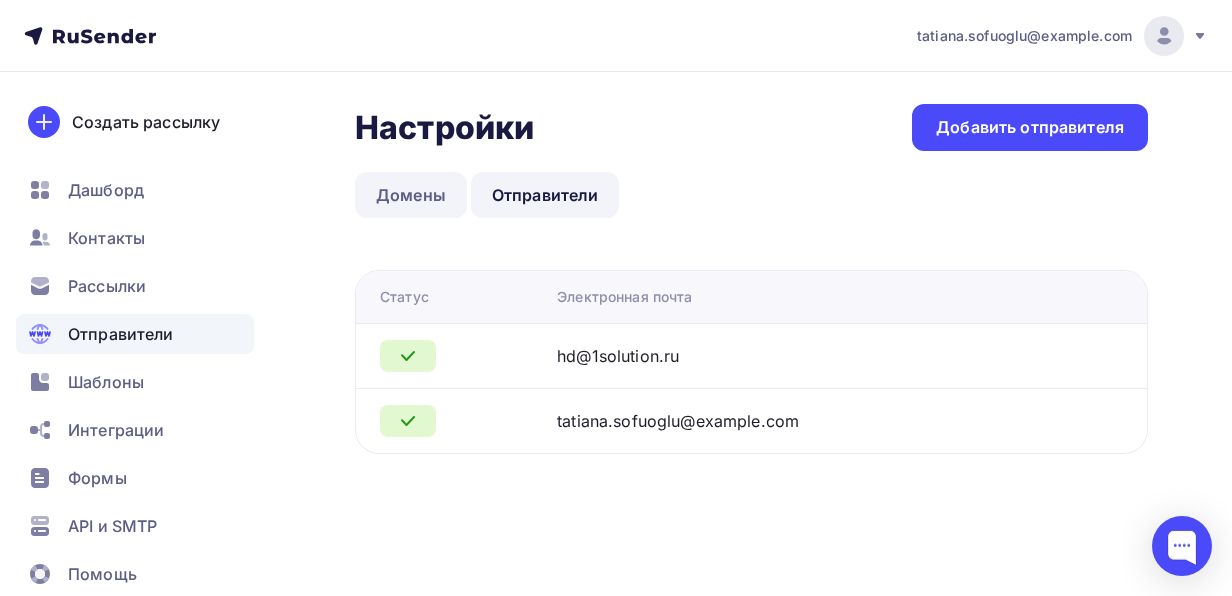 click on "Домены" at bounding box center [411, 195] 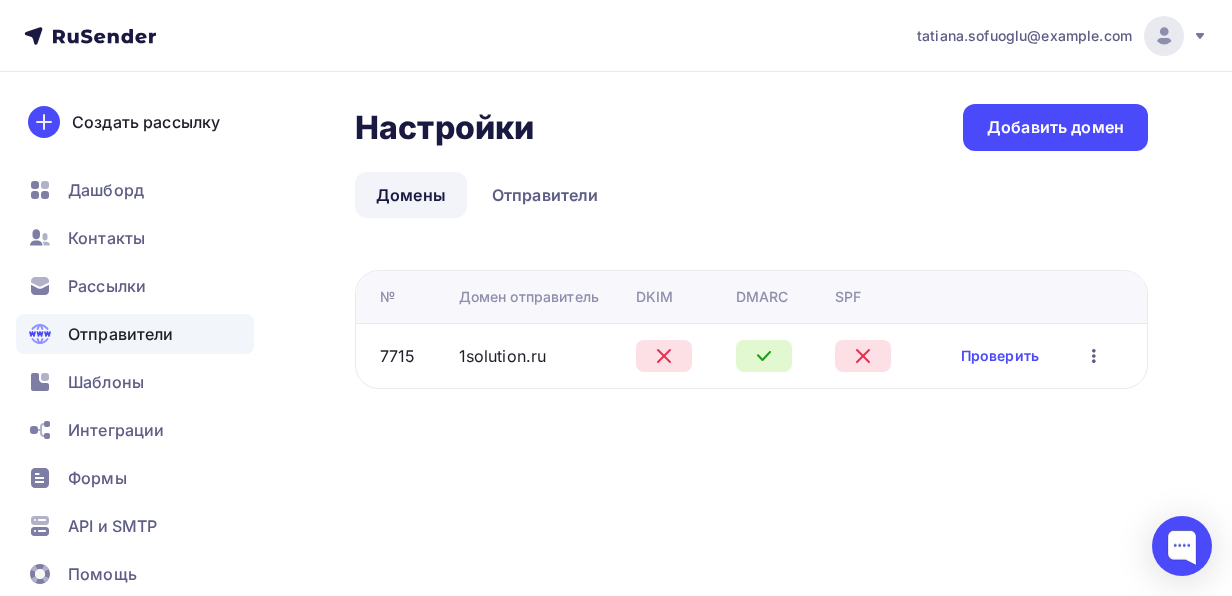 click 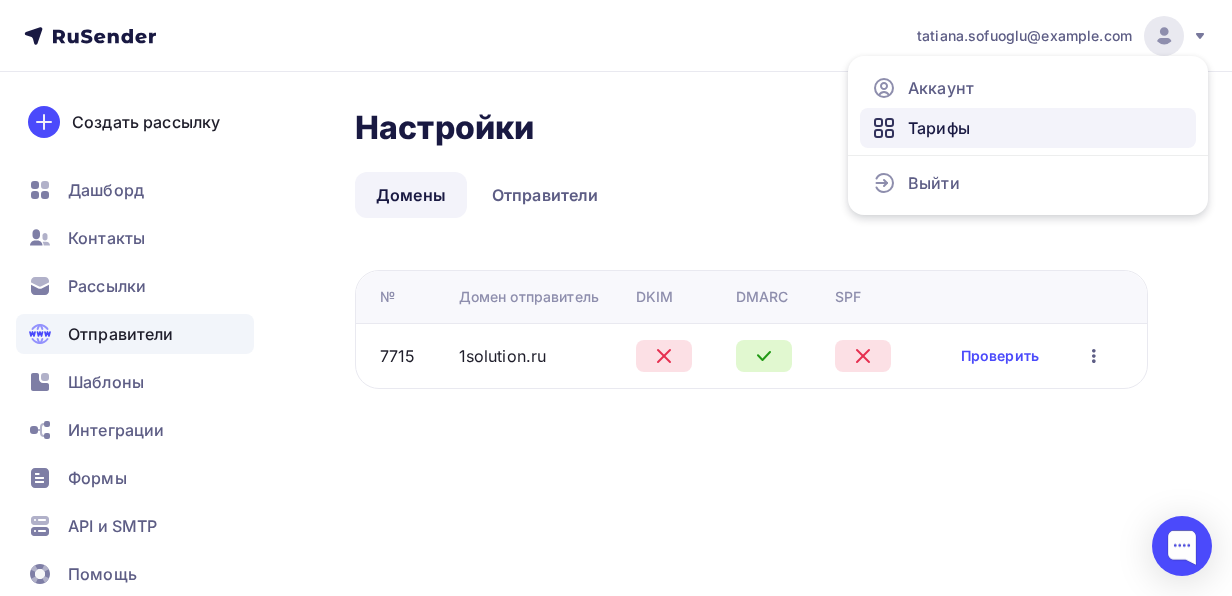 click on "Тарифы" at bounding box center (939, 128) 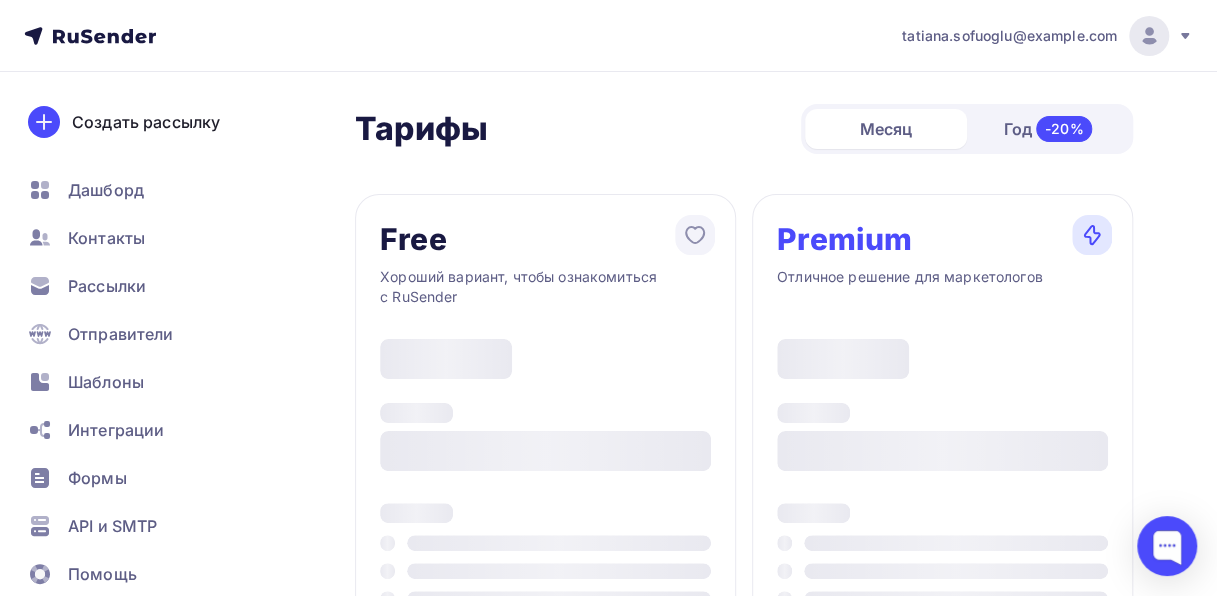 type on "500" 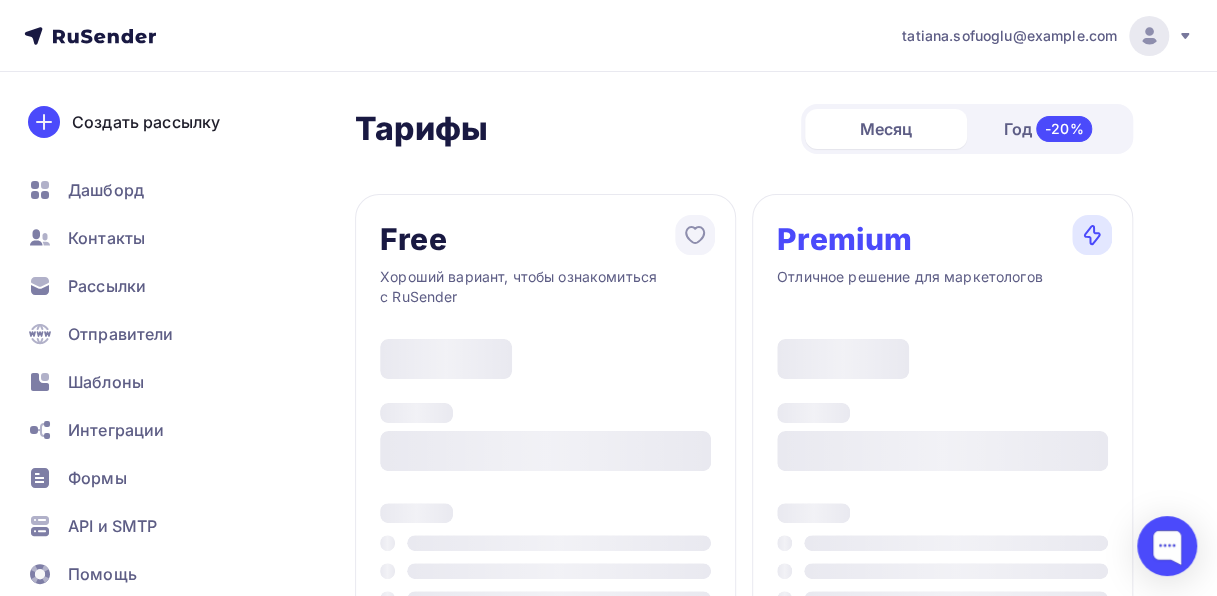 type on "100" 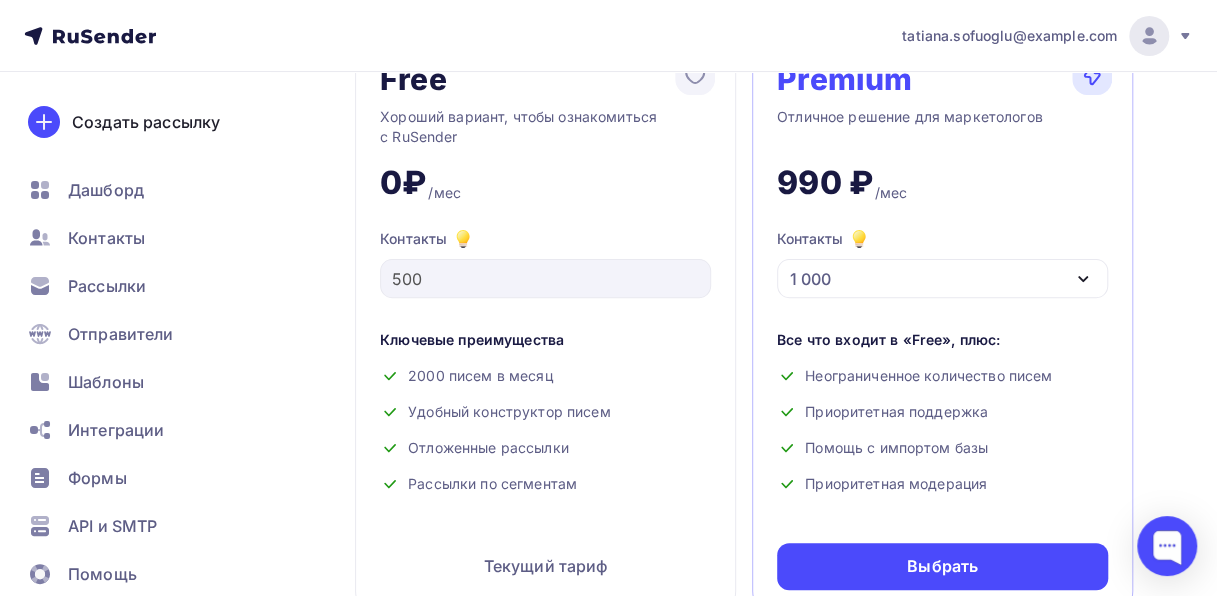 scroll, scrollTop: 0, scrollLeft: 0, axis: both 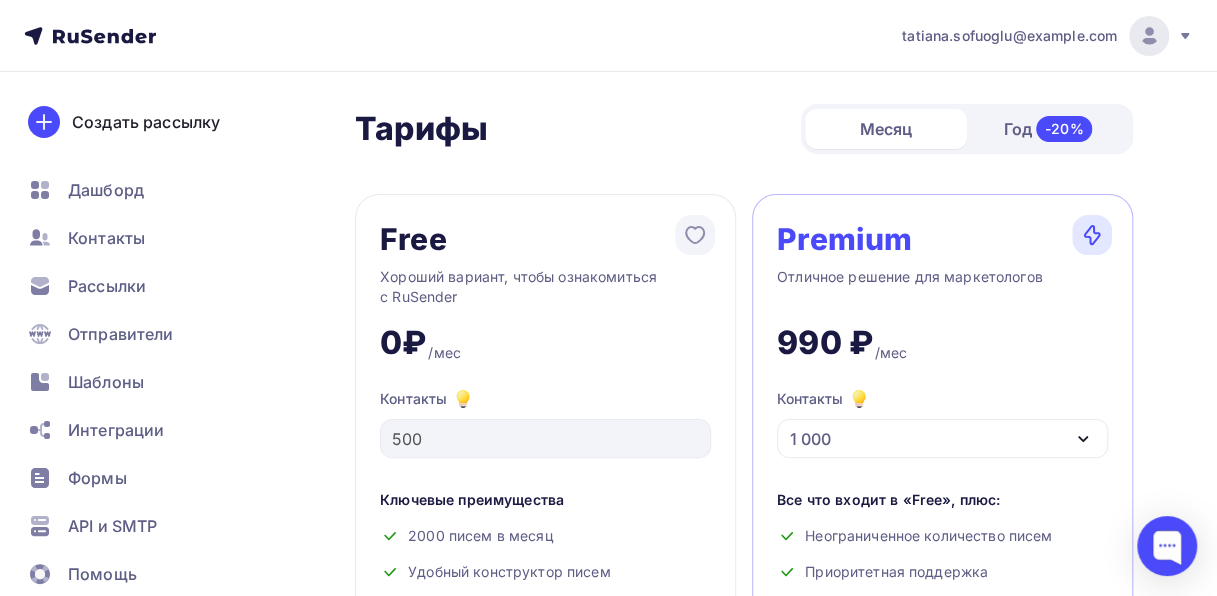 click on "Год
-20%" at bounding box center (1048, 129) 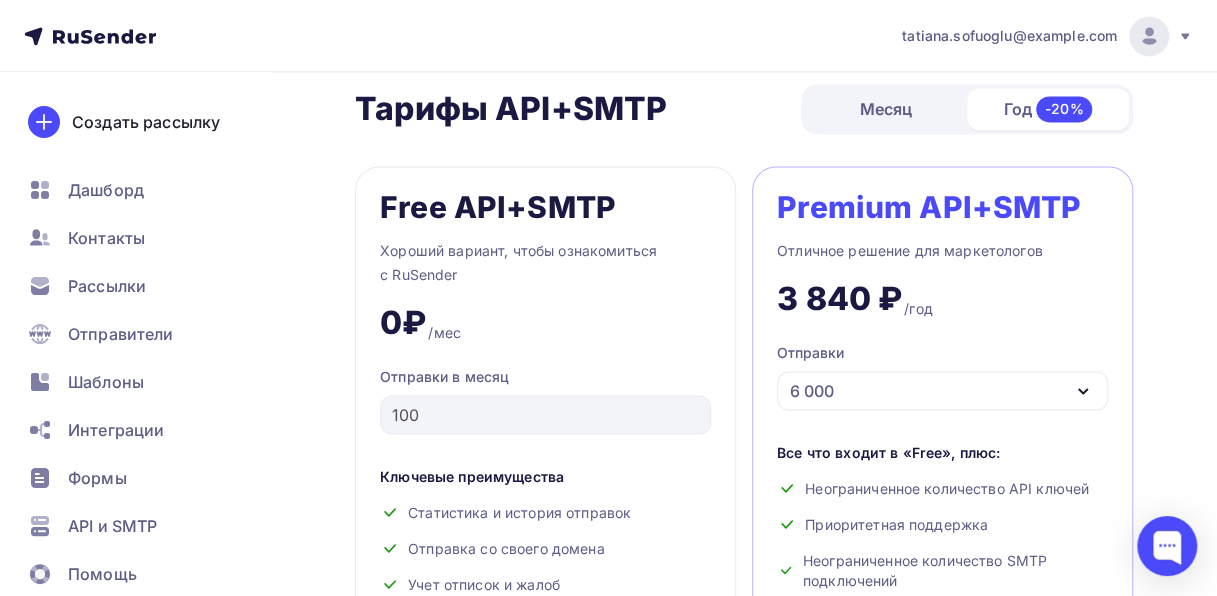 scroll, scrollTop: 1377, scrollLeft: 0, axis: vertical 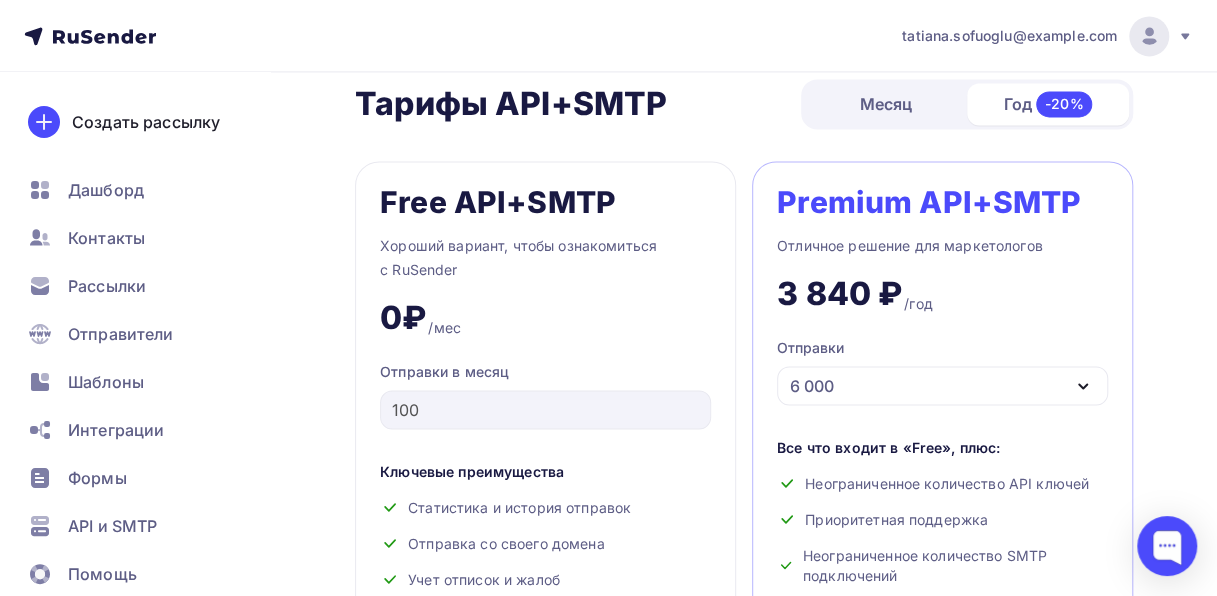 click on "Год
-20%" at bounding box center (1048, 104) 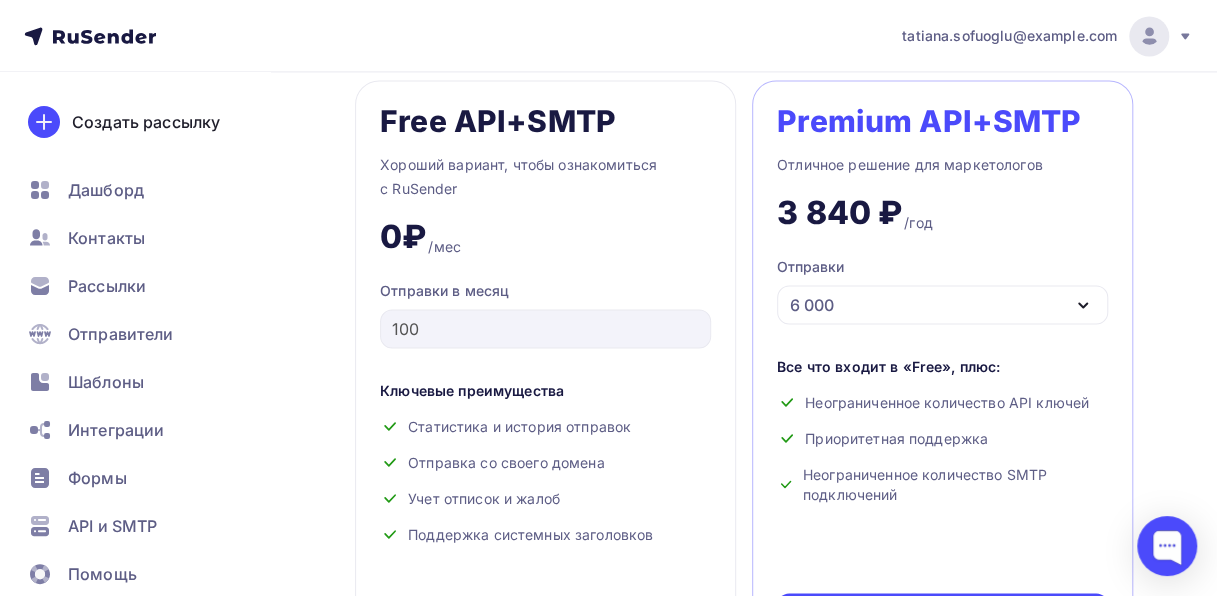 scroll, scrollTop: 1459, scrollLeft: 0, axis: vertical 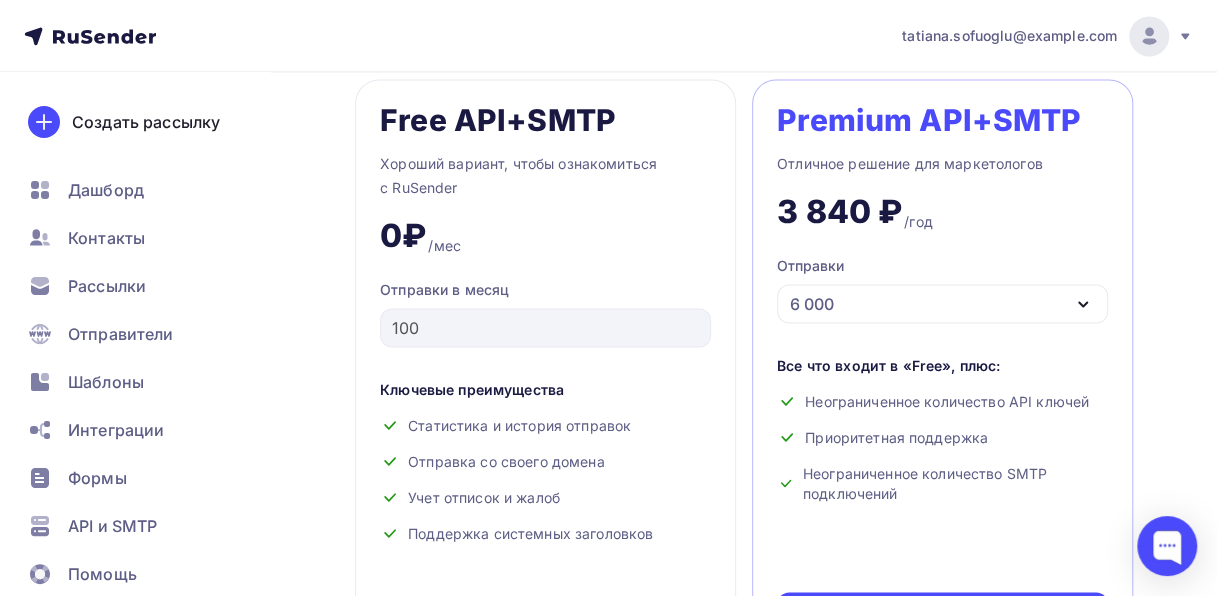 click on "6 000" at bounding box center (942, 303) 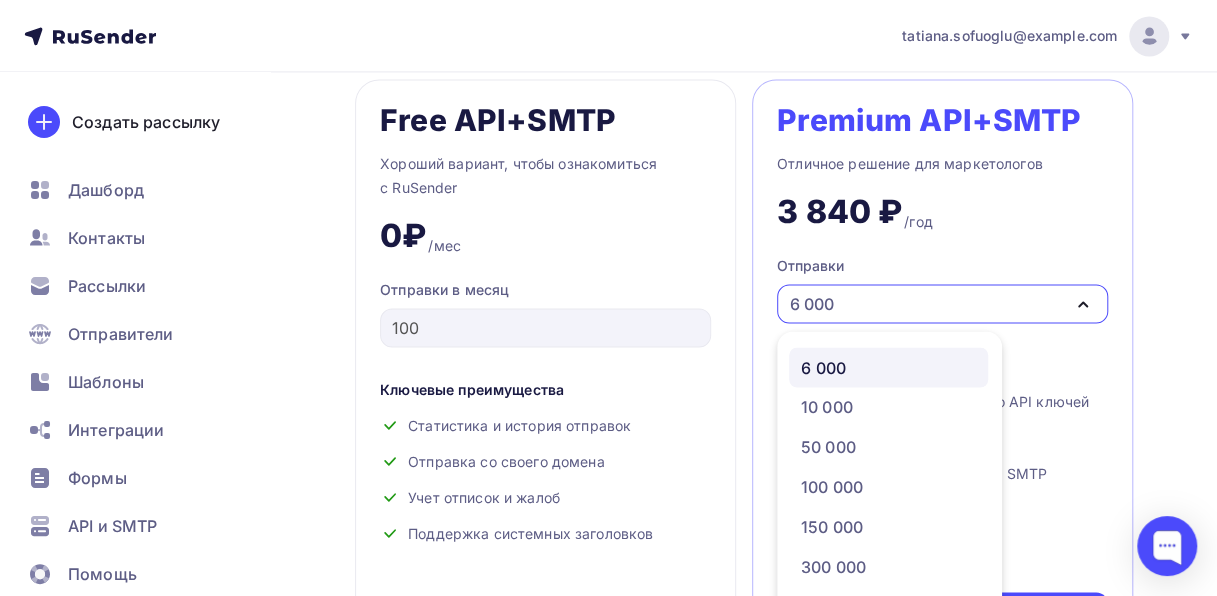 scroll, scrollTop: 1525, scrollLeft: 0, axis: vertical 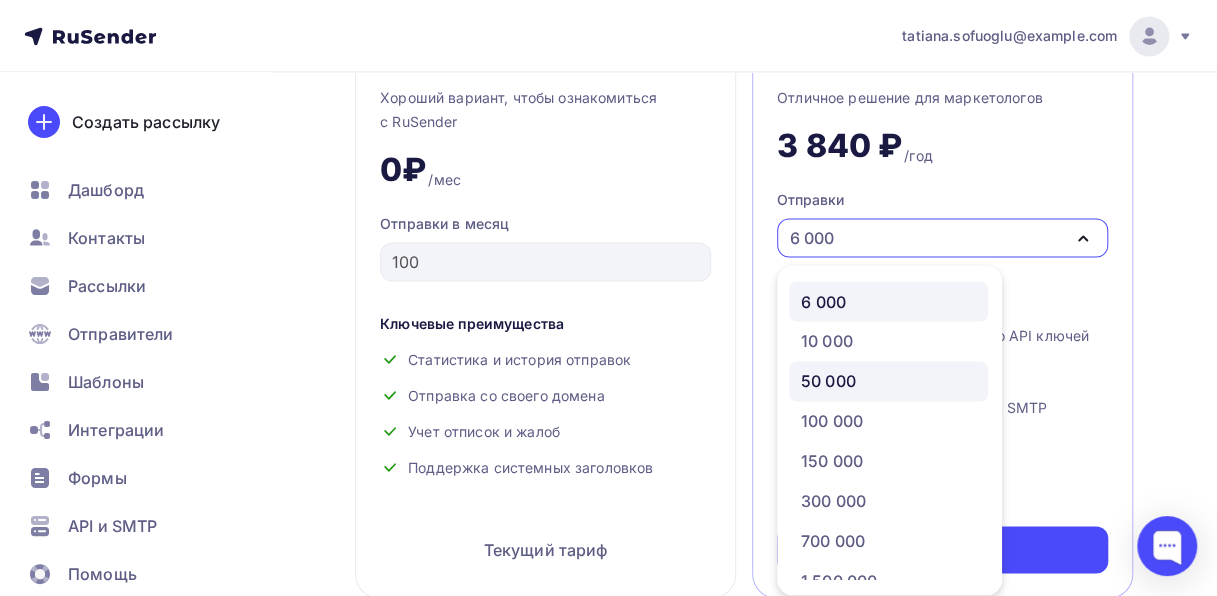 click on "50 000" at bounding box center (828, 381) 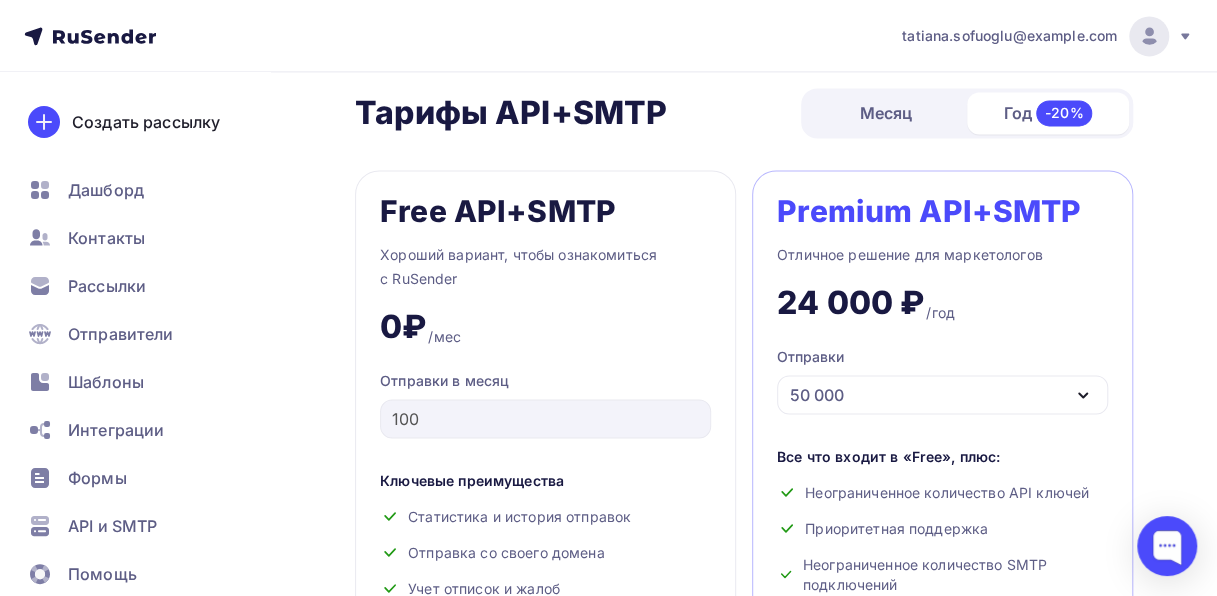 scroll, scrollTop: 1367, scrollLeft: 0, axis: vertical 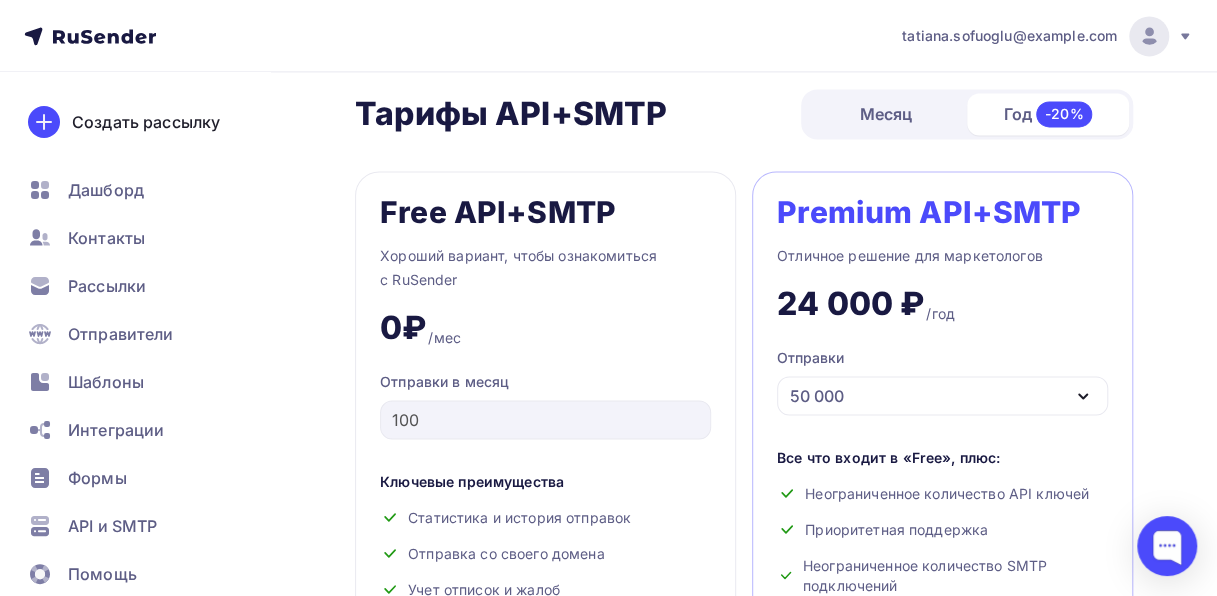 click on "Месяц" at bounding box center (886, 114) 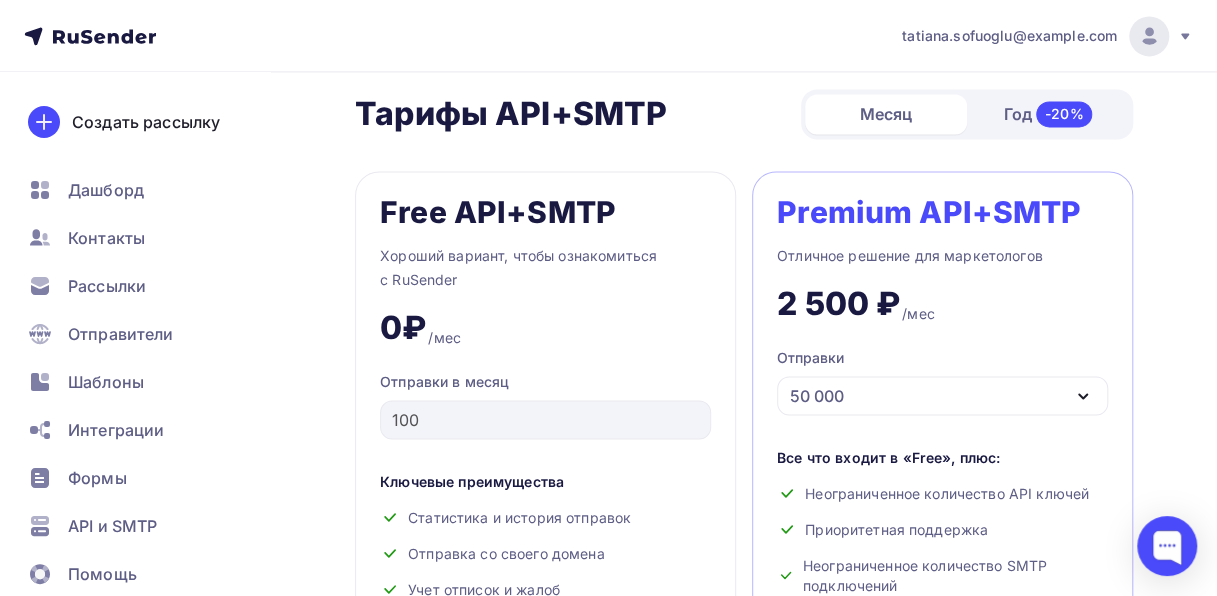 click on "50 000" at bounding box center (942, 395) 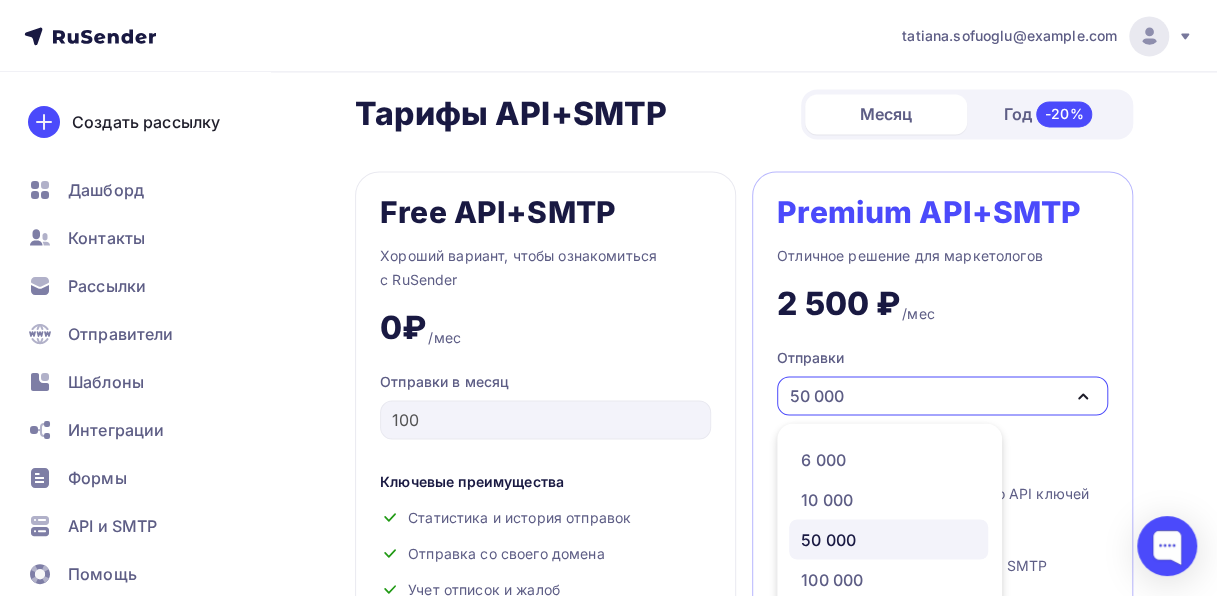 scroll, scrollTop: 1525, scrollLeft: 0, axis: vertical 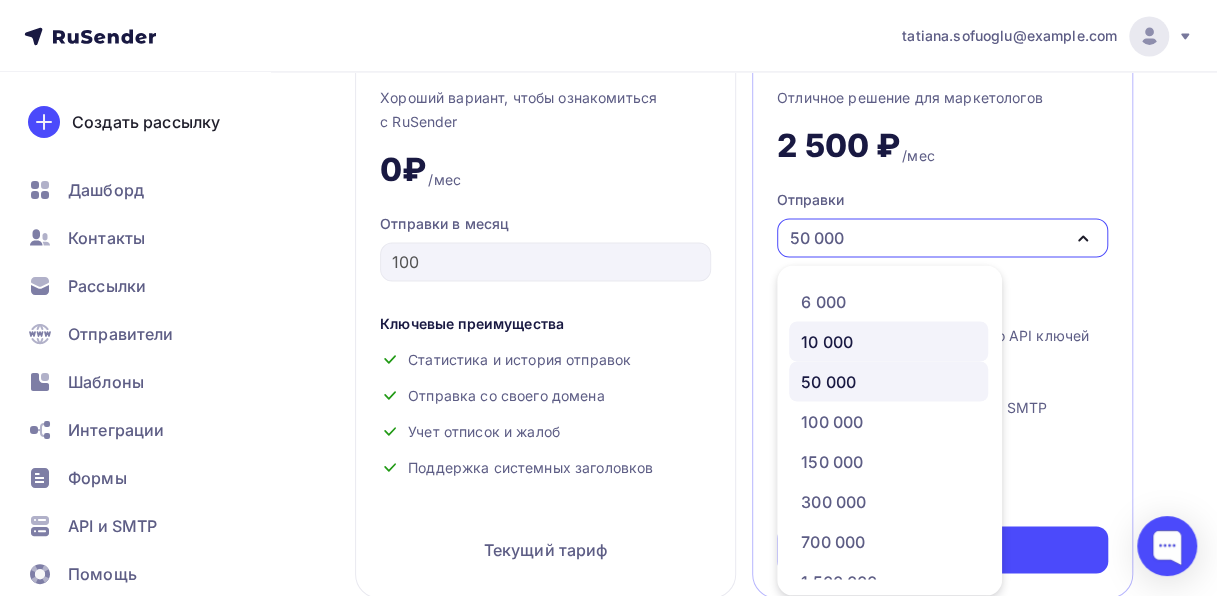 click on "10 000" at bounding box center (827, 341) 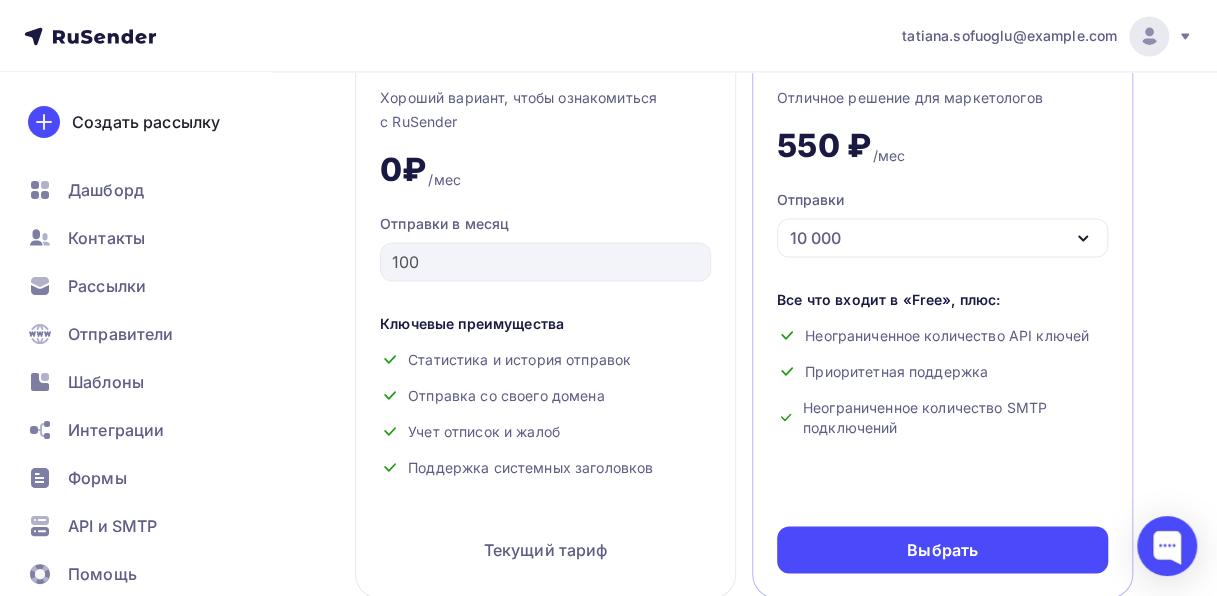 click on "10 000" at bounding box center [942, 237] 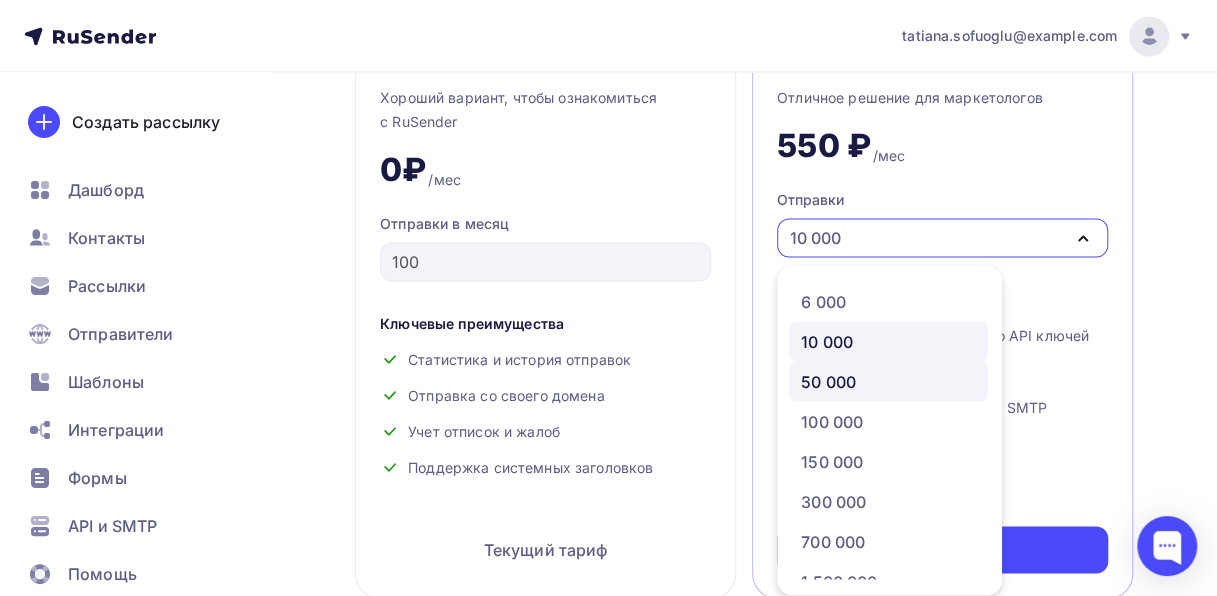 click on "50 000" at bounding box center (828, 381) 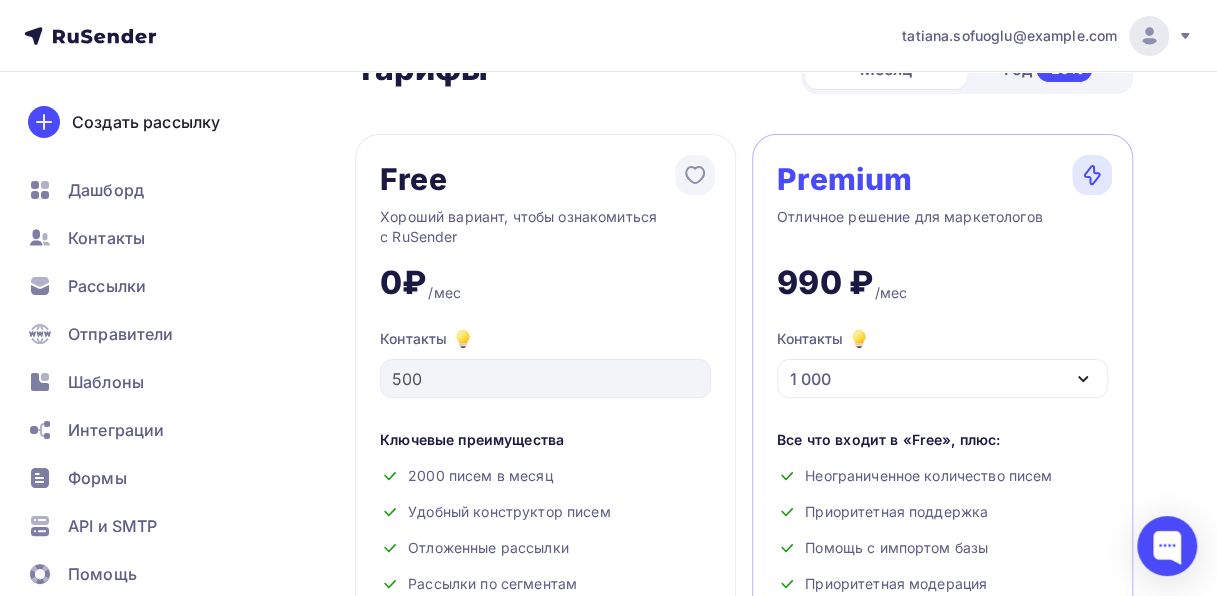 scroll, scrollTop: 0, scrollLeft: 0, axis: both 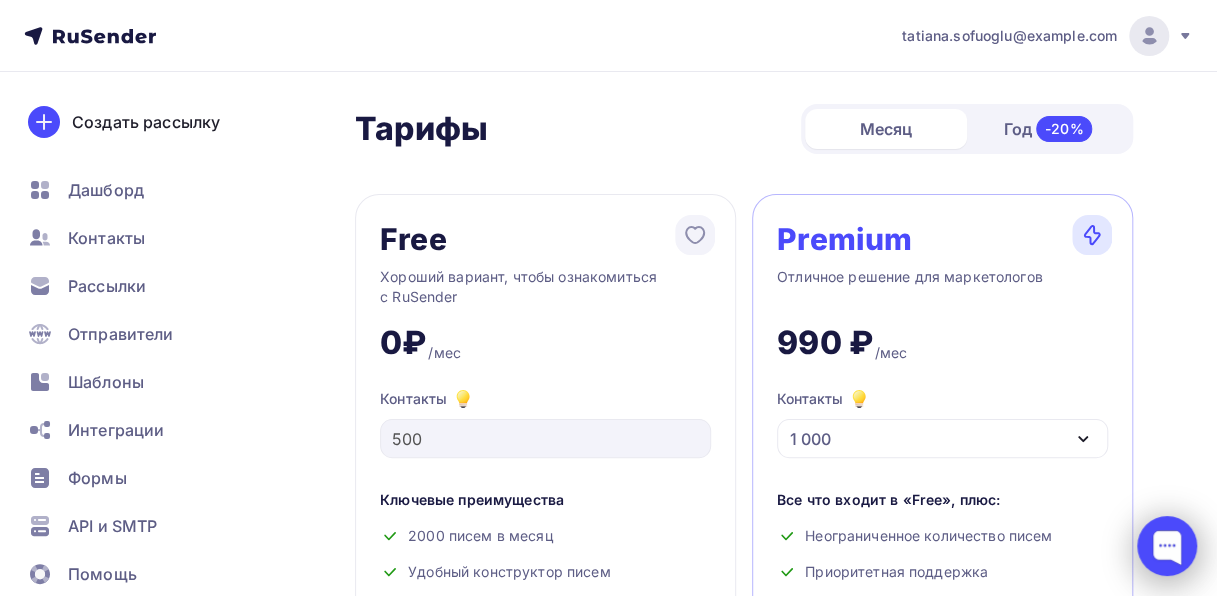 click at bounding box center (1167, 546) 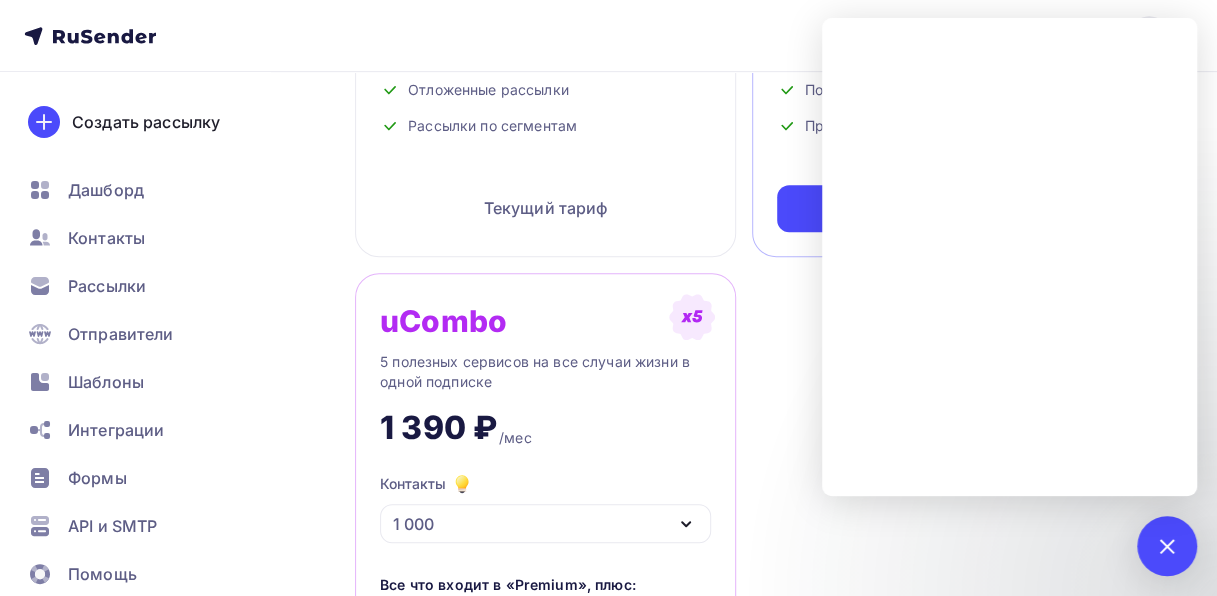 scroll, scrollTop: 0, scrollLeft: 0, axis: both 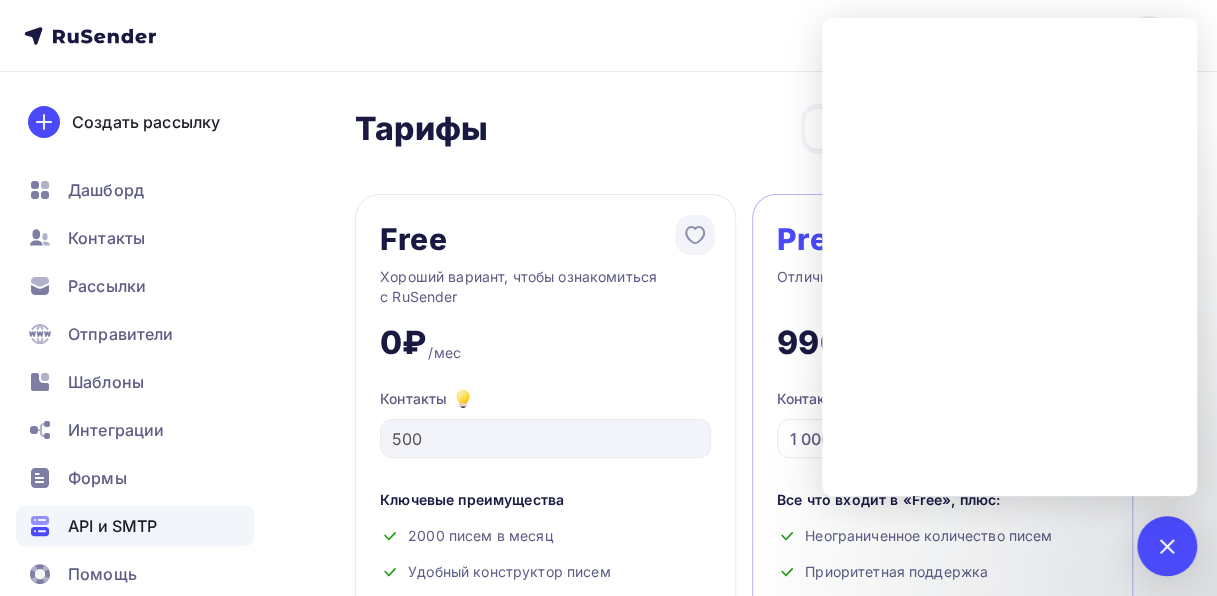 click on "API и SMTP" at bounding box center (112, 526) 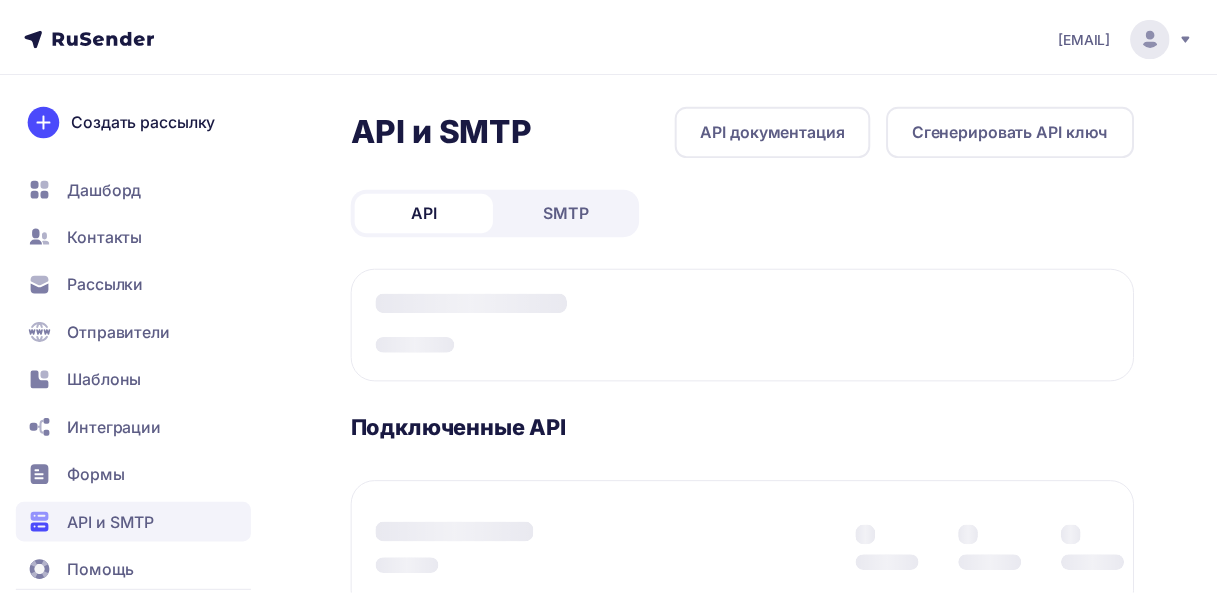 scroll, scrollTop: 0, scrollLeft: 0, axis: both 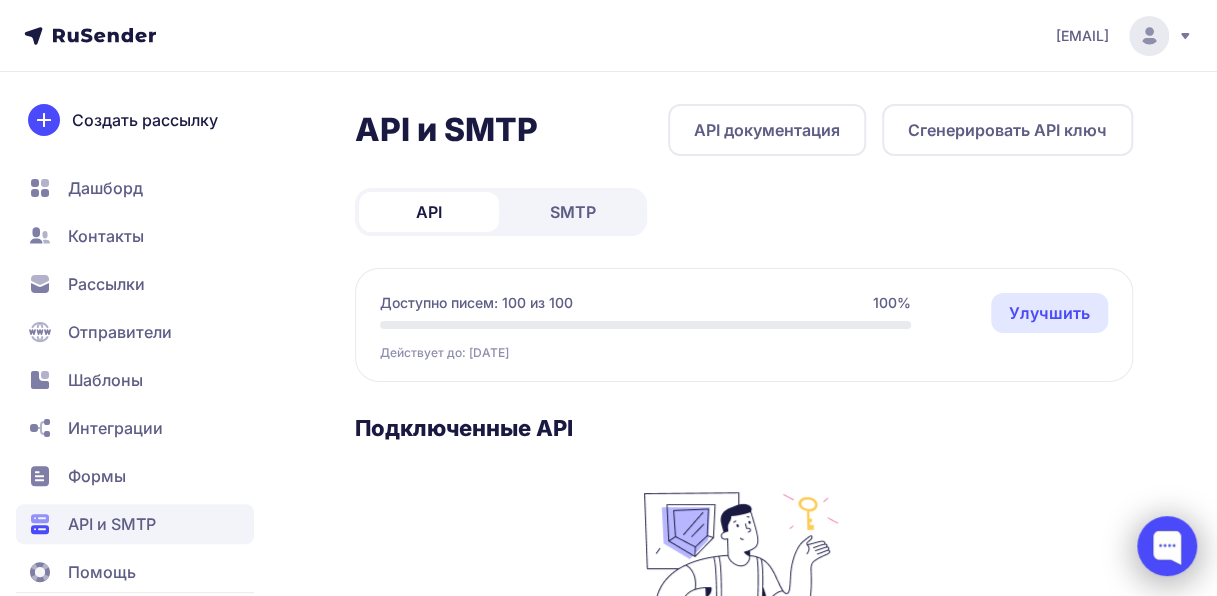 click at bounding box center [1167, 546] 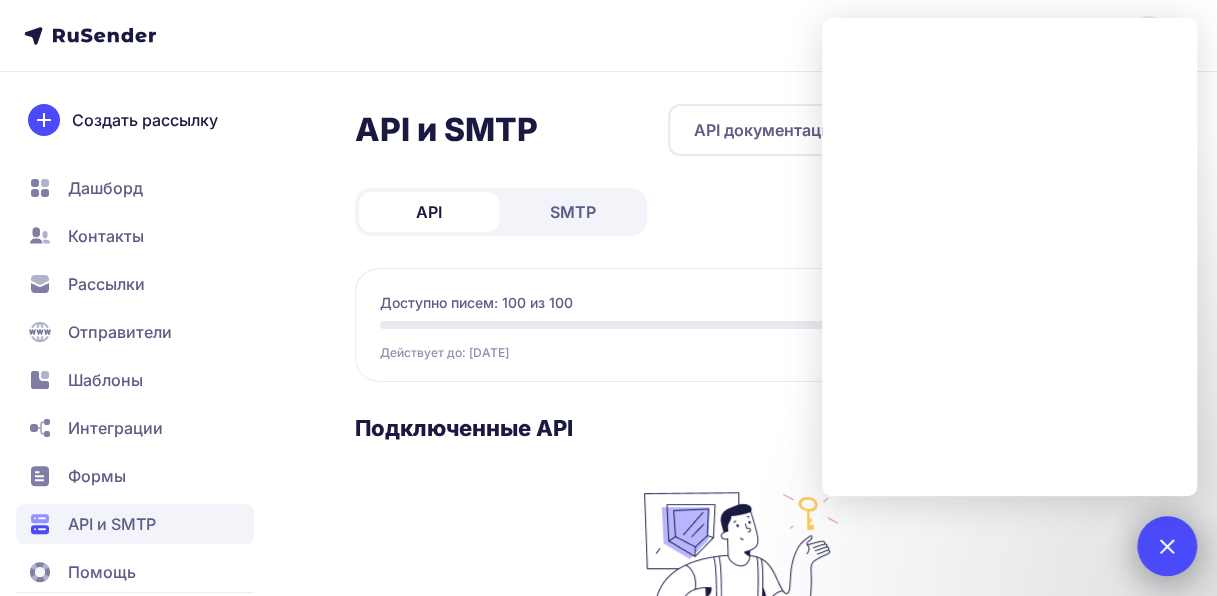 click at bounding box center (1166, 545) 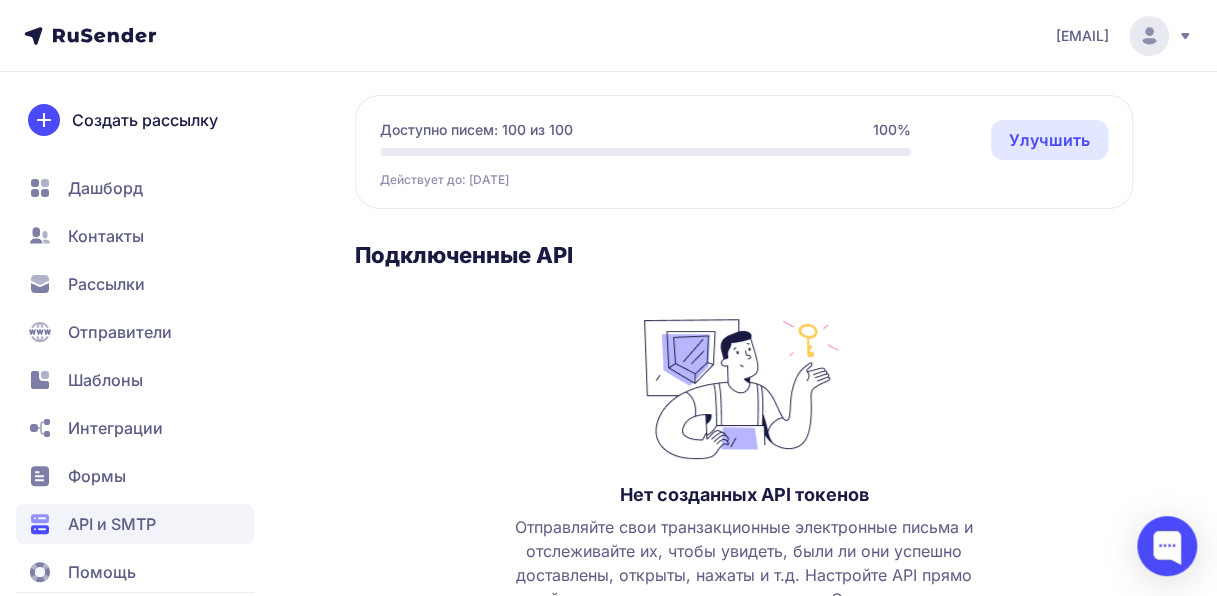scroll, scrollTop: 0, scrollLeft: 0, axis: both 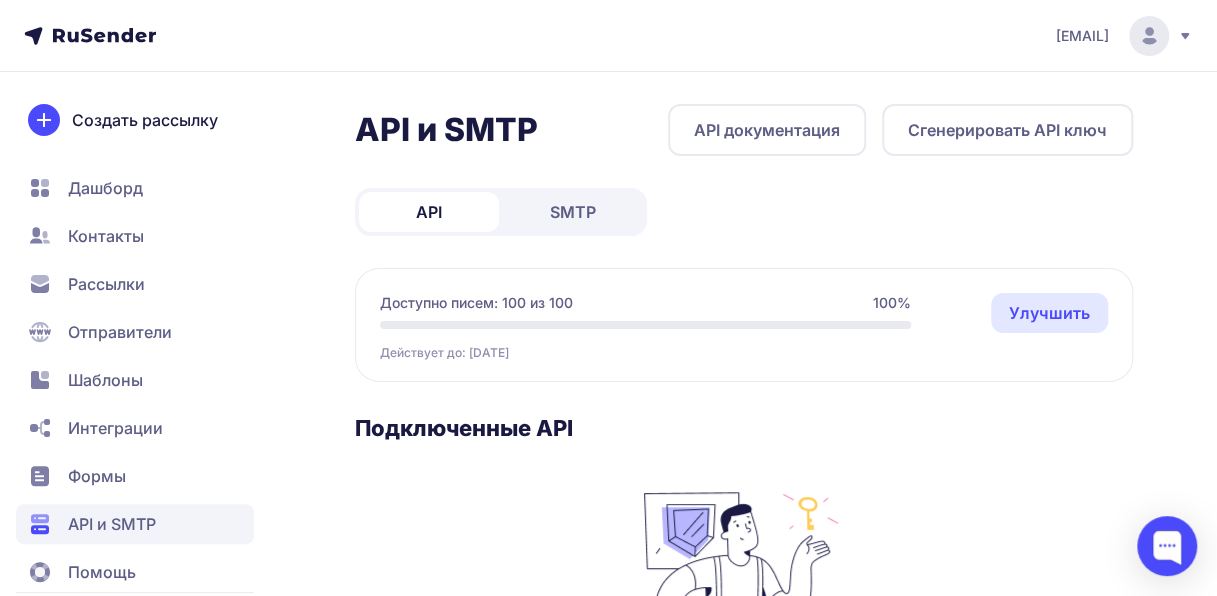click 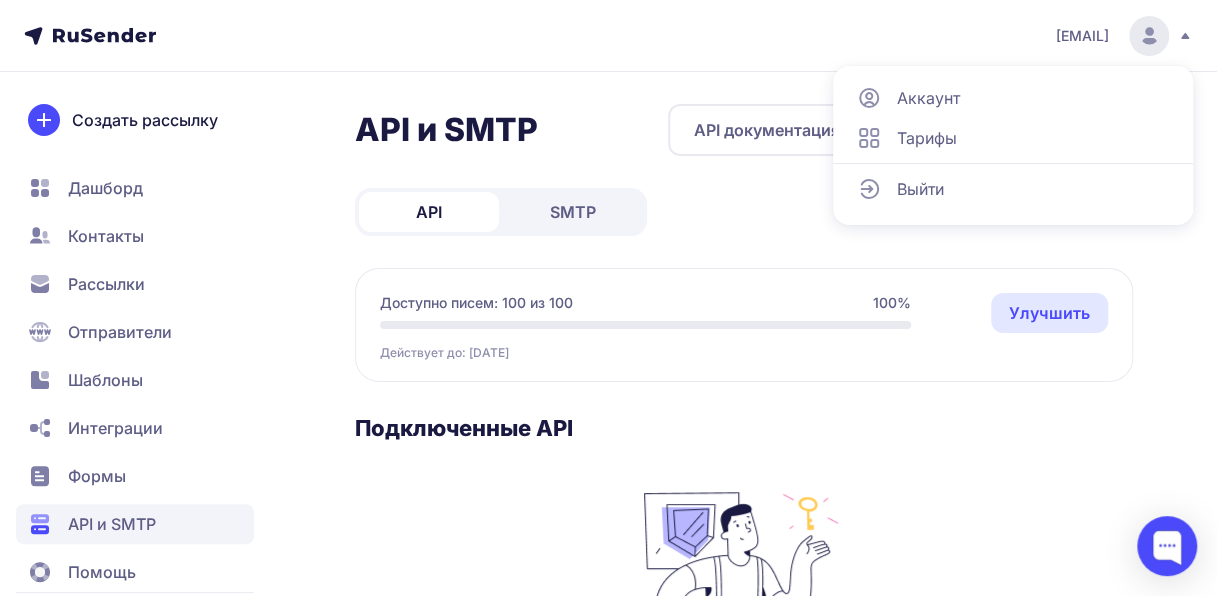 click on "Аккаунт" at bounding box center [928, 98] 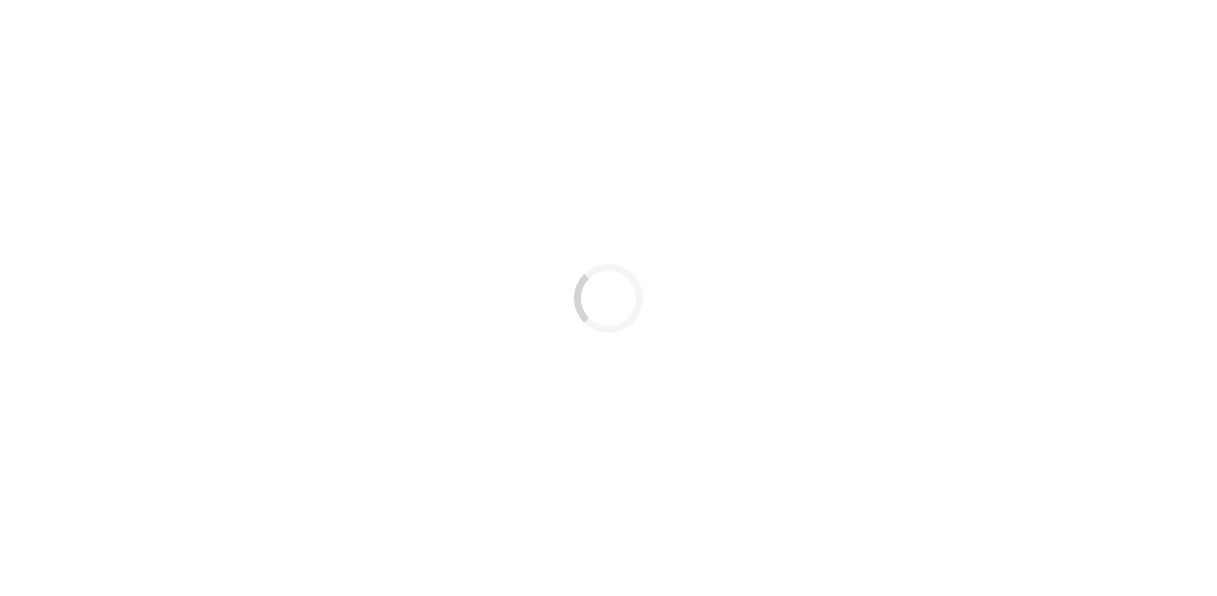 scroll, scrollTop: 0, scrollLeft: 0, axis: both 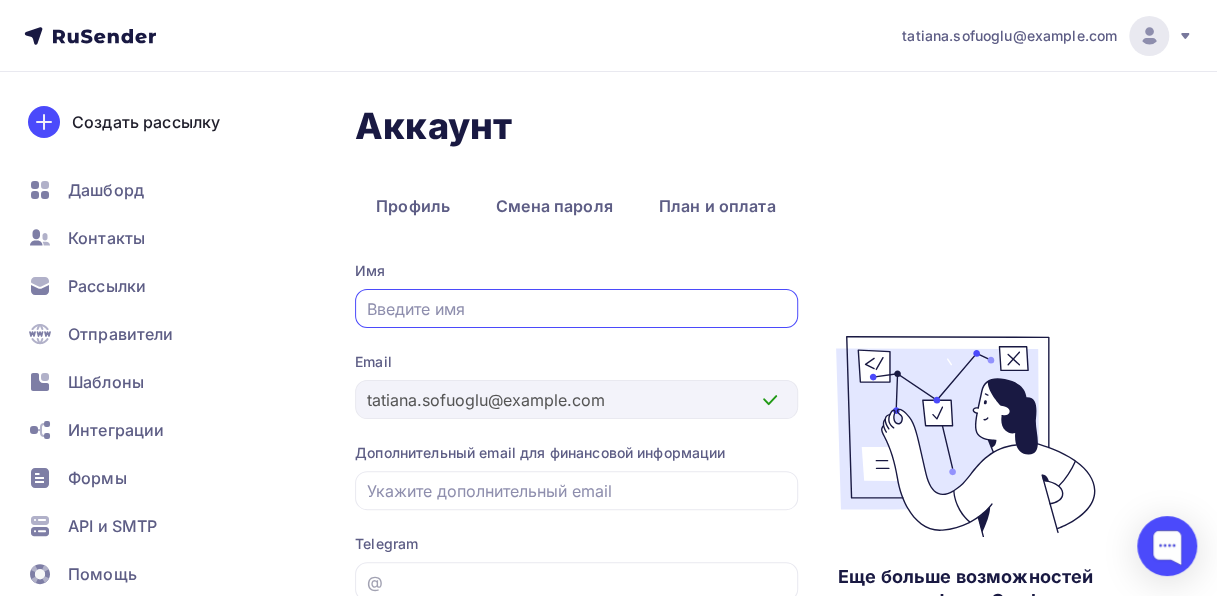 click on "tatiana.sofuoglu@gmail.com" at bounding box center [1047, 36] 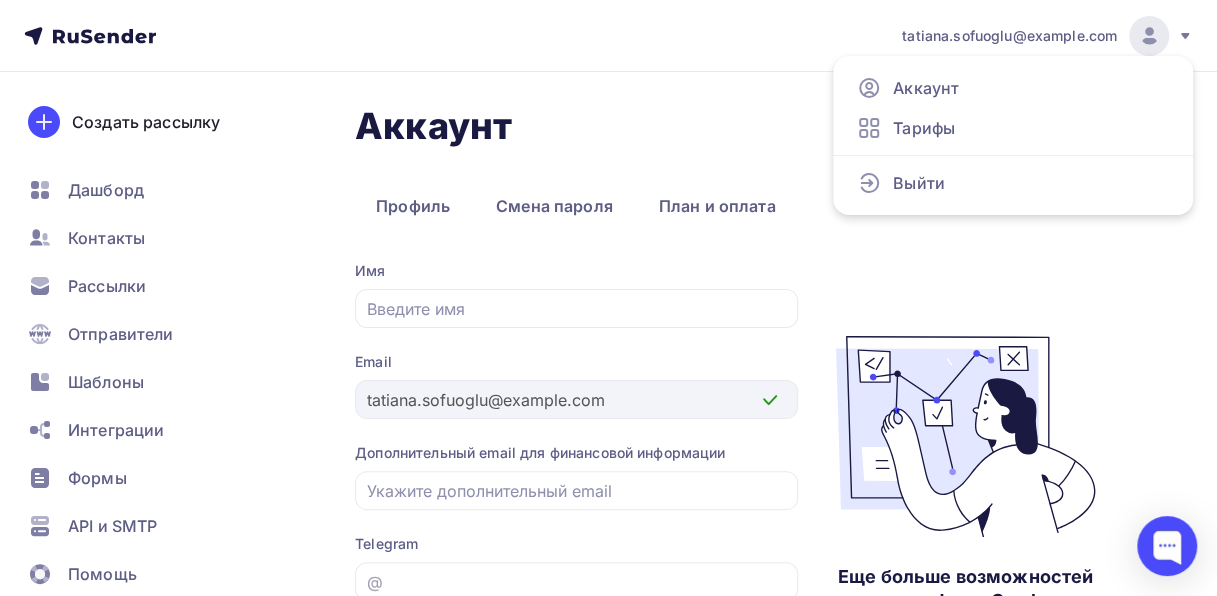 click on "Аккаунт" at bounding box center (744, 126) 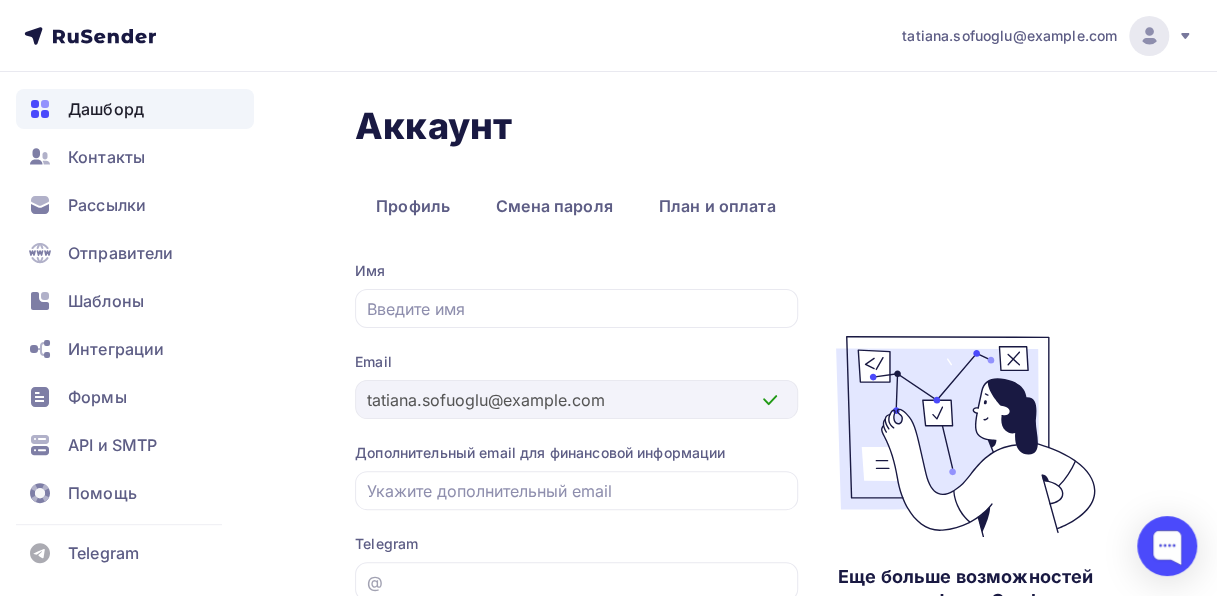 scroll, scrollTop: 0, scrollLeft: 0, axis: both 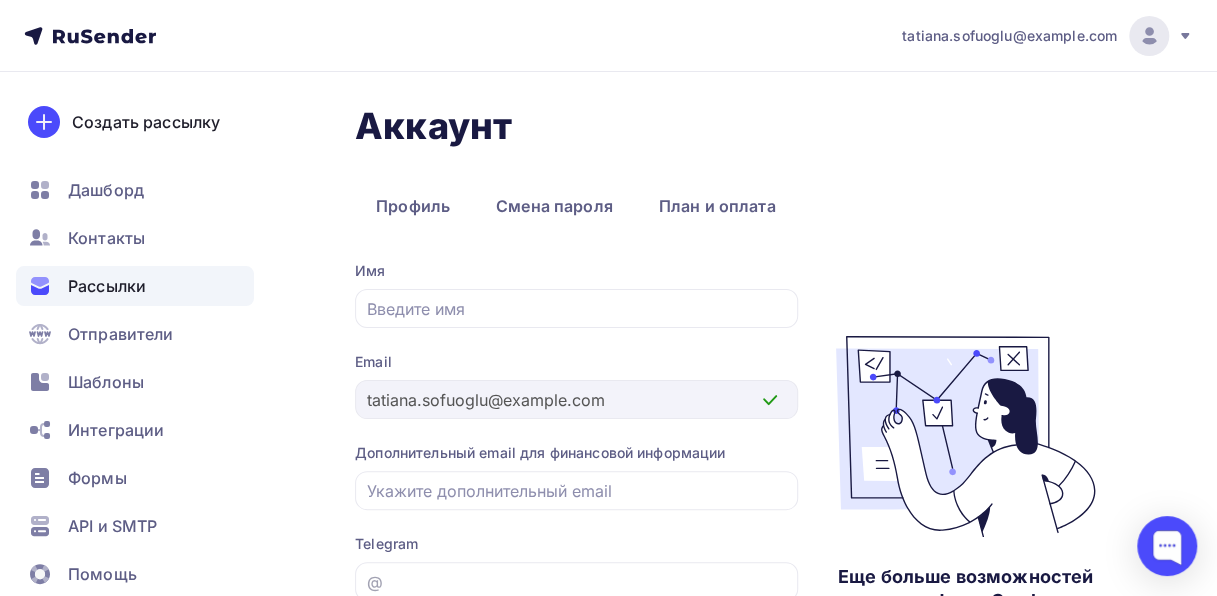 click on "Рассылки" at bounding box center [107, 286] 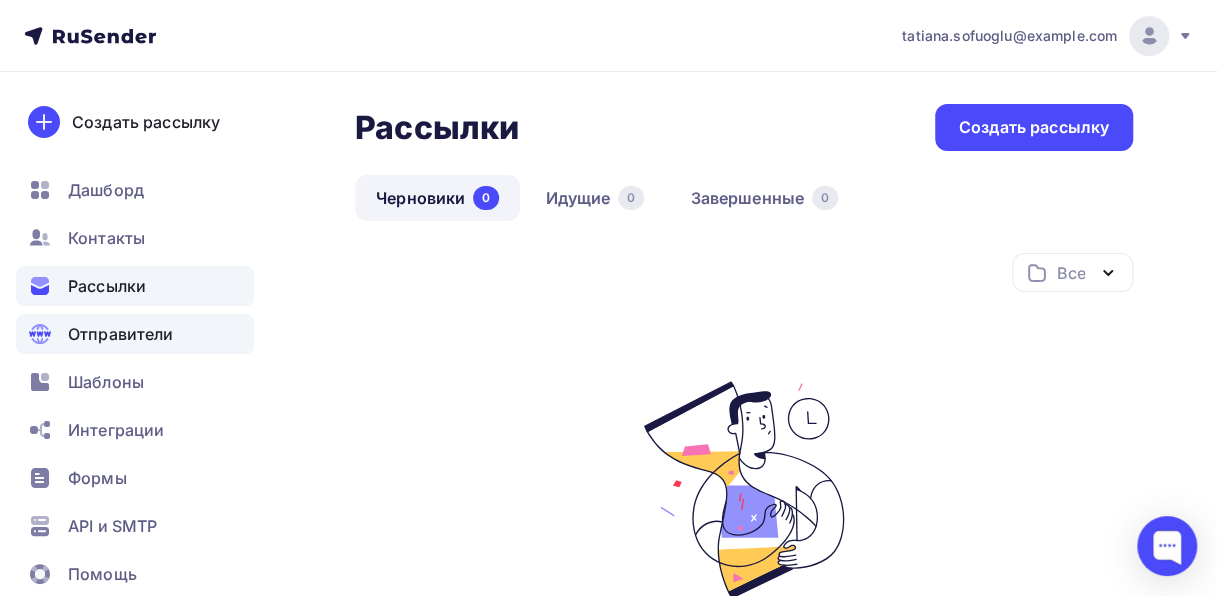 click on "Отправители" at bounding box center [121, 334] 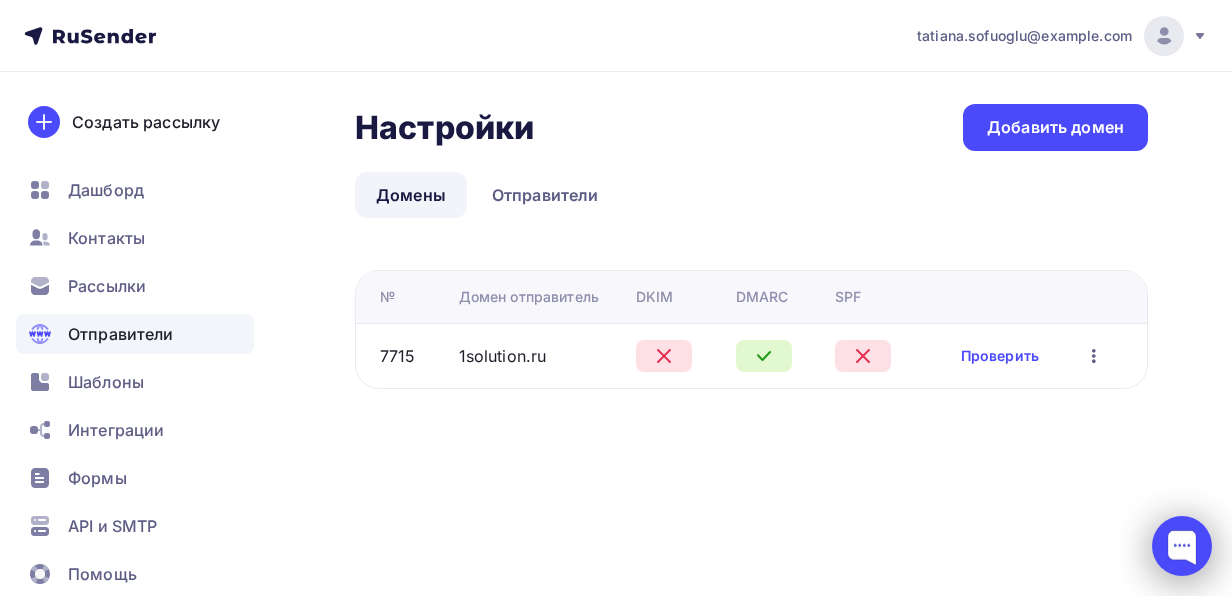 click at bounding box center (1182, 546) 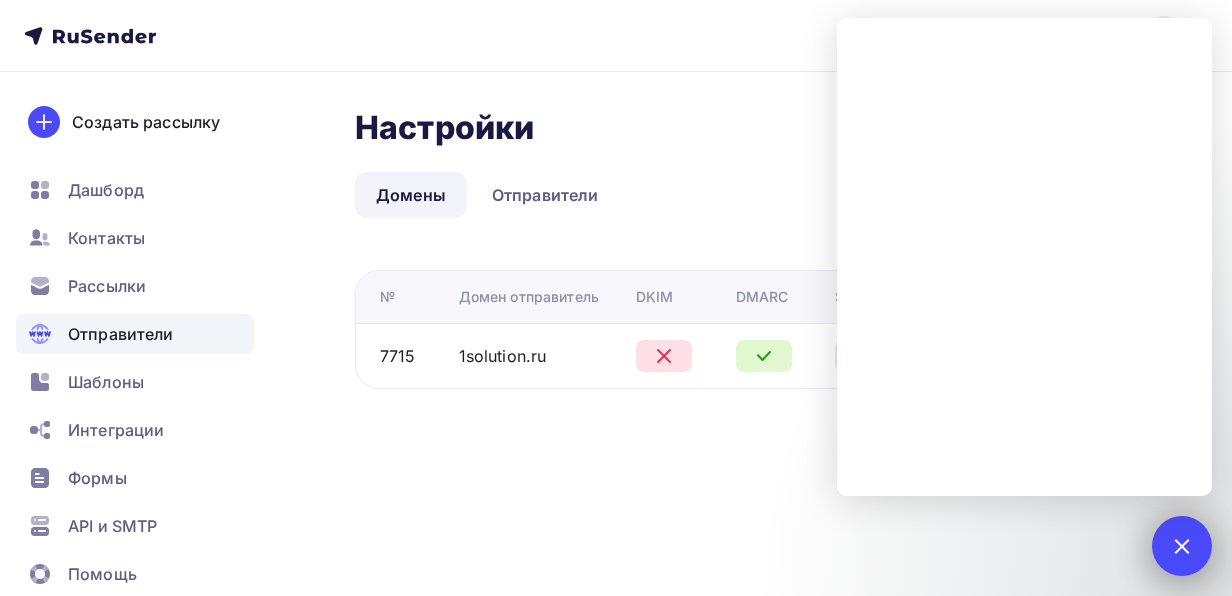 click at bounding box center (1181, 545) 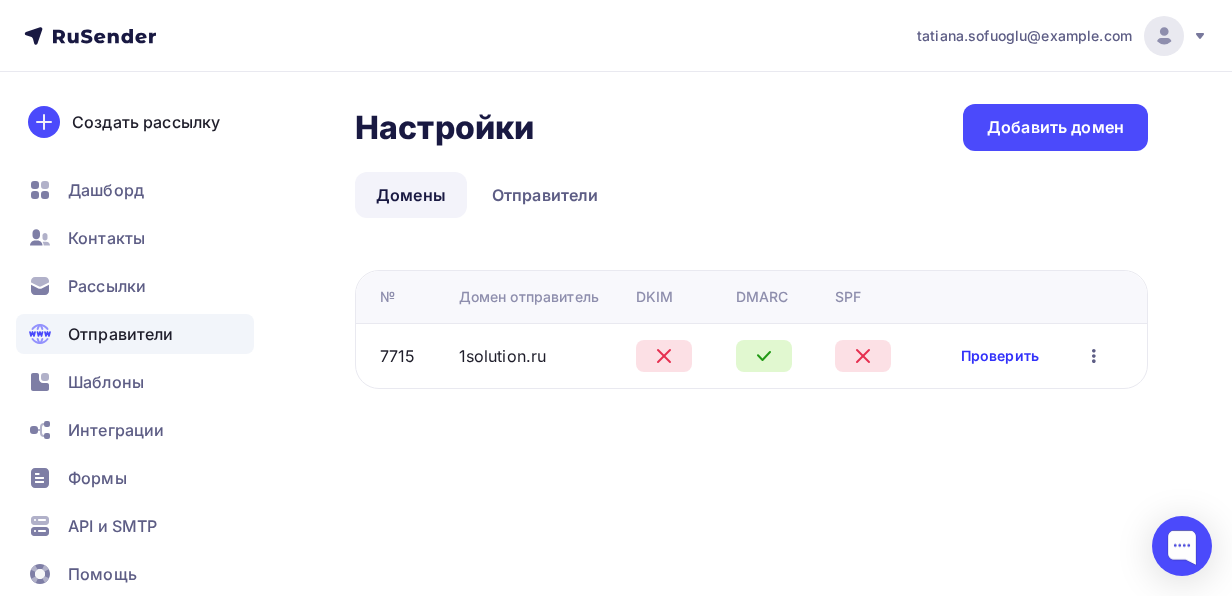 click on "Проверить" at bounding box center (1000, 356) 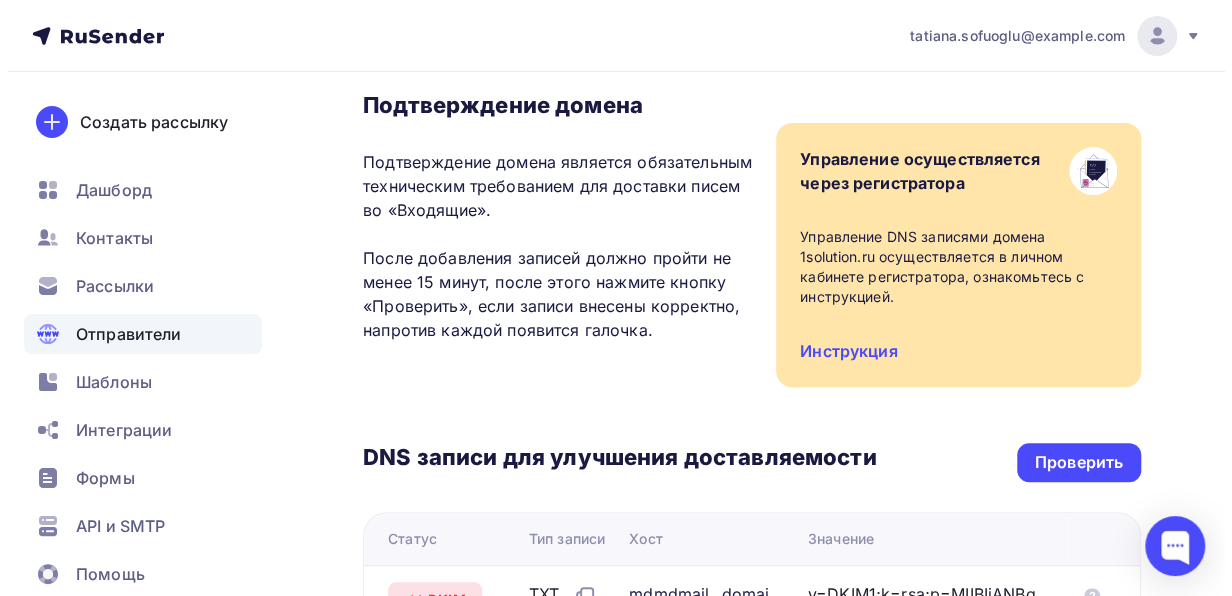 scroll, scrollTop: 0, scrollLeft: 0, axis: both 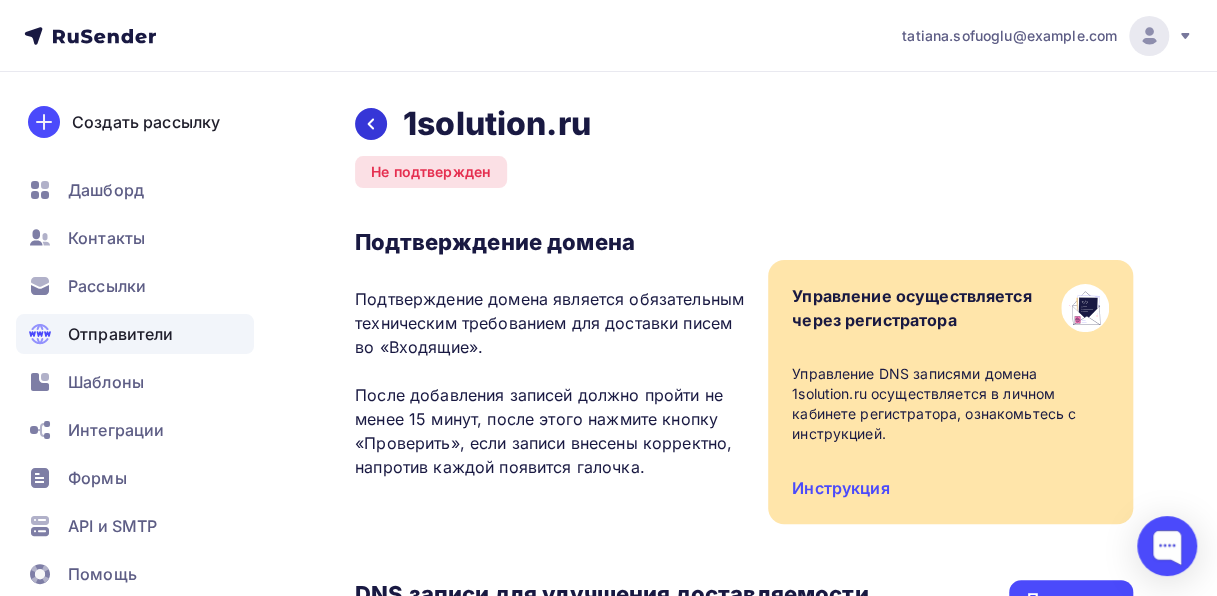 click 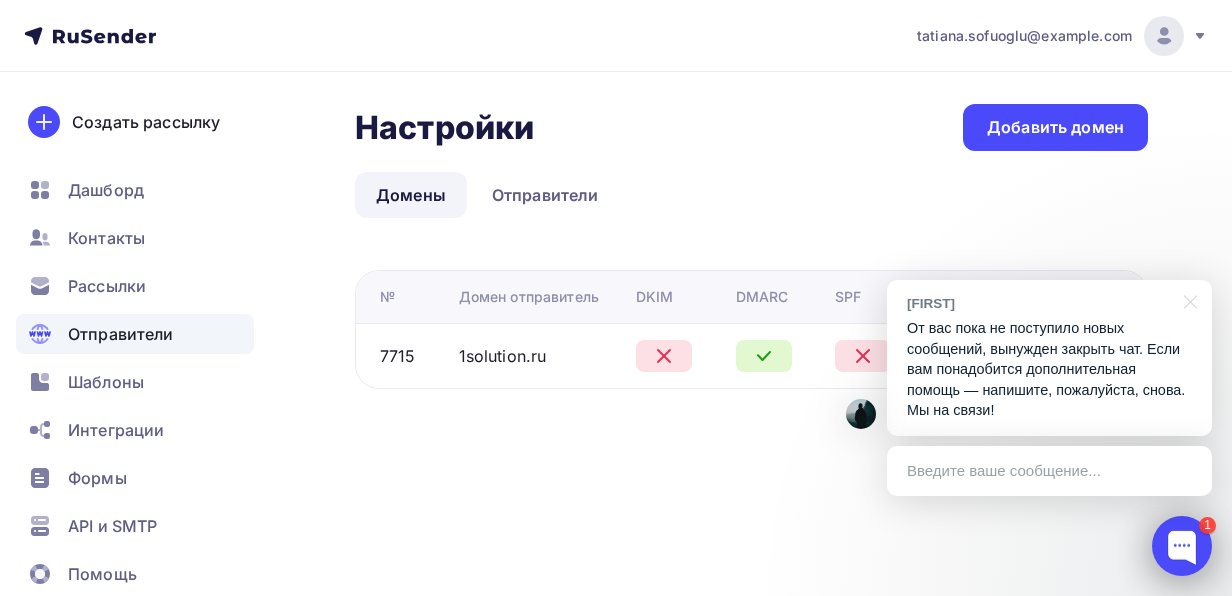 click at bounding box center [1182, 546] 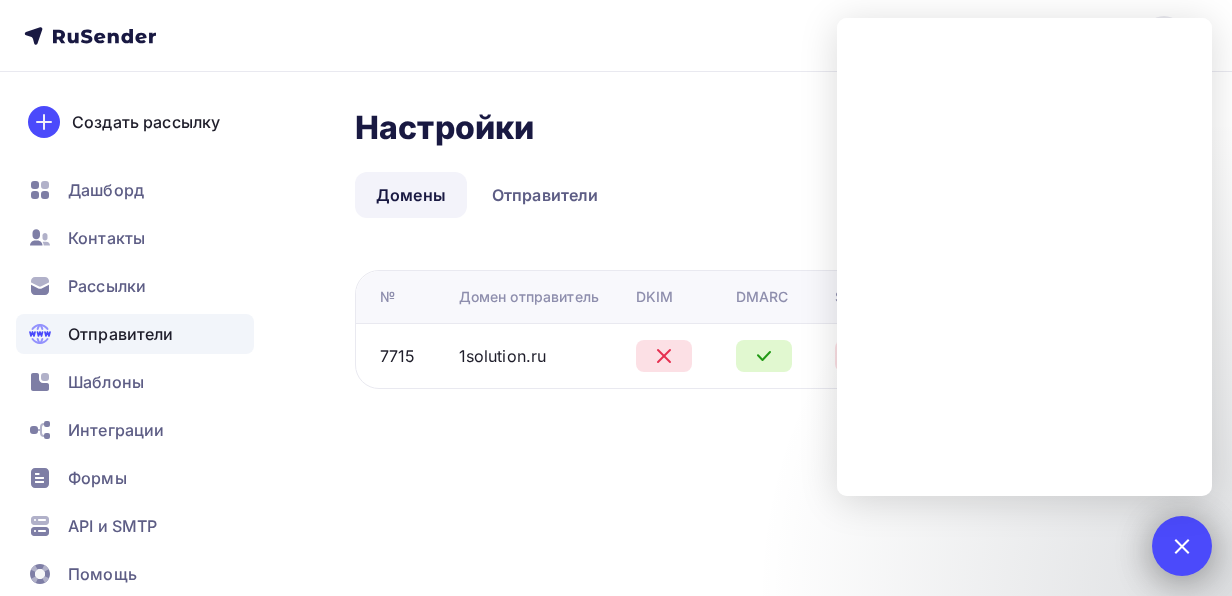 click on "1" at bounding box center [1182, 546] 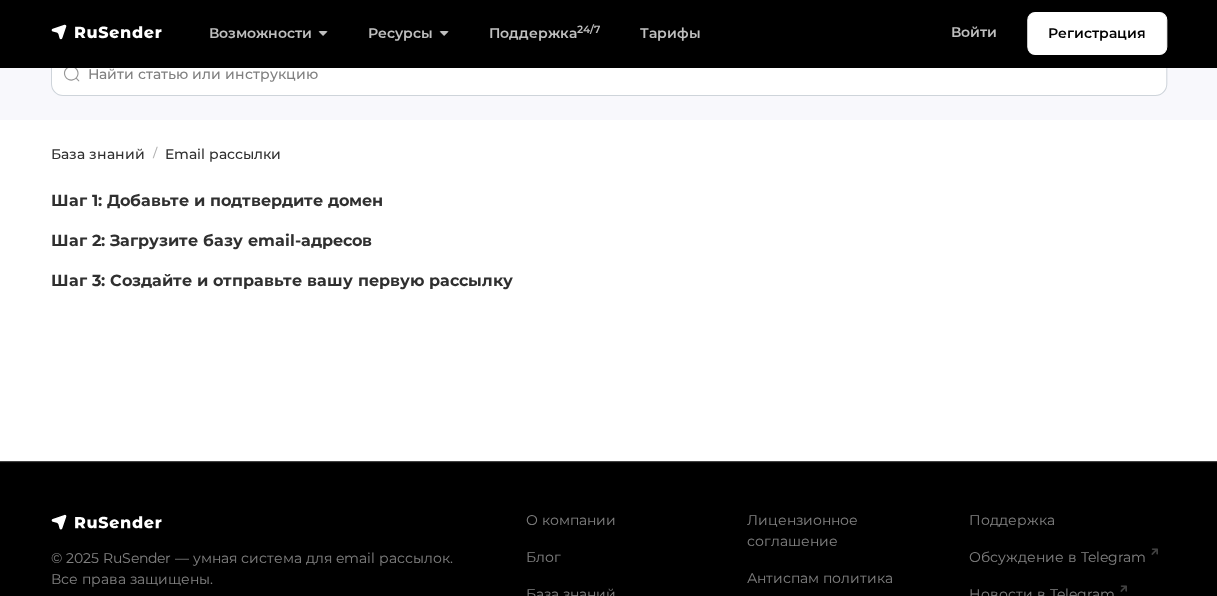 scroll, scrollTop: 173, scrollLeft: 0, axis: vertical 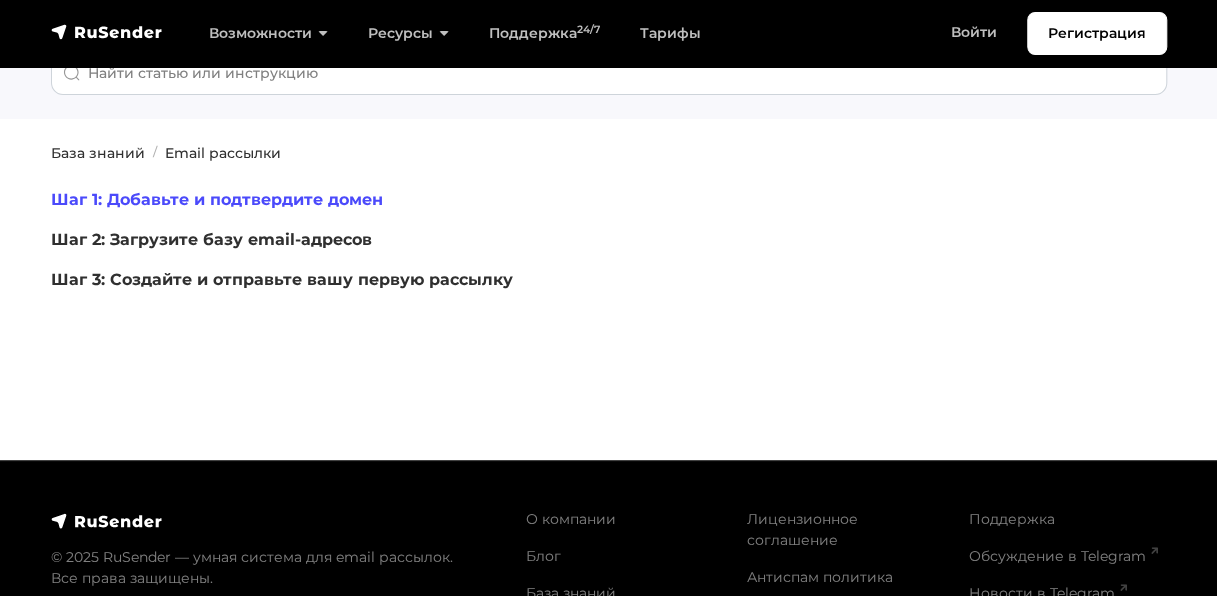 click on "Шаг 1: Добавьте и подтвердите домен" at bounding box center (217, 199) 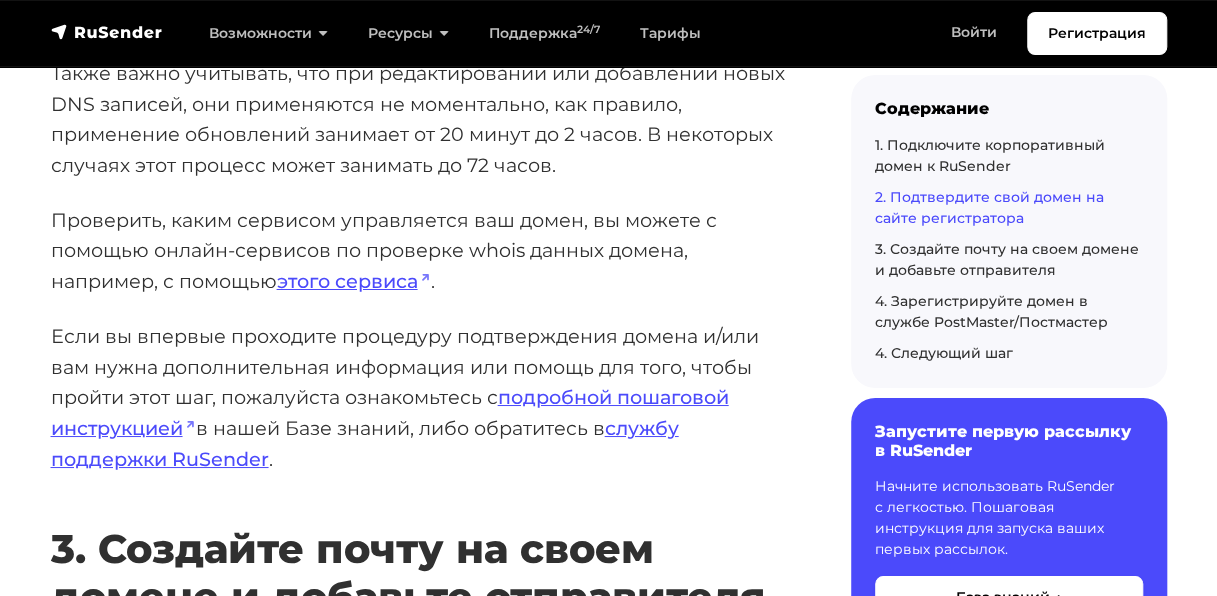 scroll, scrollTop: 3356, scrollLeft: 0, axis: vertical 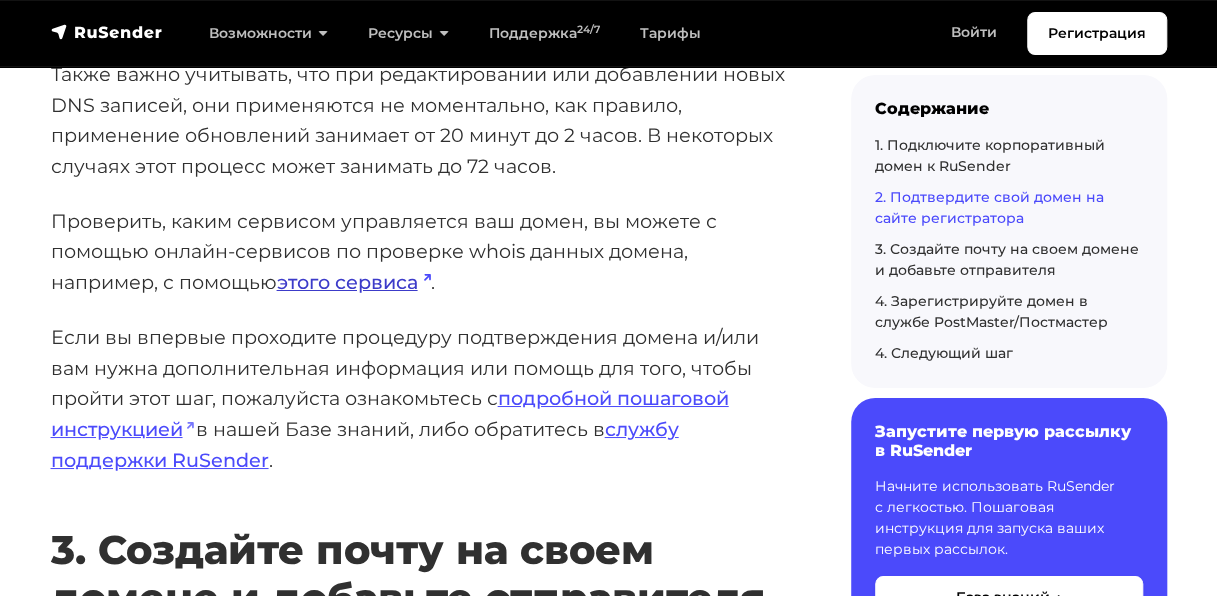 click on "этого сервиса" at bounding box center [354, 282] 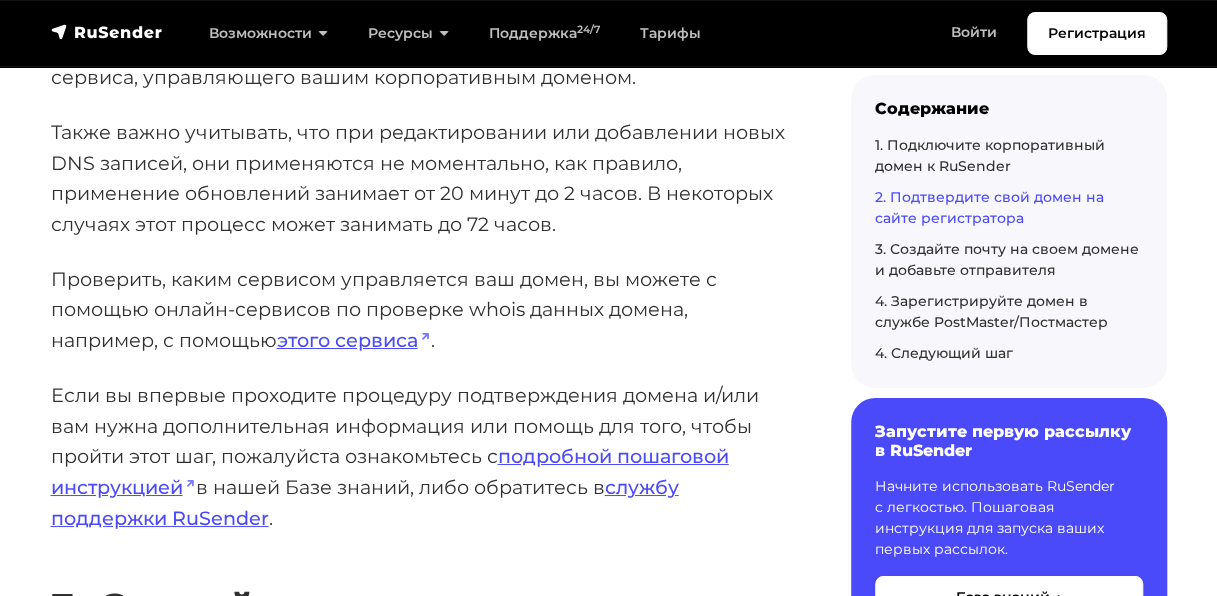 scroll, scrollTop: 3355, scrollLeft: 0, axis: vertical 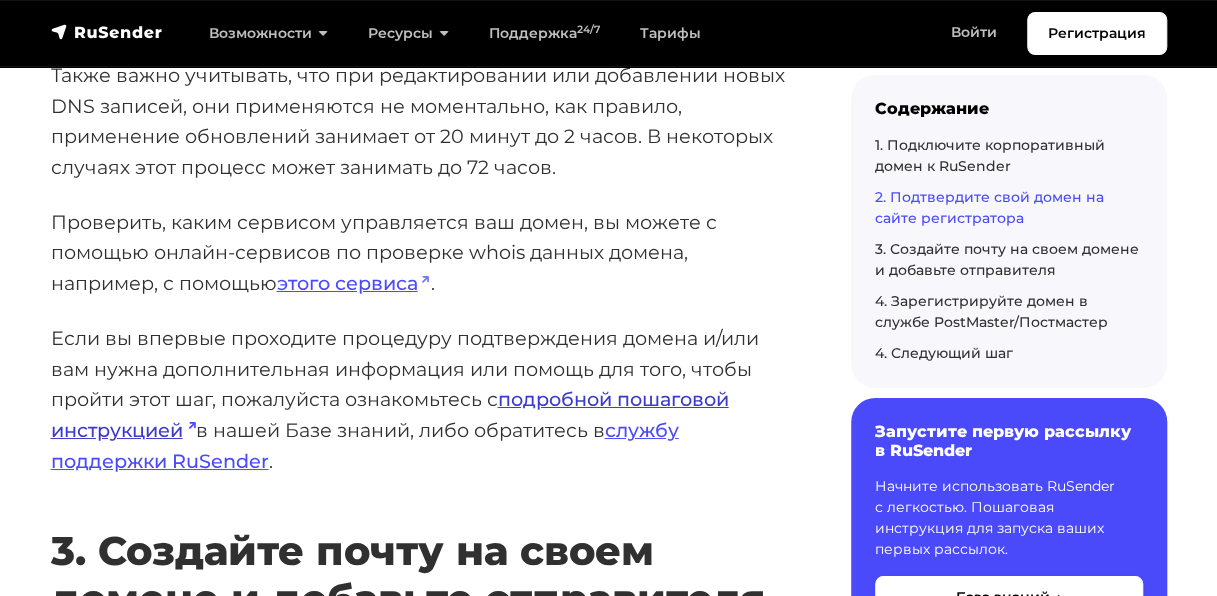 click on "подробной пошаговой инструкцией" at bounding box center (390, 414) 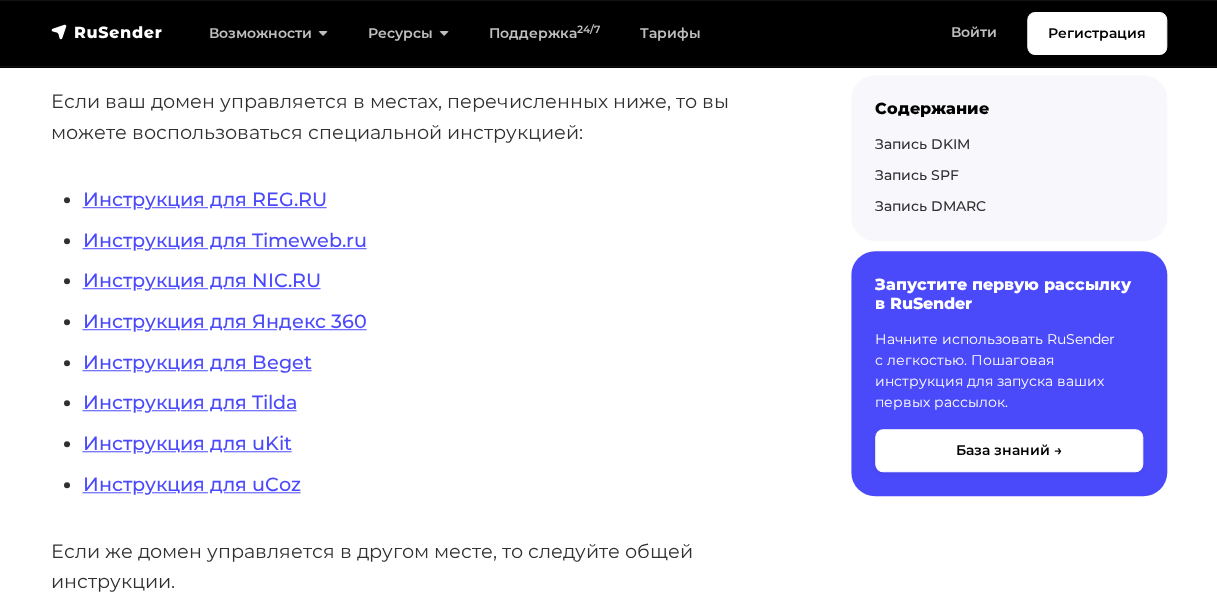scroll, scrollTop: 527, scrollLeft: 0, axis: vertical 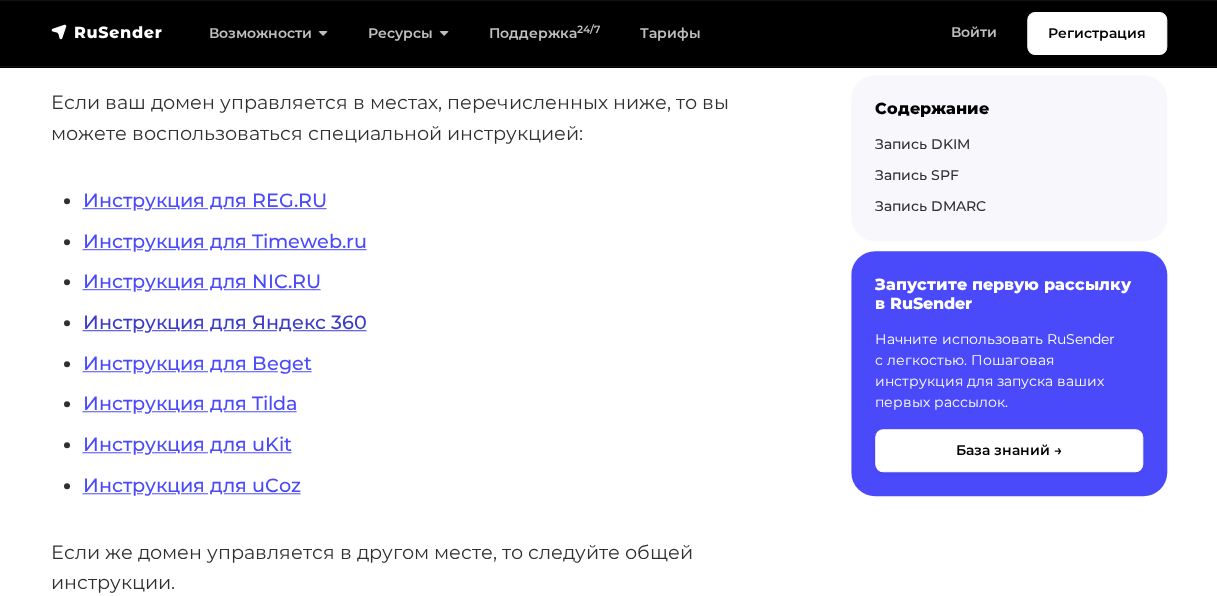 click on "Инструкция для Яндекс 360" at bounding box center (225, 322) 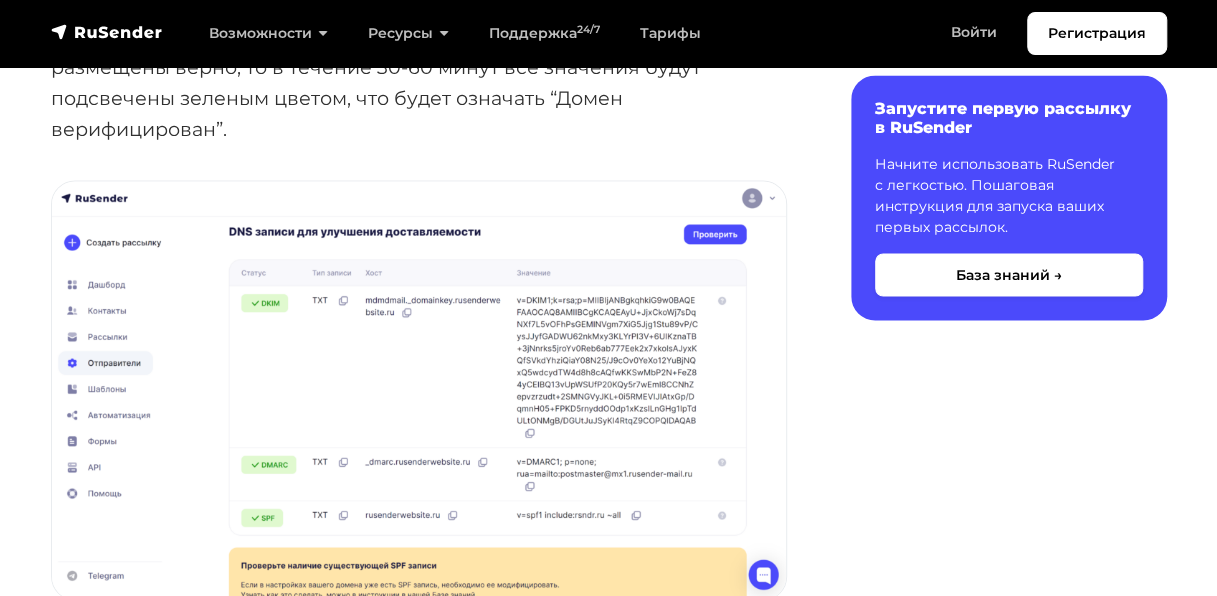 scroll, scrollTop: 5318, scrollLeft: 0, axis: vertical 